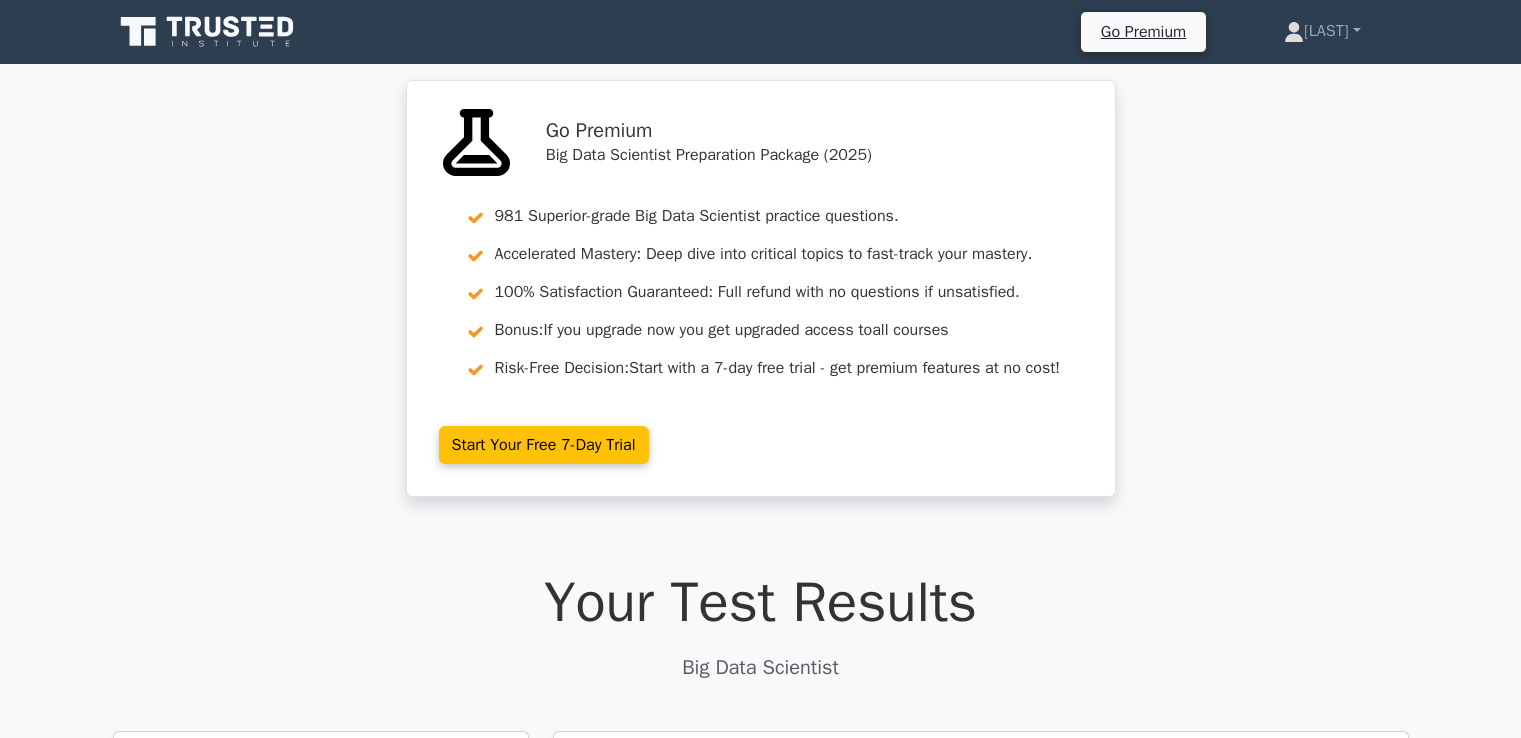 scroll, scrollTop: 346, scrollLeft: 0, axis: vertical 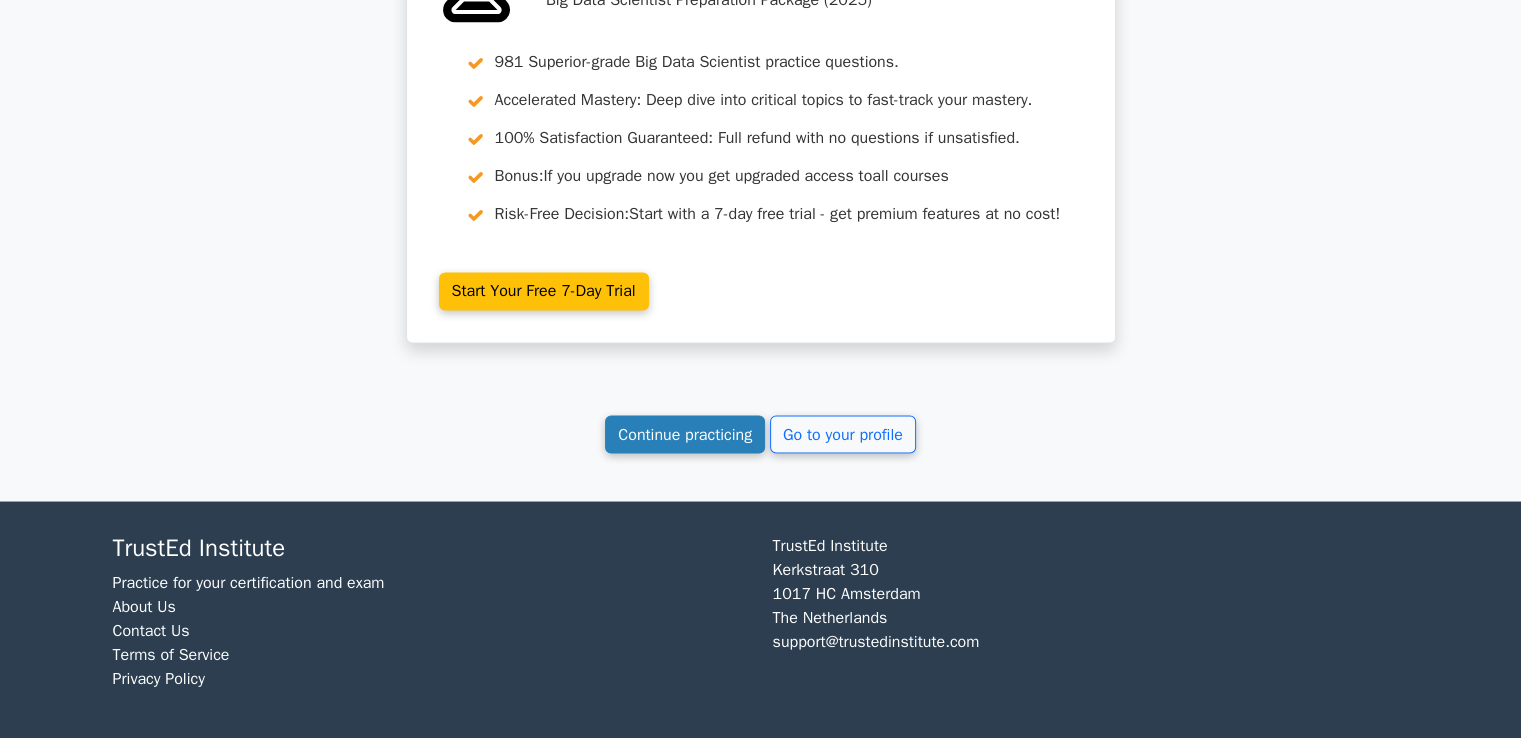 click on "Continue practicing" at bounding box center [685, 434] 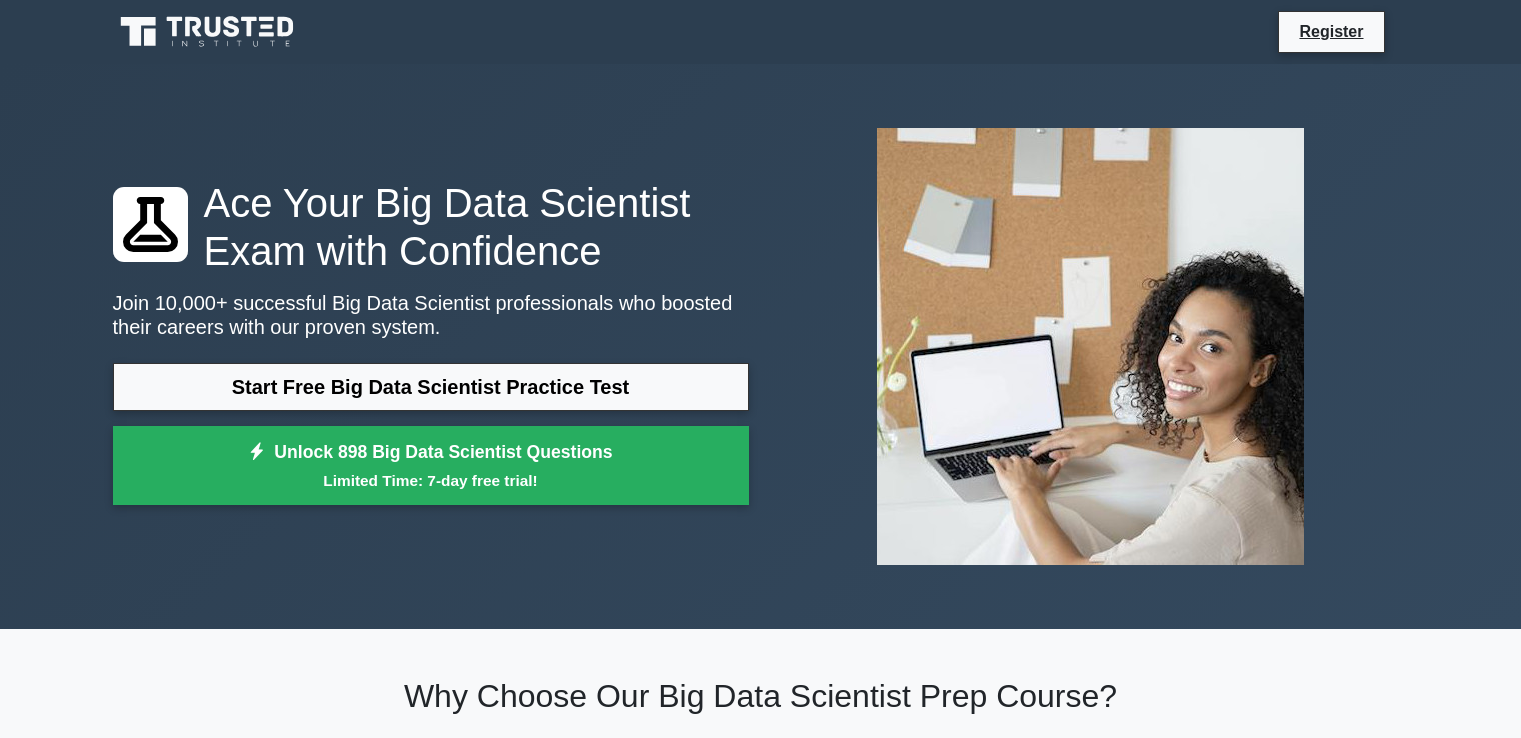 scroll, scrollTop: 0, scrollLeft: 0, axis: both 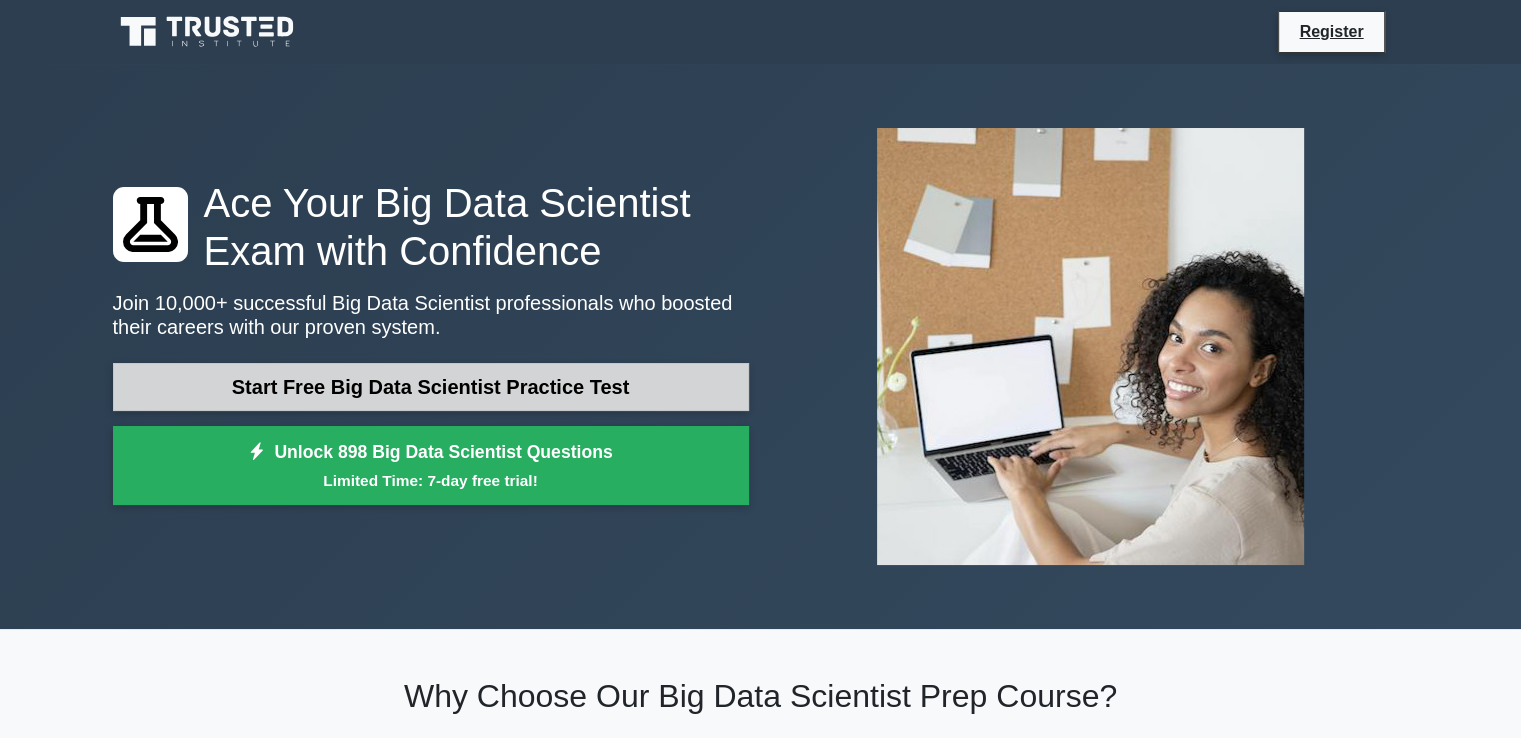 click on "Start Free Big Data Scientist Practice Test" at bounding box center (431, 387) 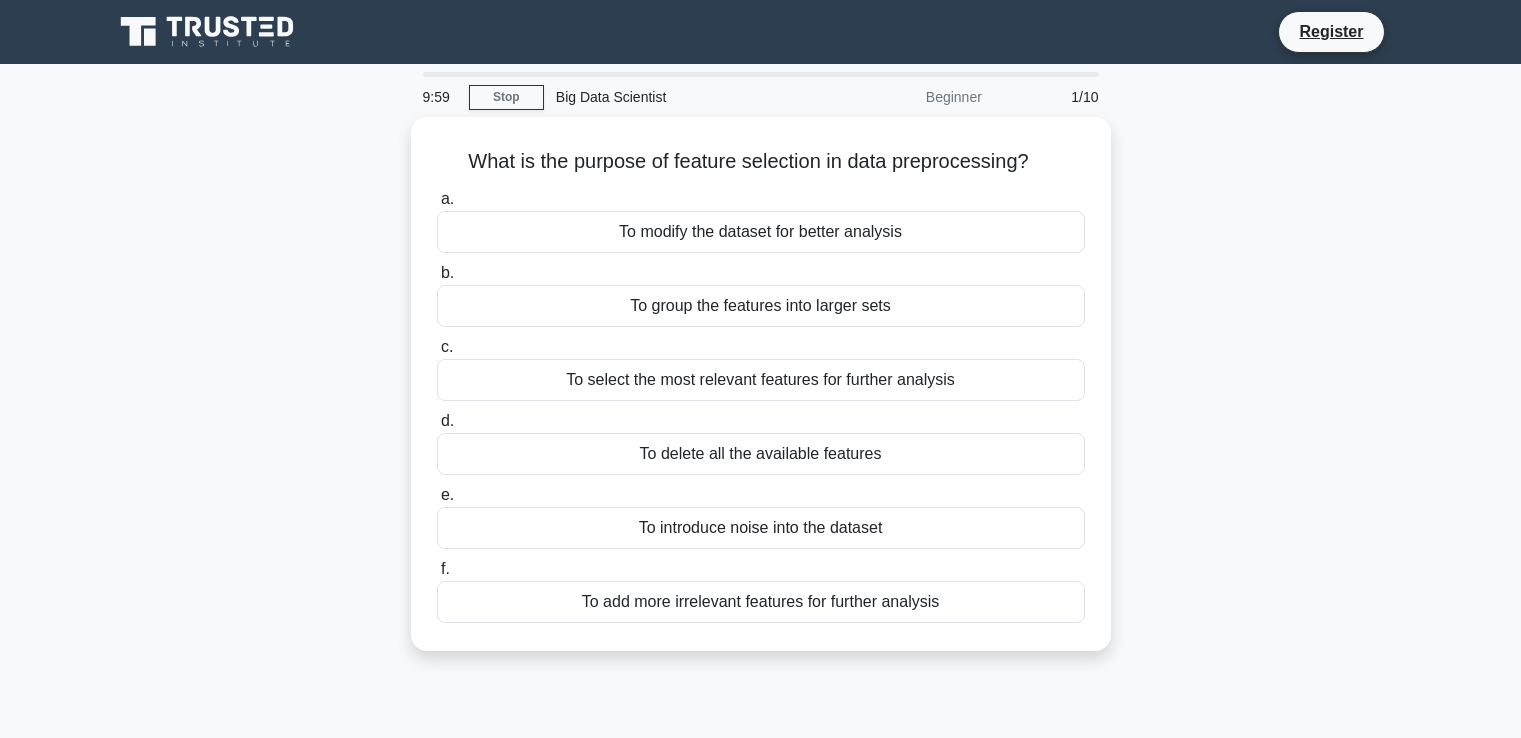 scroll, scrollTop: 0, scrollLeft: 0, axis: both 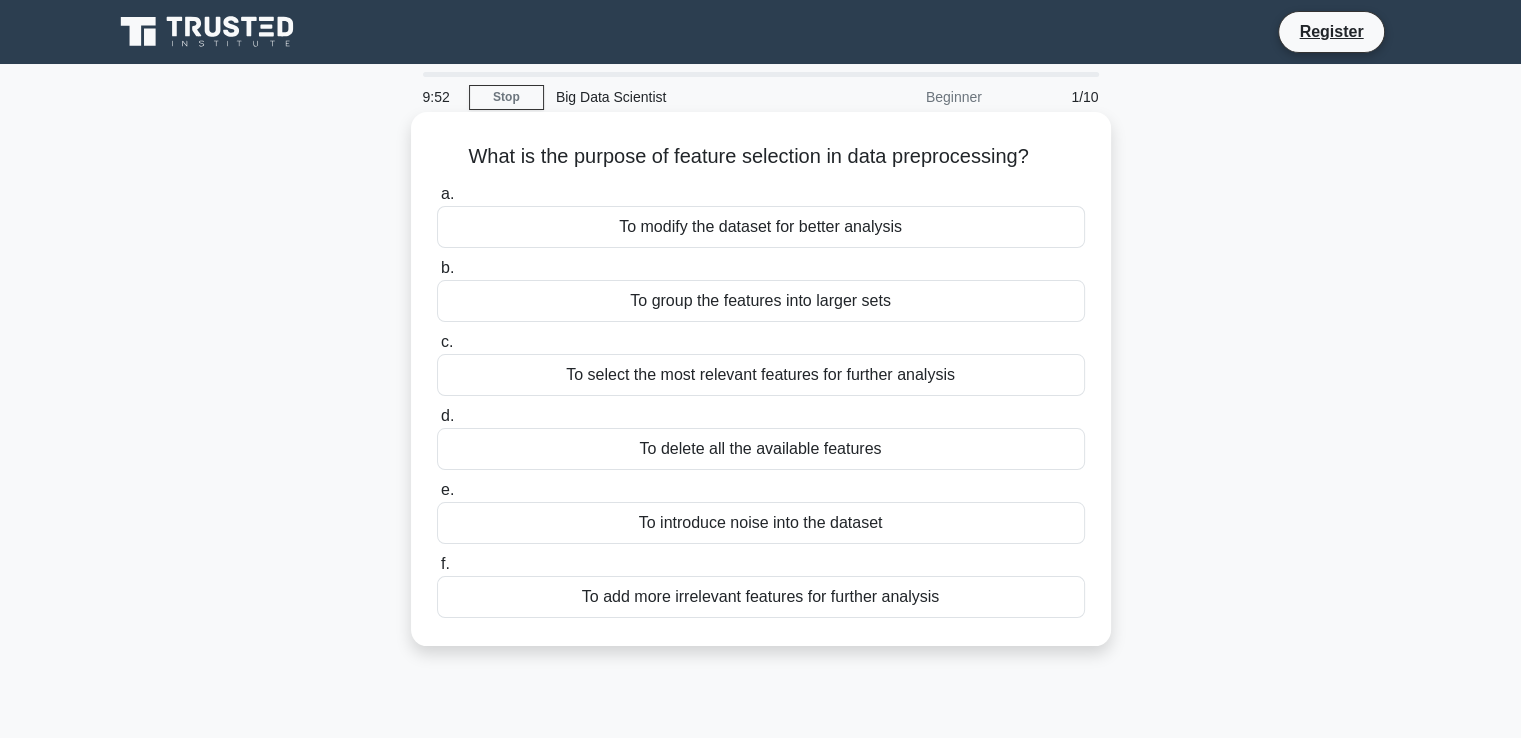 click on "To select the most relevant features for further analysis" at bounding box center (761, 375) 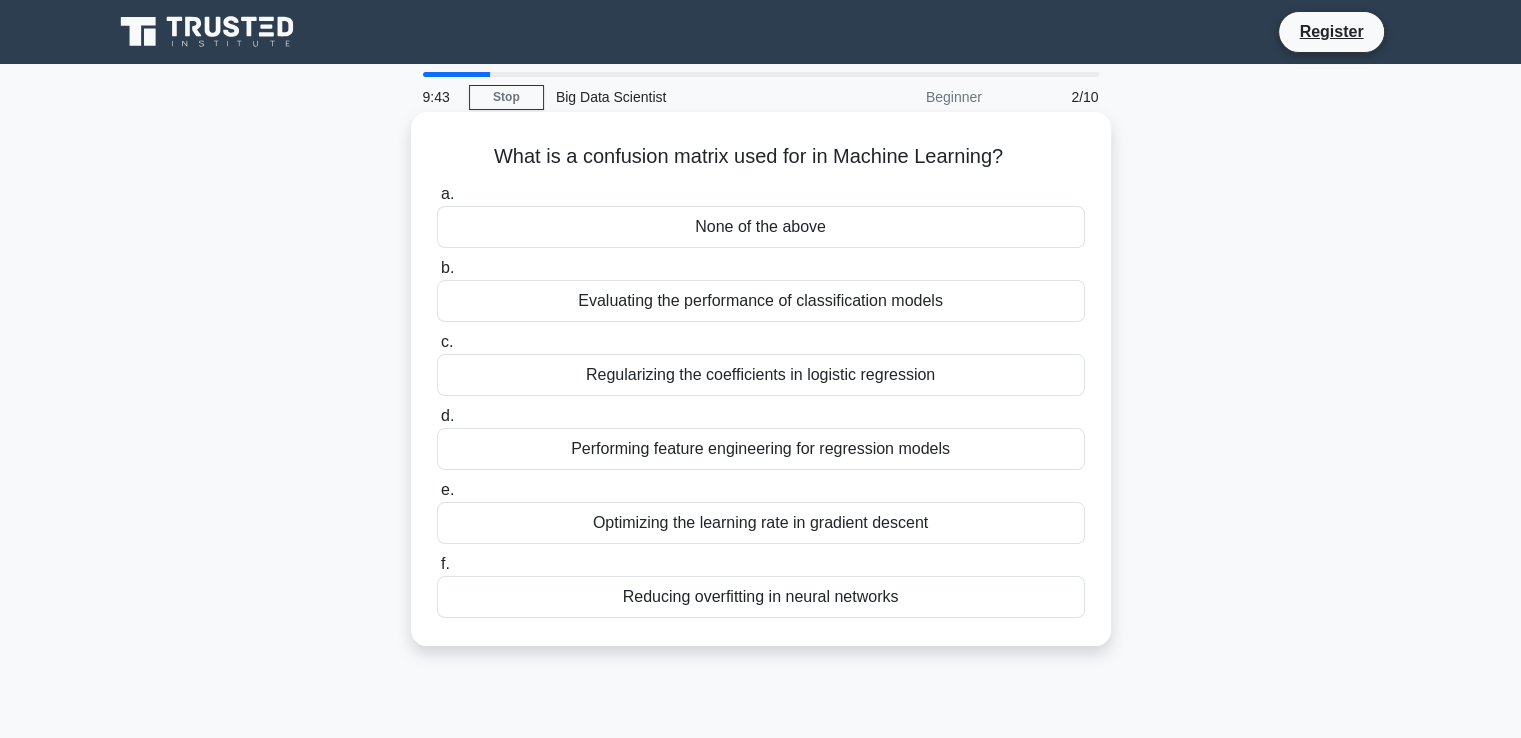 click on "Evaluating the performance of classification models" at bounding box center (761, 301) 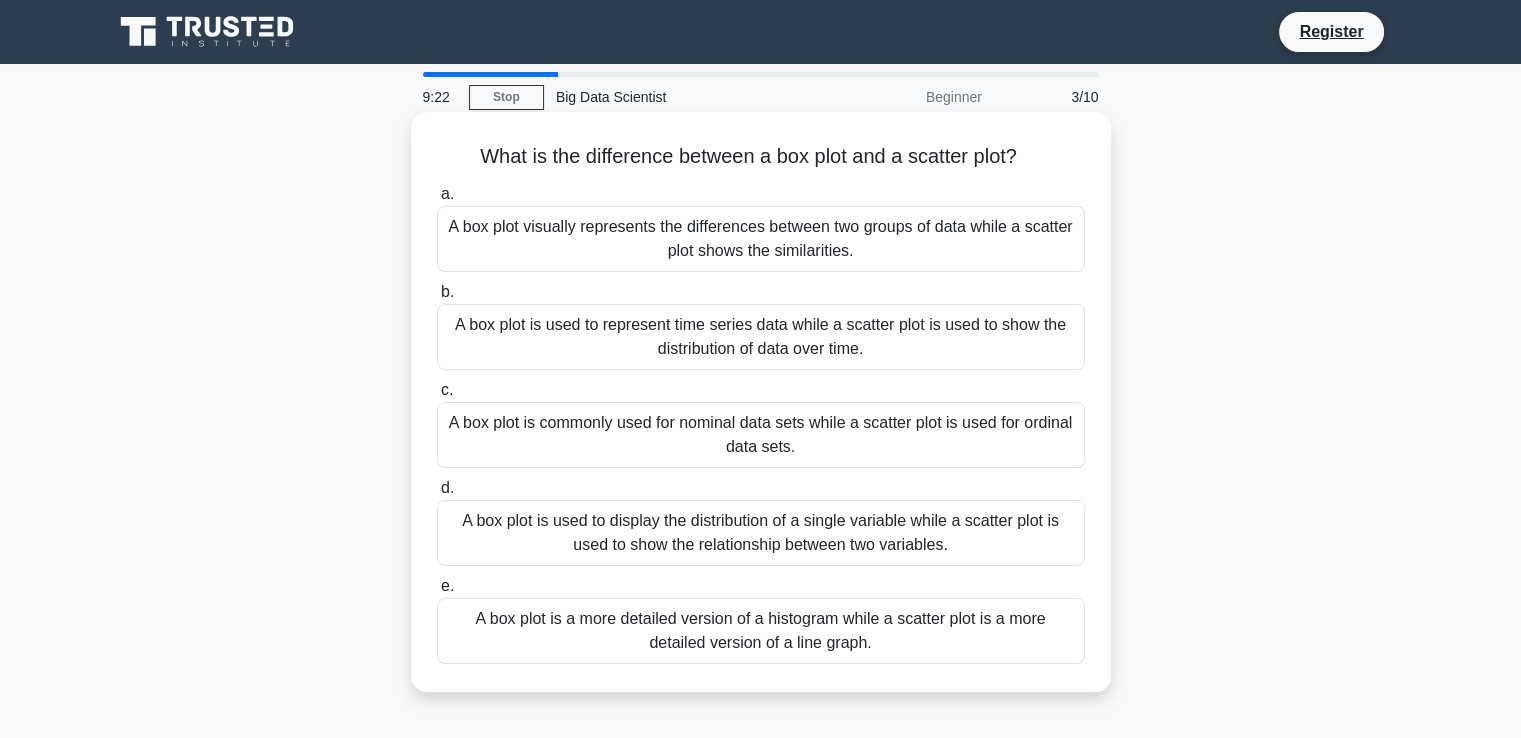 click on "A box plot is used to display the distribution of a single variable while a scatter plot is used to show the relationship between two variables." at bounding box center (761, 533) 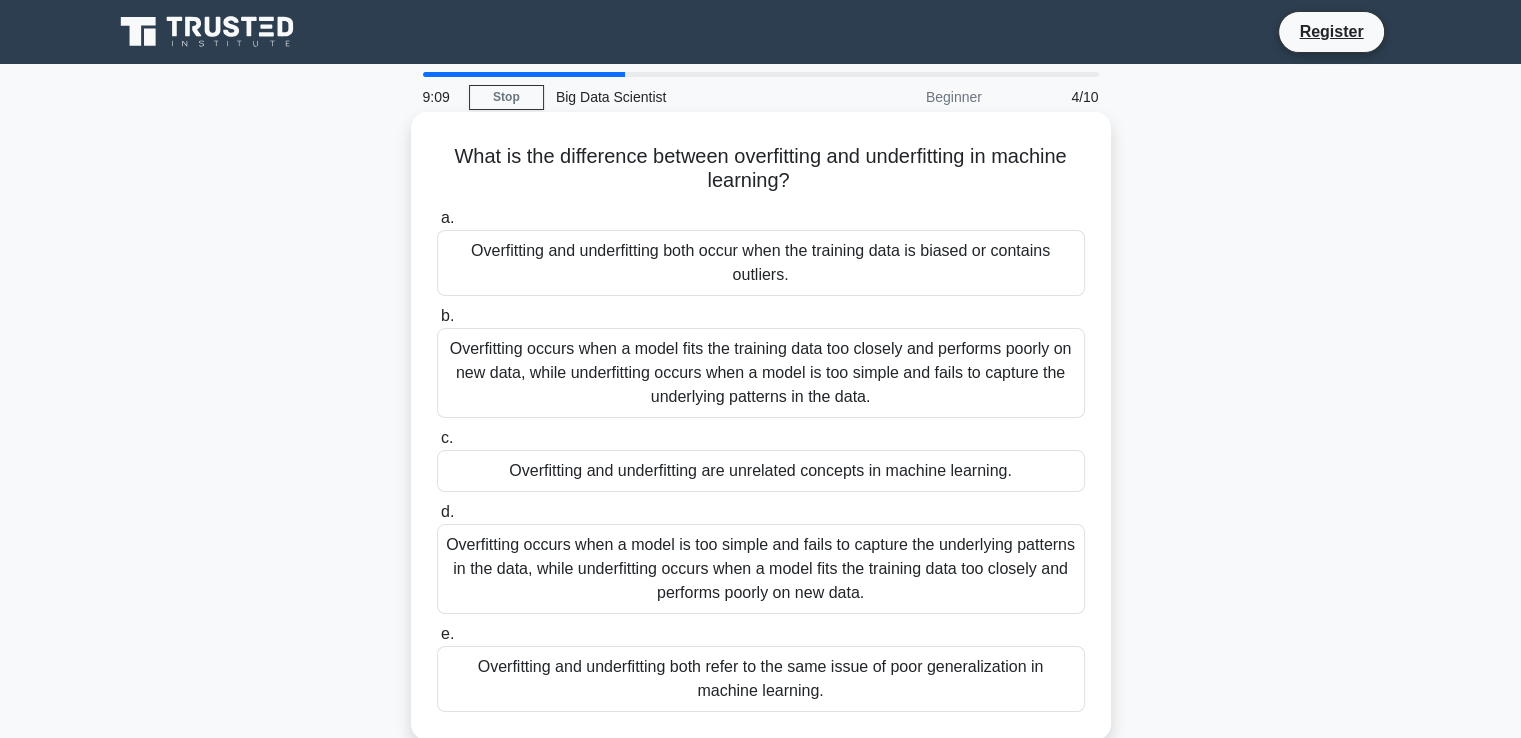 click on "Overfitting occurs when a model fits the training data too closely and performs poorly on new data, while underfitting occurs when a model is too simple and fails to capture the underlying patterns in the data." at bounding box center [761, 373] 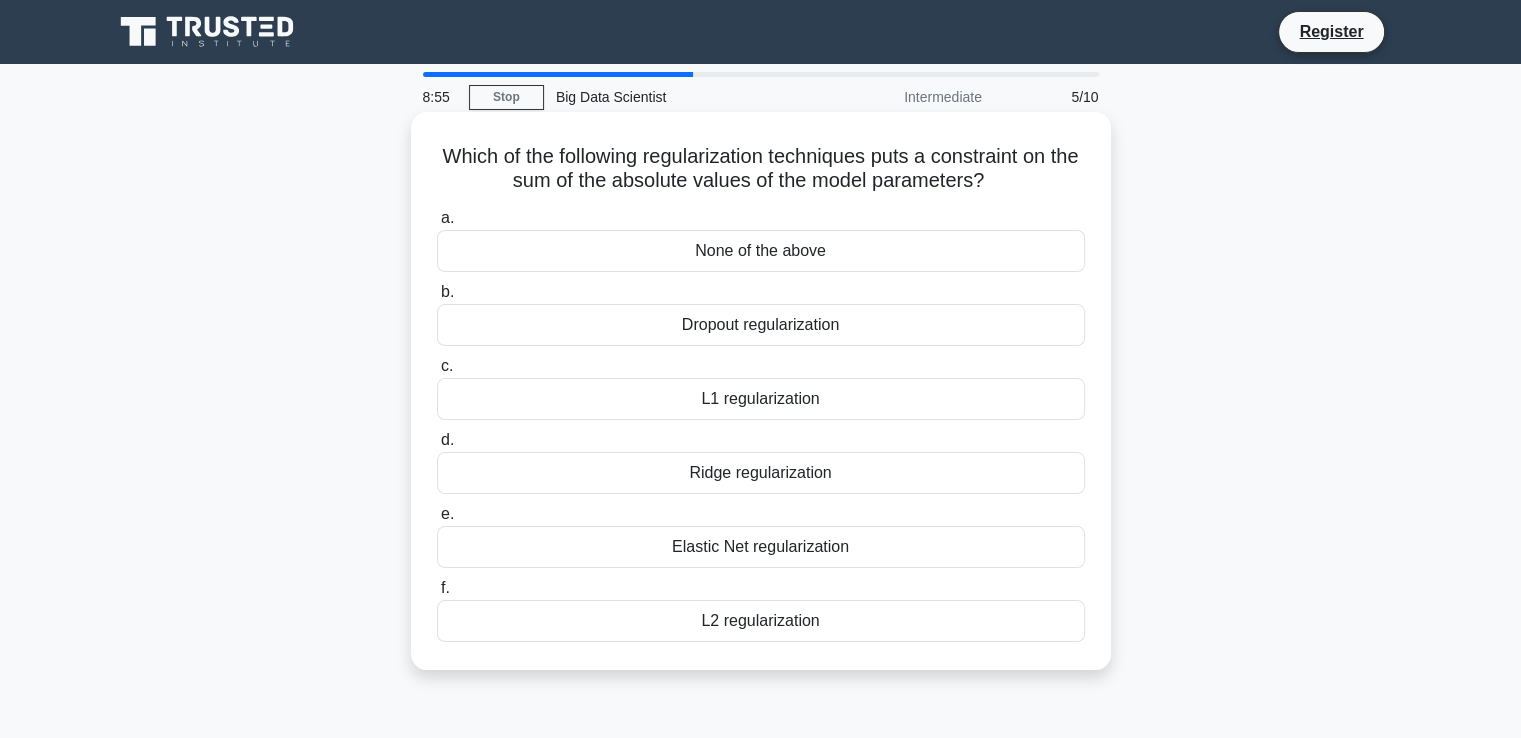 click on "L1 regularization" at bounding box center (761, 399) 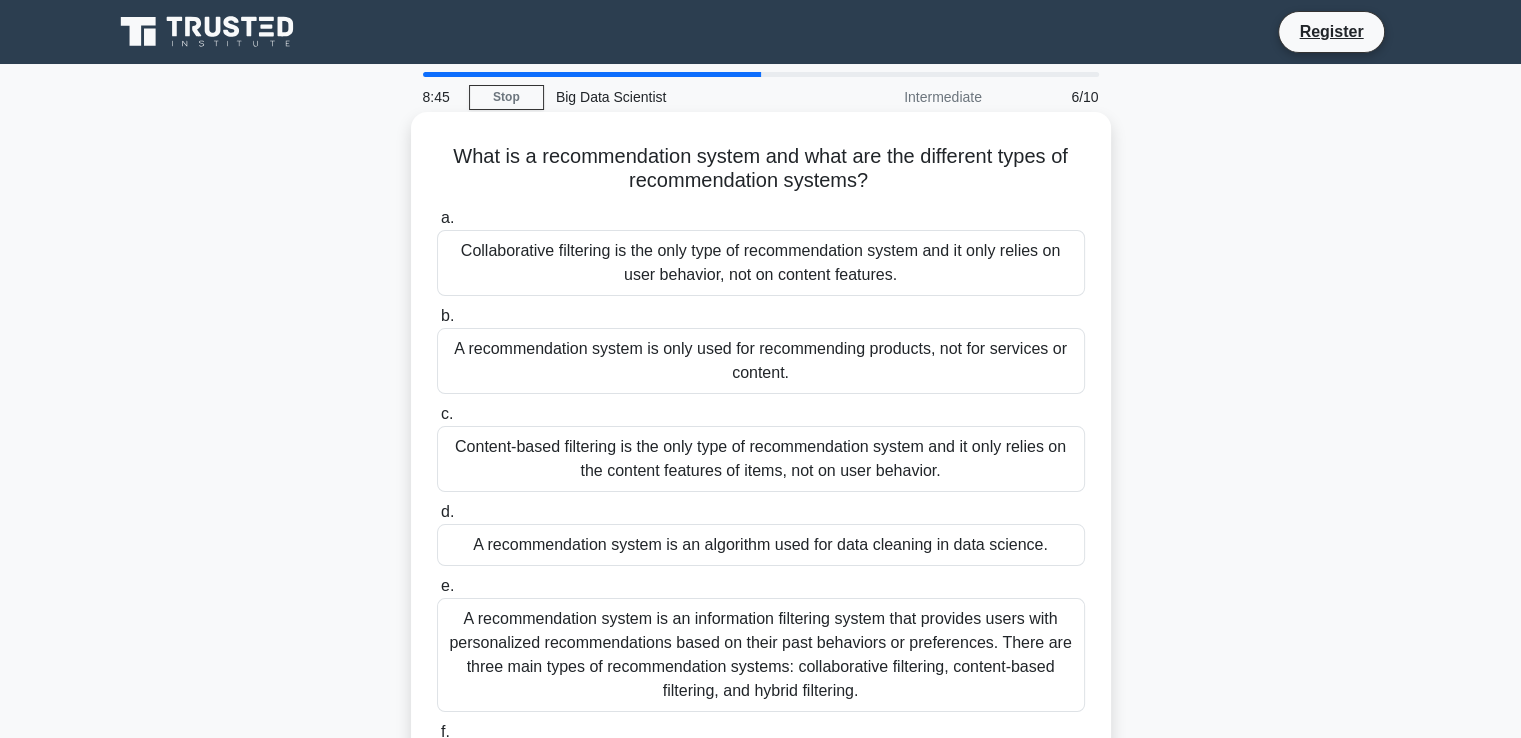 click on "A recommendation system is an information filtering system that provides users with personalized recommendations based on their past behaviors or preferences. There are three main types of recommendation systems: collaborative filtering, content-based filtering, and hybrid filtering." at bounding box center [761, 655] 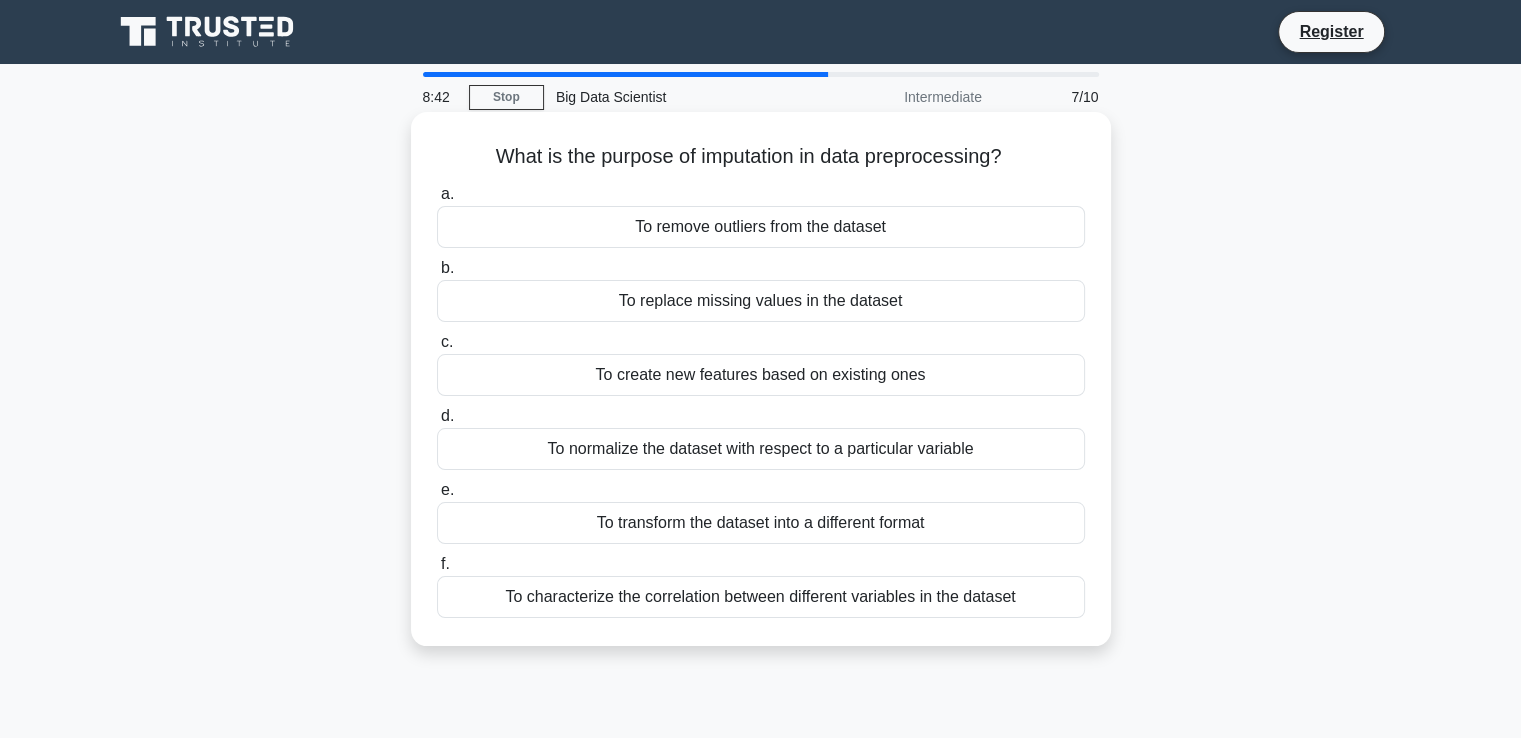 click on "To replace missing values in the dataset" at bounding box center [761, 301] 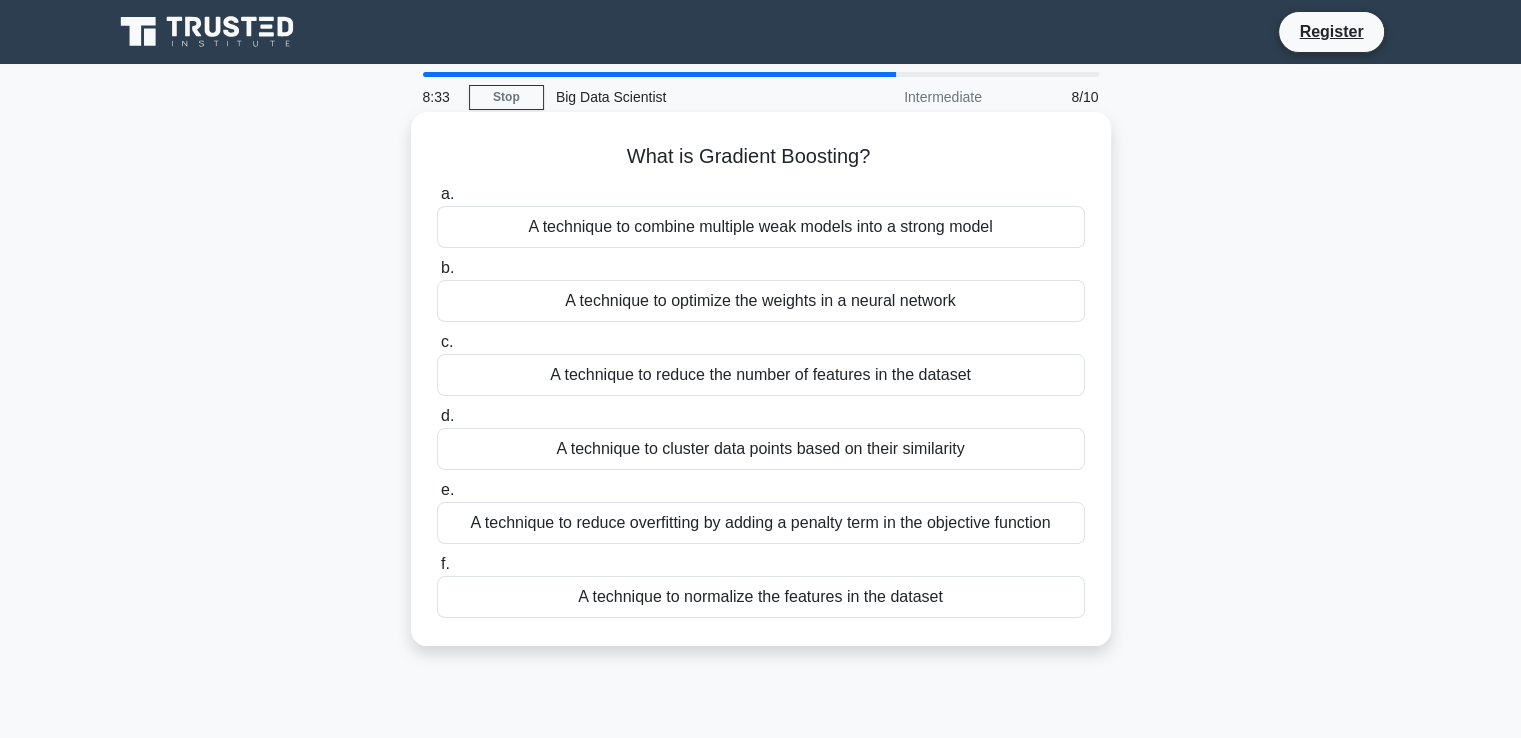 click on "A technique to combine multiple weak models into a strong model" at bounding box center (761, 227) 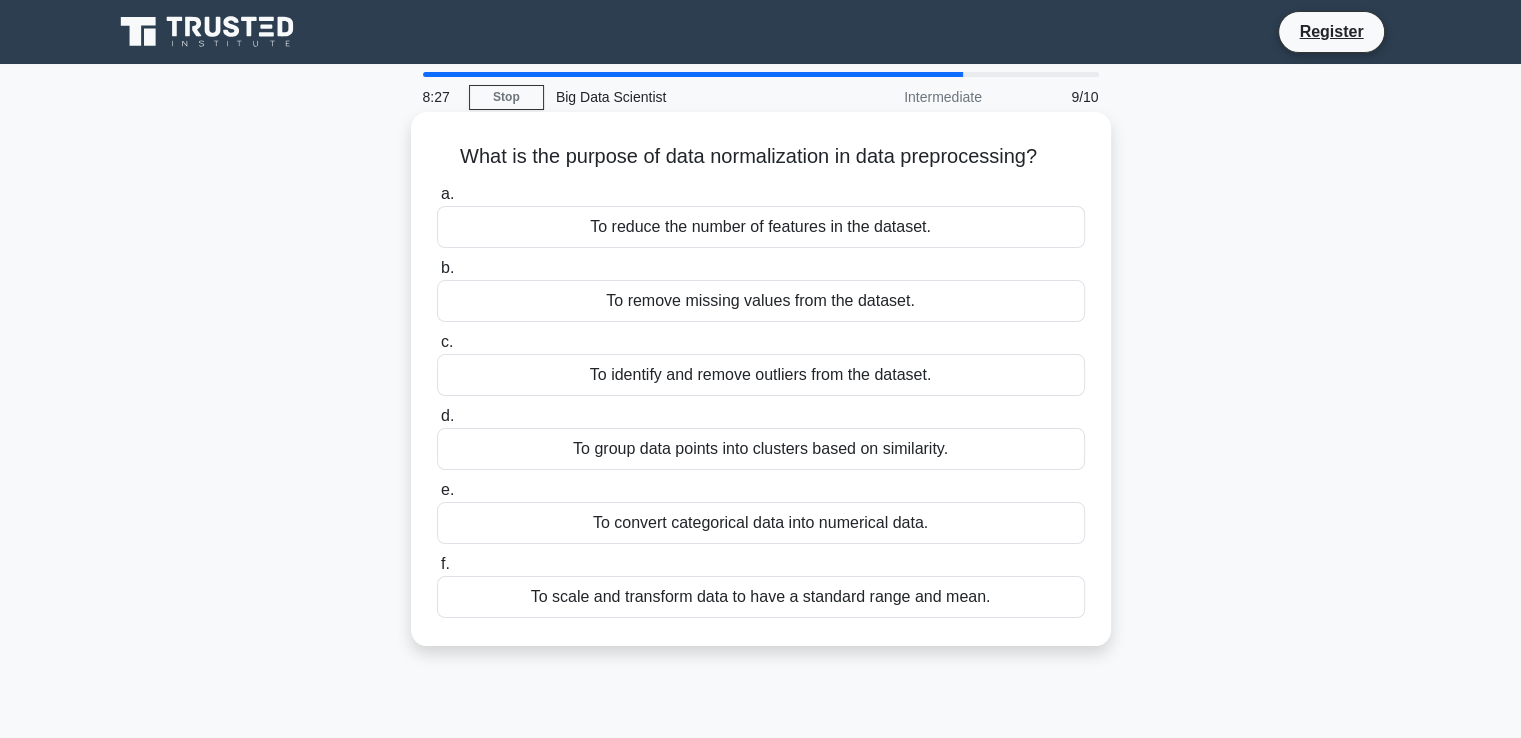 click on "To scale and transform data to have a standard range and mean." at bounding box center (761, 597) 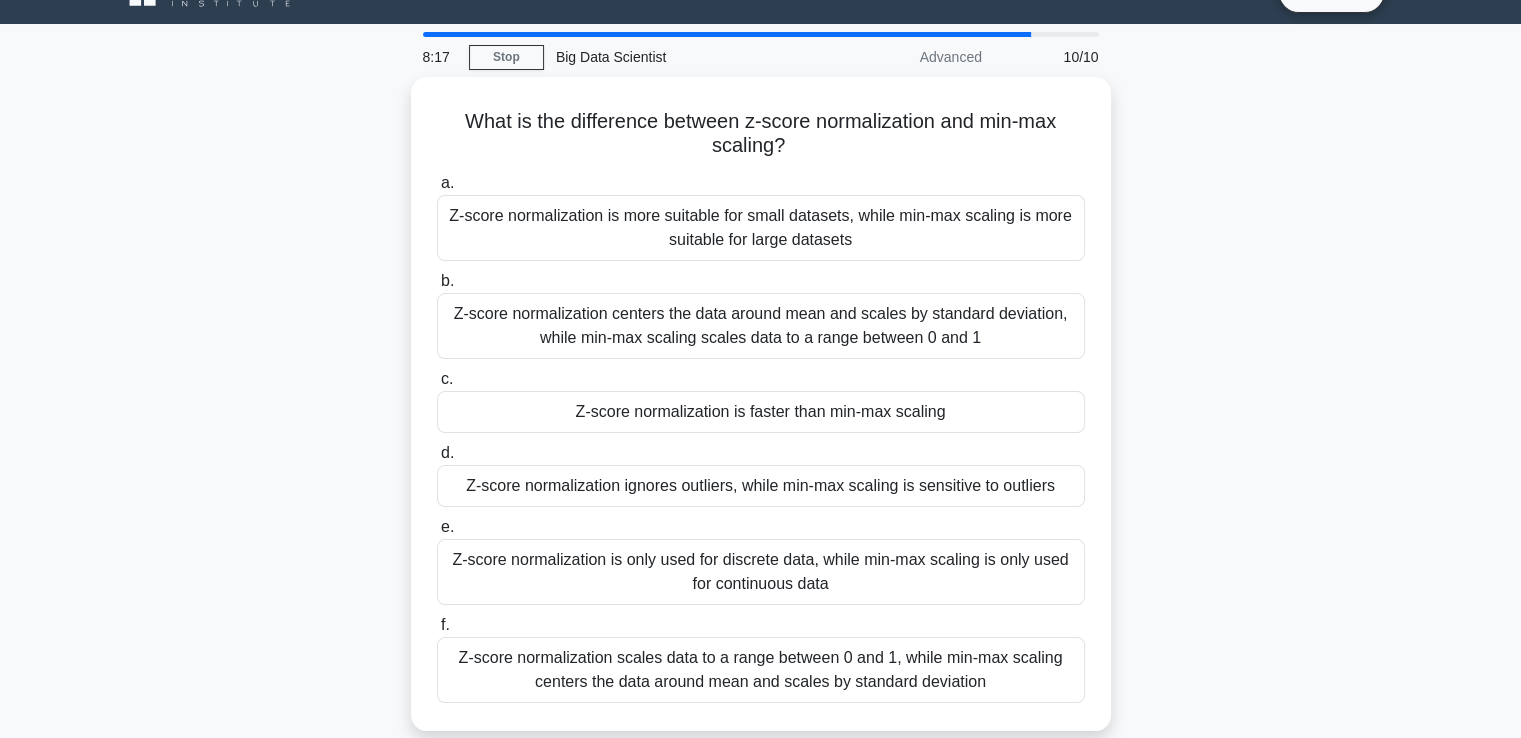 scroll, scrollTop: 133, scrollLeft: 0, axis: vertical 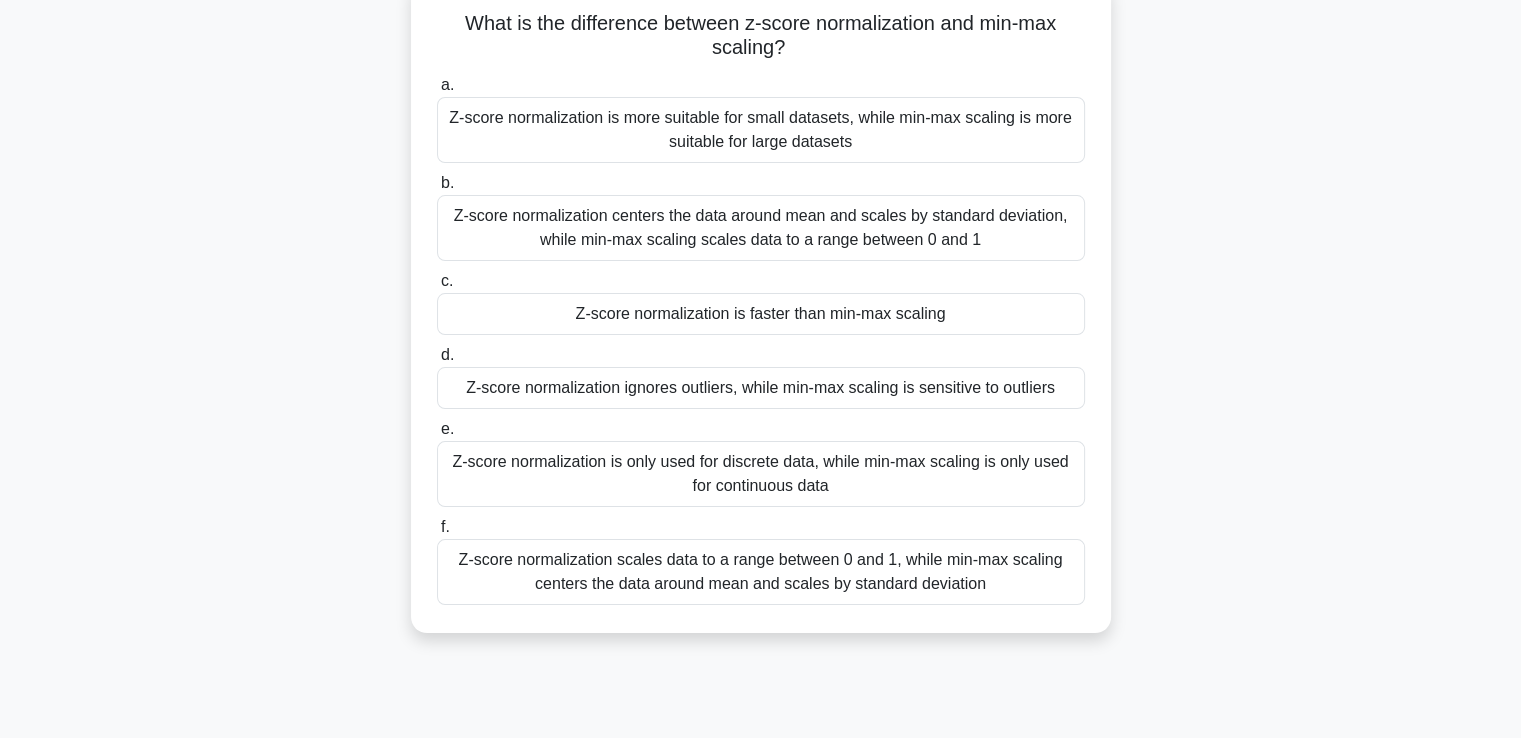 click on "Z-score normalization centers the data around mean and scales by standard deviation, while min-max scaling scales data to a range between 0 and 1" at bounding box center [761, 228] 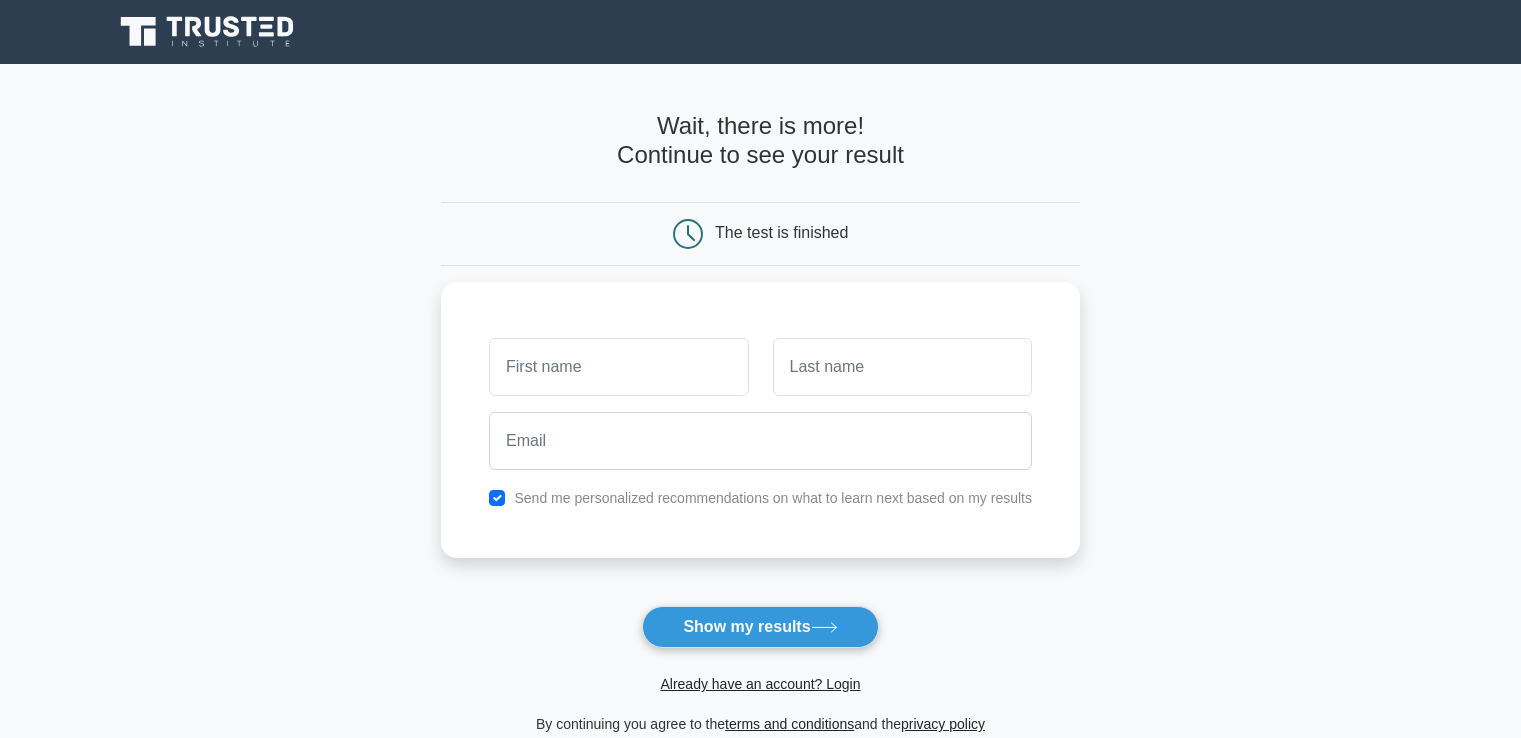 scroll, scrollTop: 0, scrollLeft: 0, axis: both 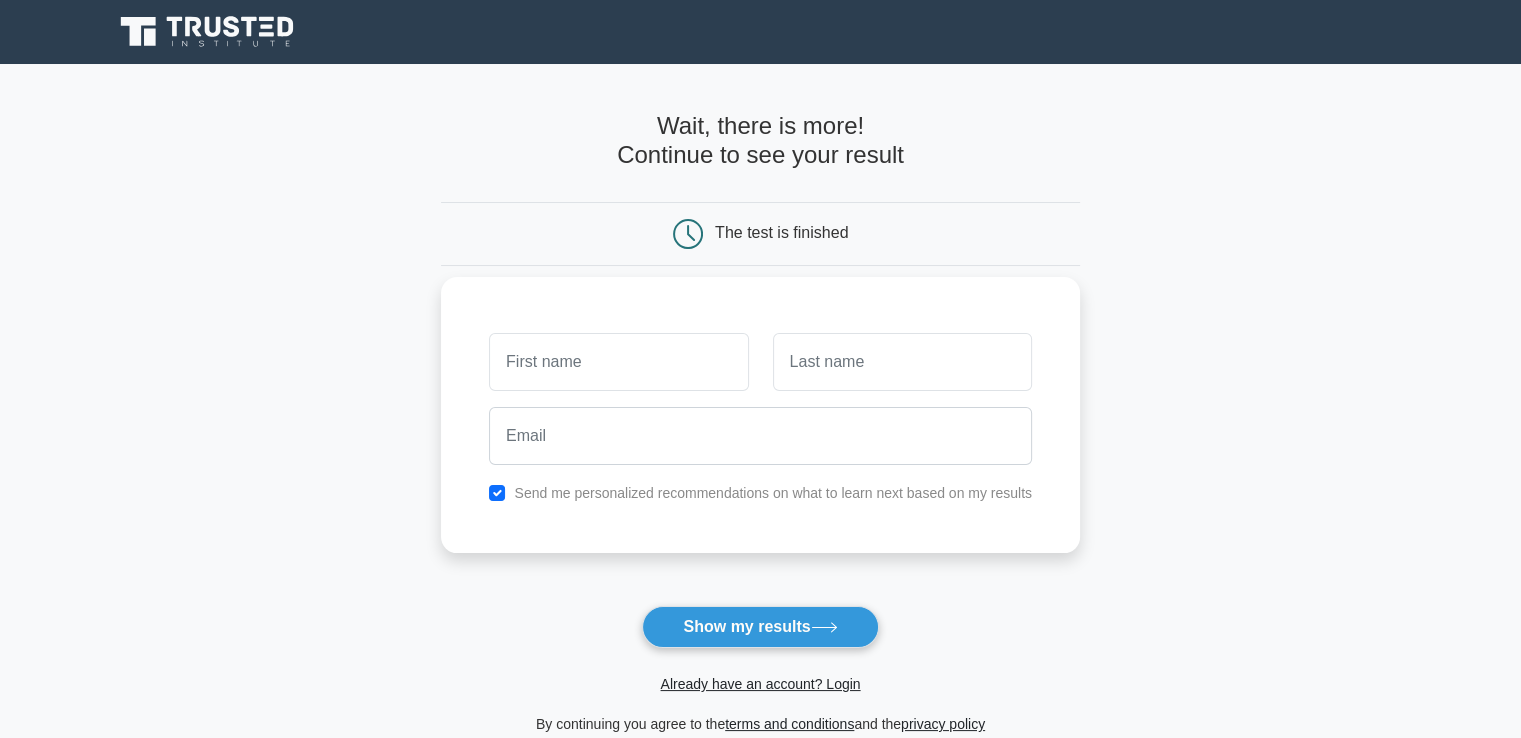 click at bounding box center (618, 362) 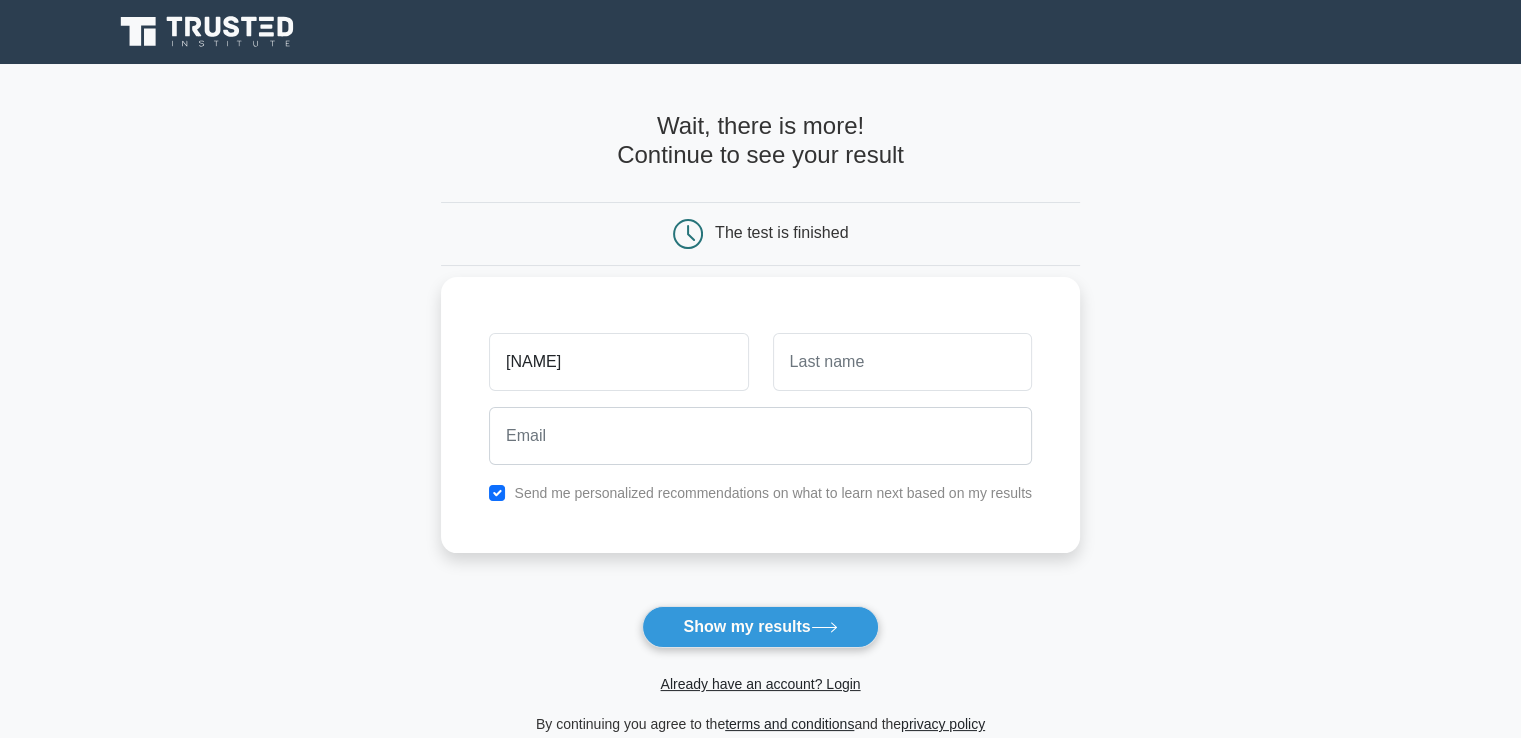 type on "lohi" 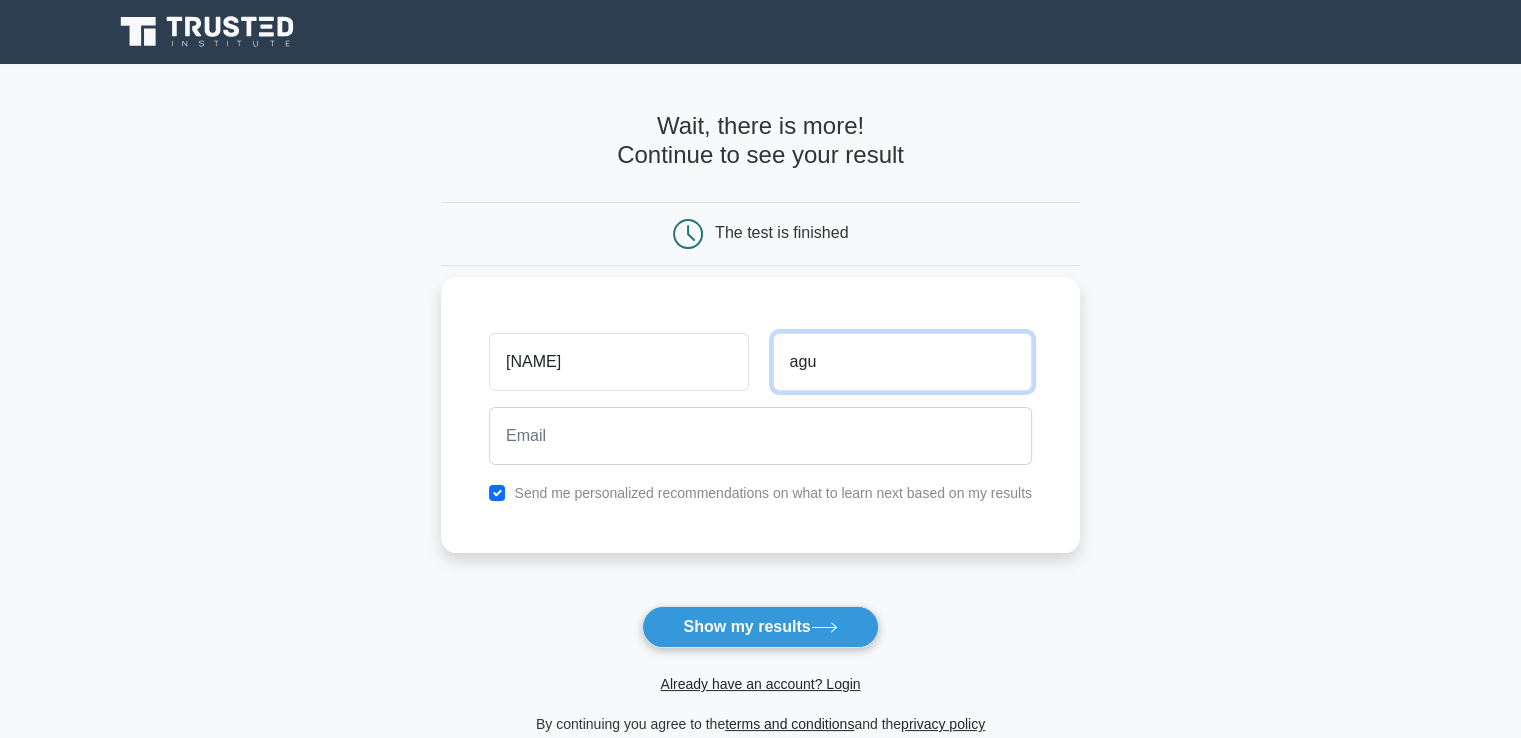 type on "agu" 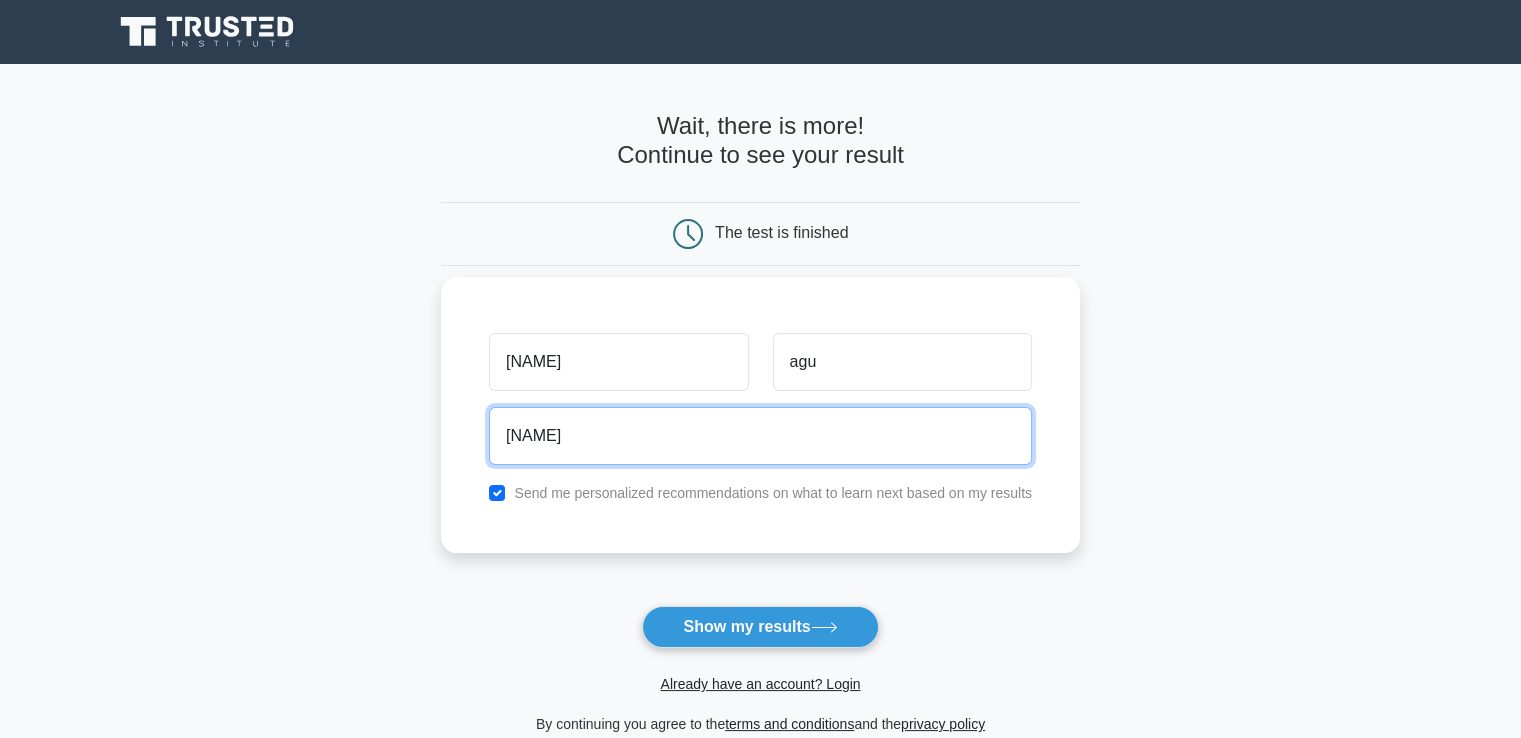 click on "lohi" at bounding box center (760, 436) 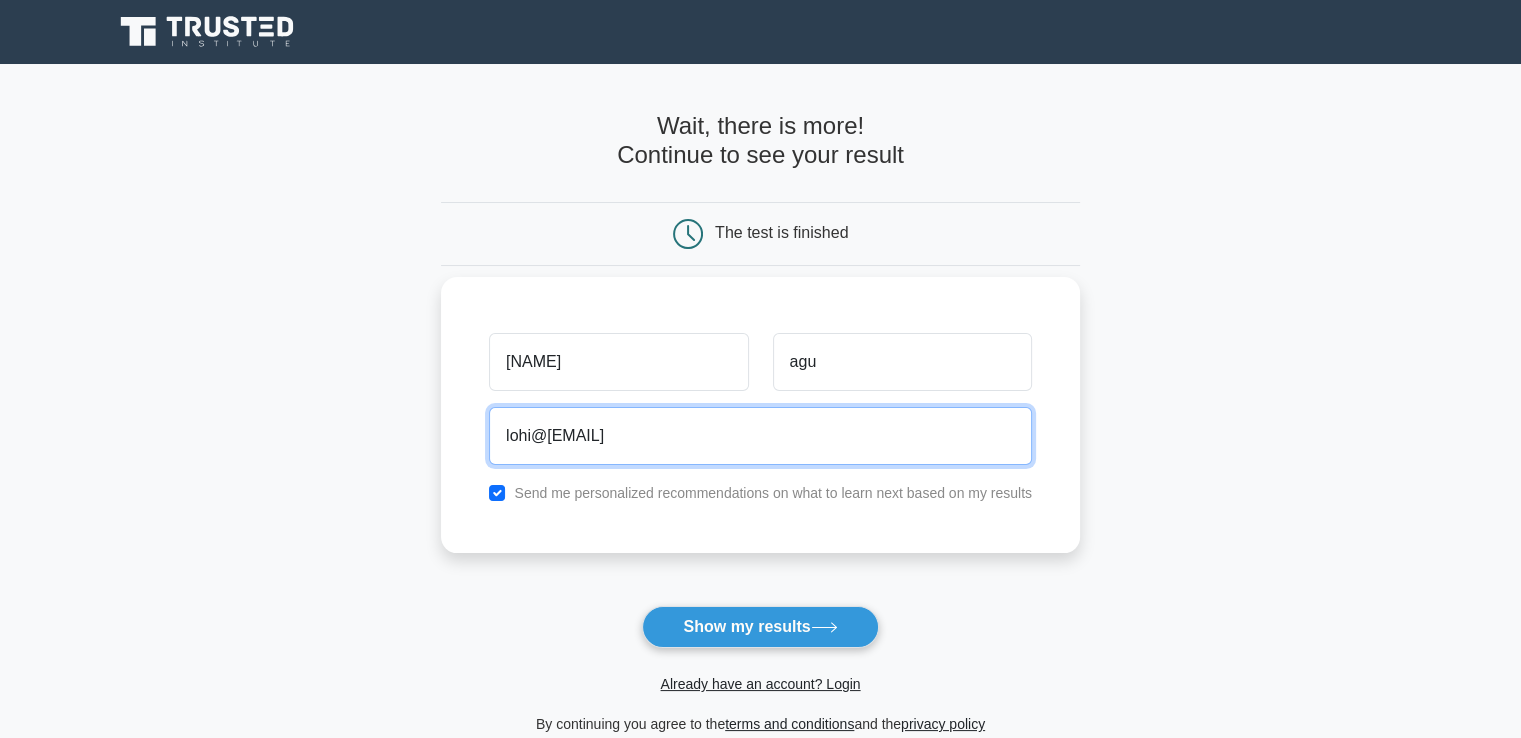 type on "lohi@gmail.com" 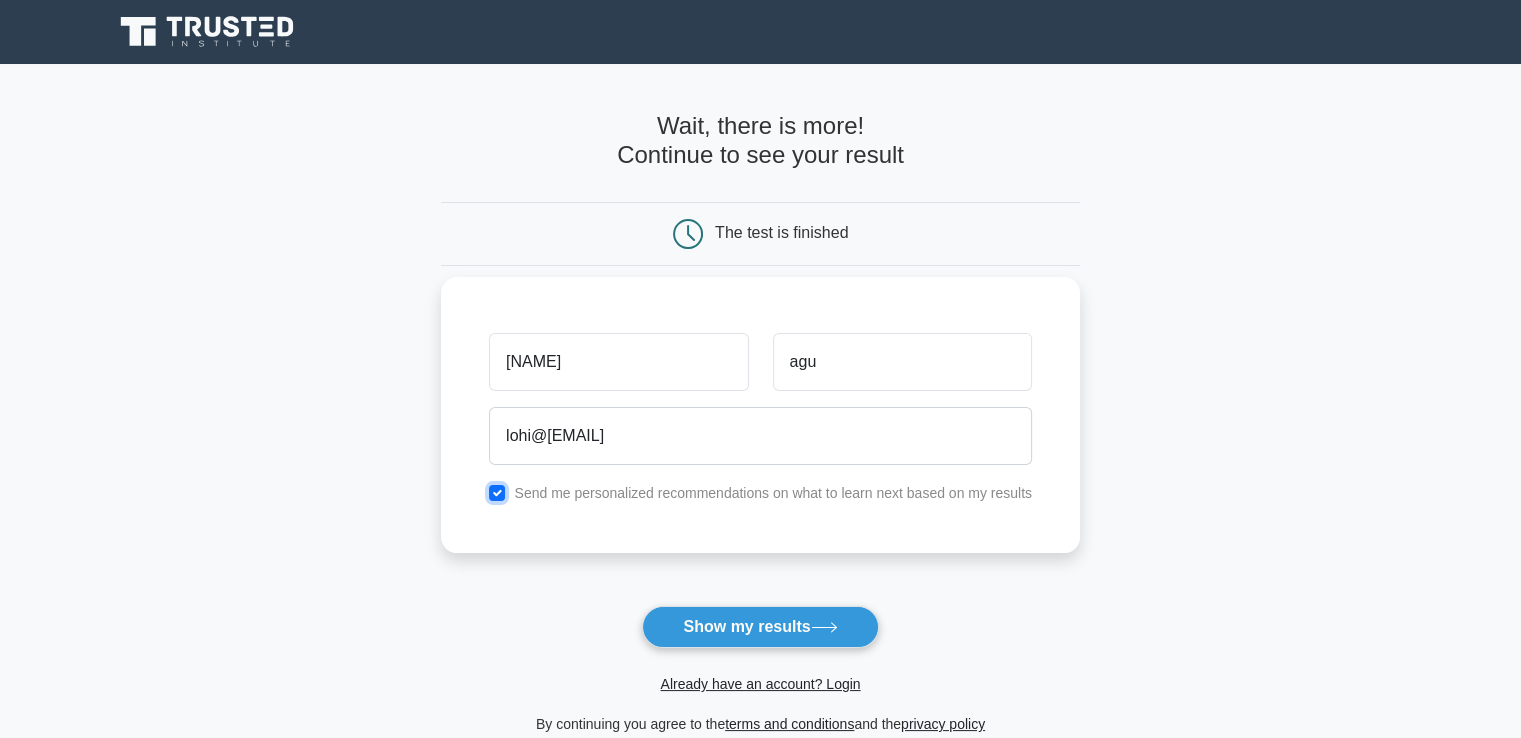 click at bounding box center (497, 493) 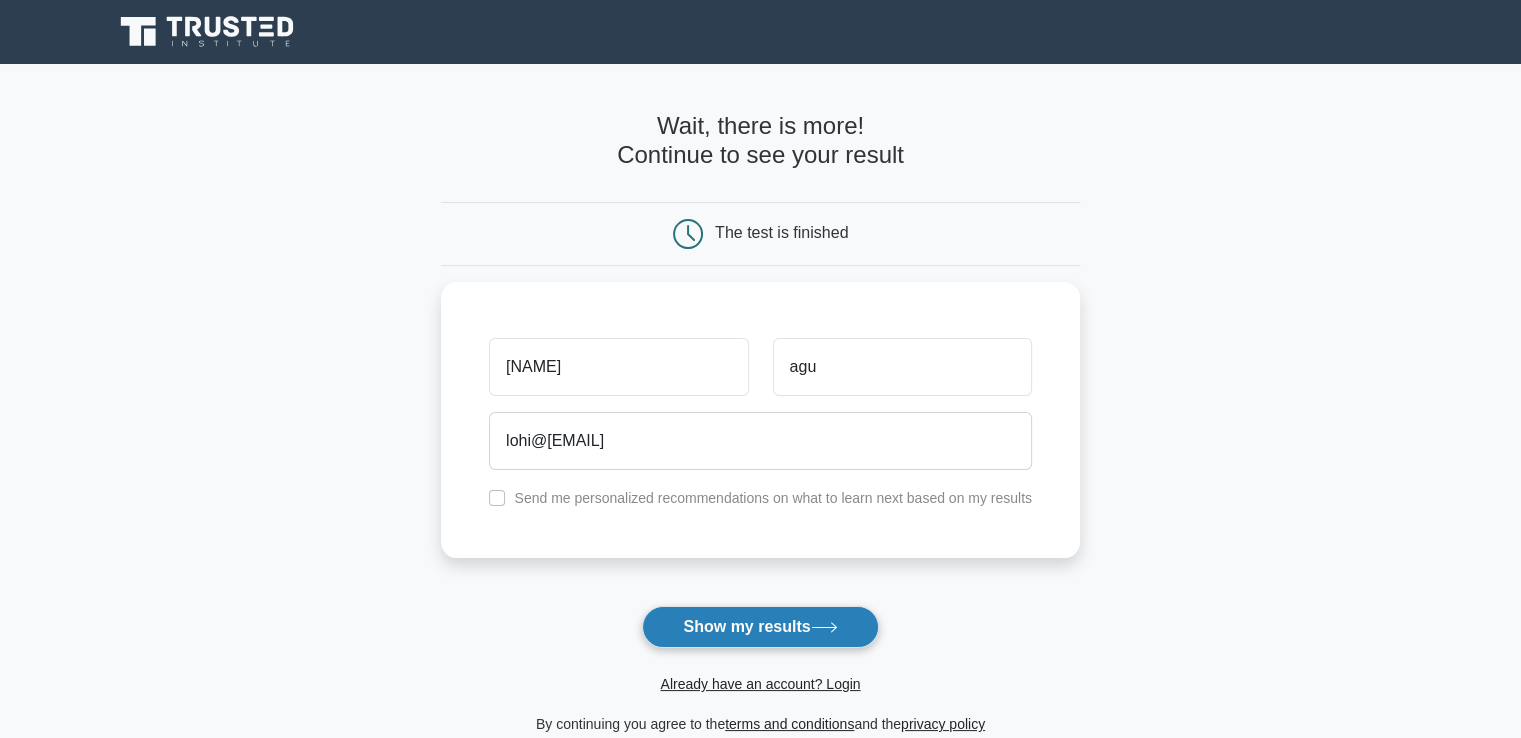 click on "Show my results" at bounding box center [760, 627] 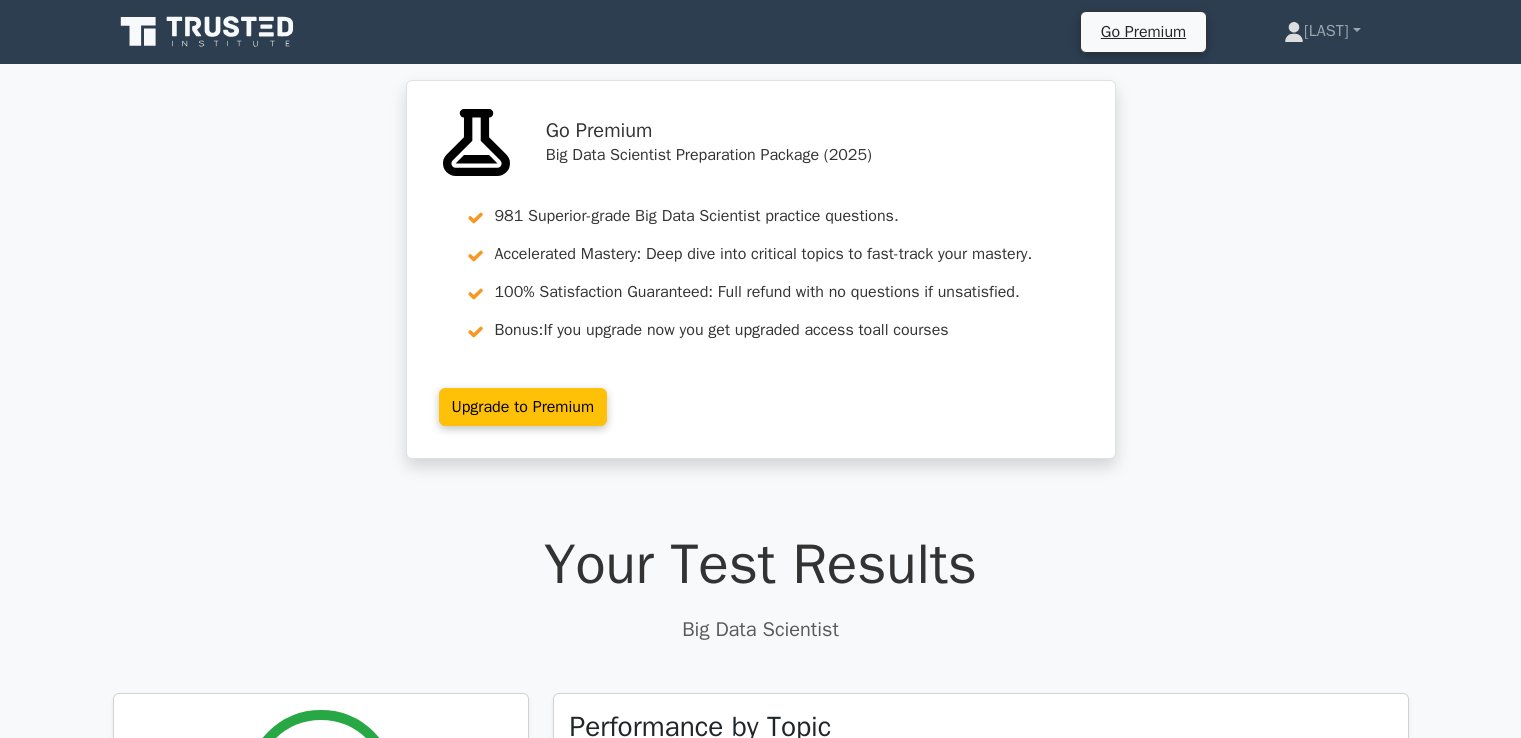scroll, scrollTop: 0, scrollLeft: 0, axis: both 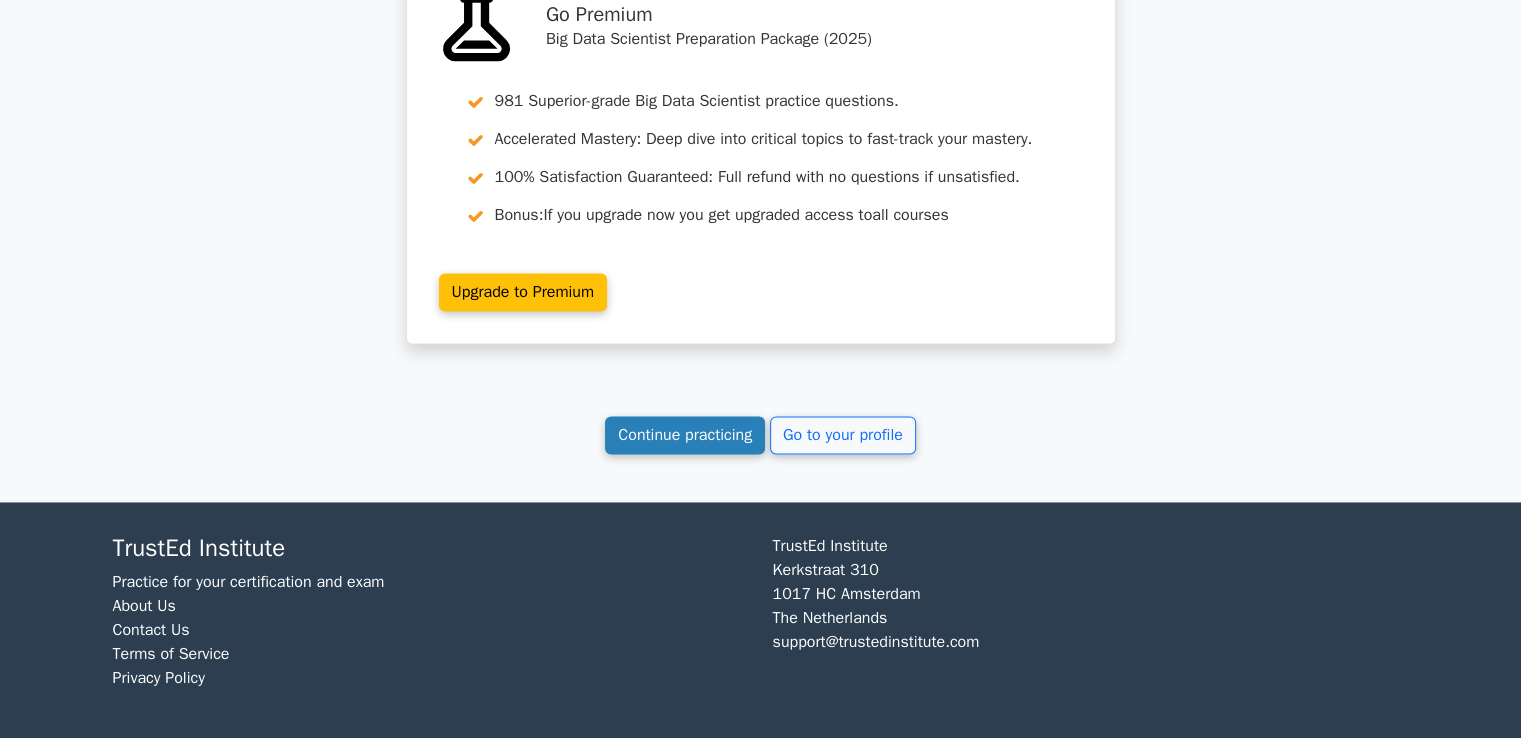 click on "Continue practicing" at bounding box center [685, 435] 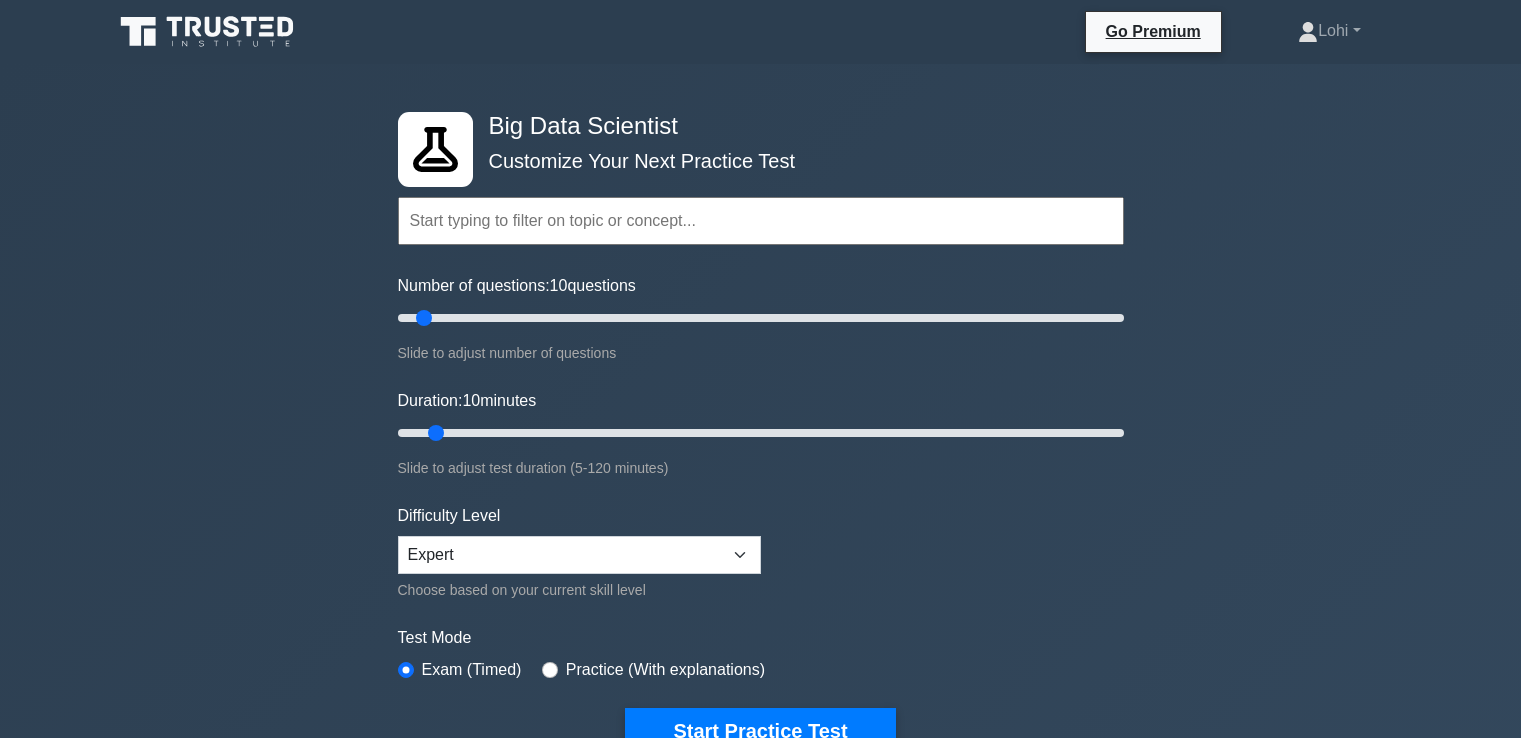 scroll, scrollTop: 0, scrollLeft: 0, axis: both 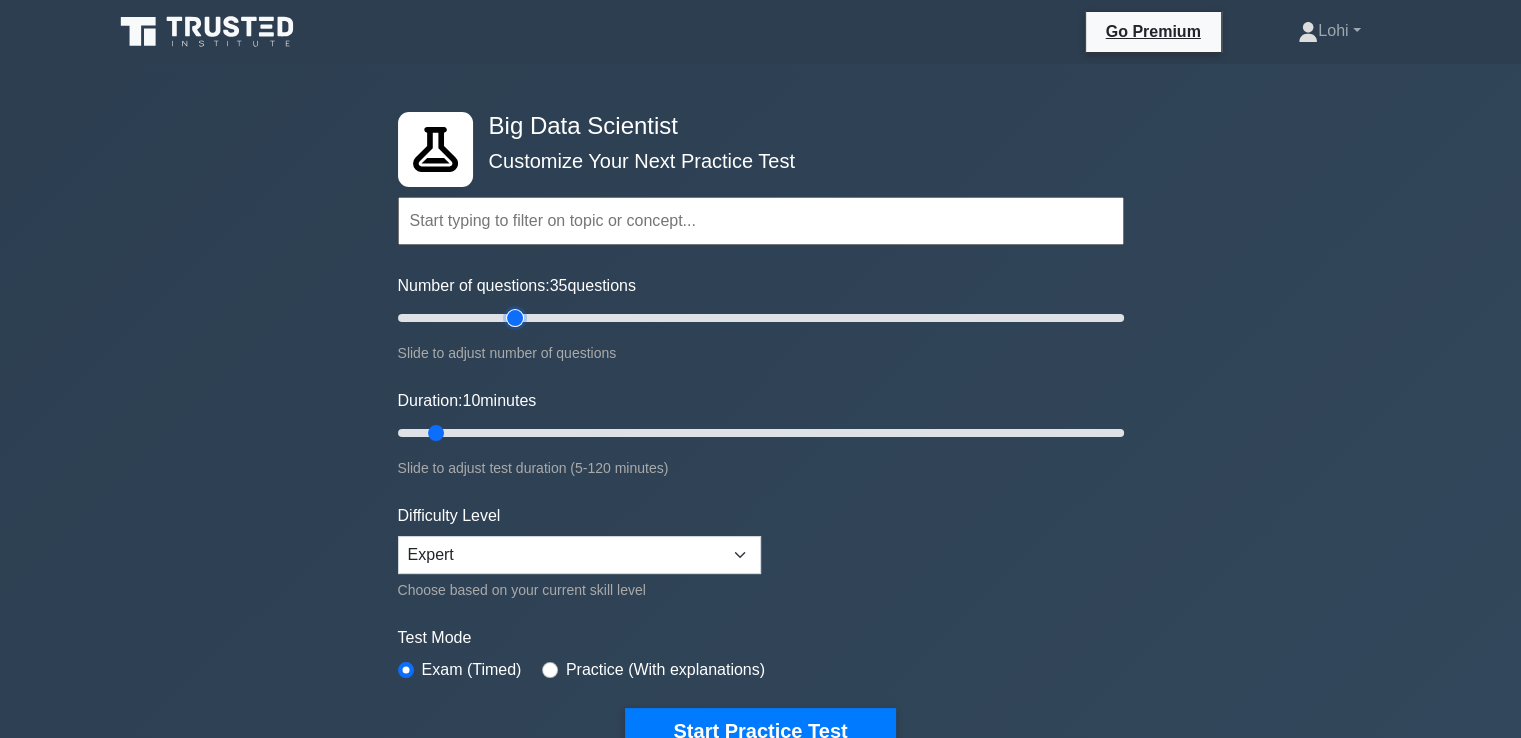 click on "Number of questions:  35  questions" at bounding box center (761, 318) 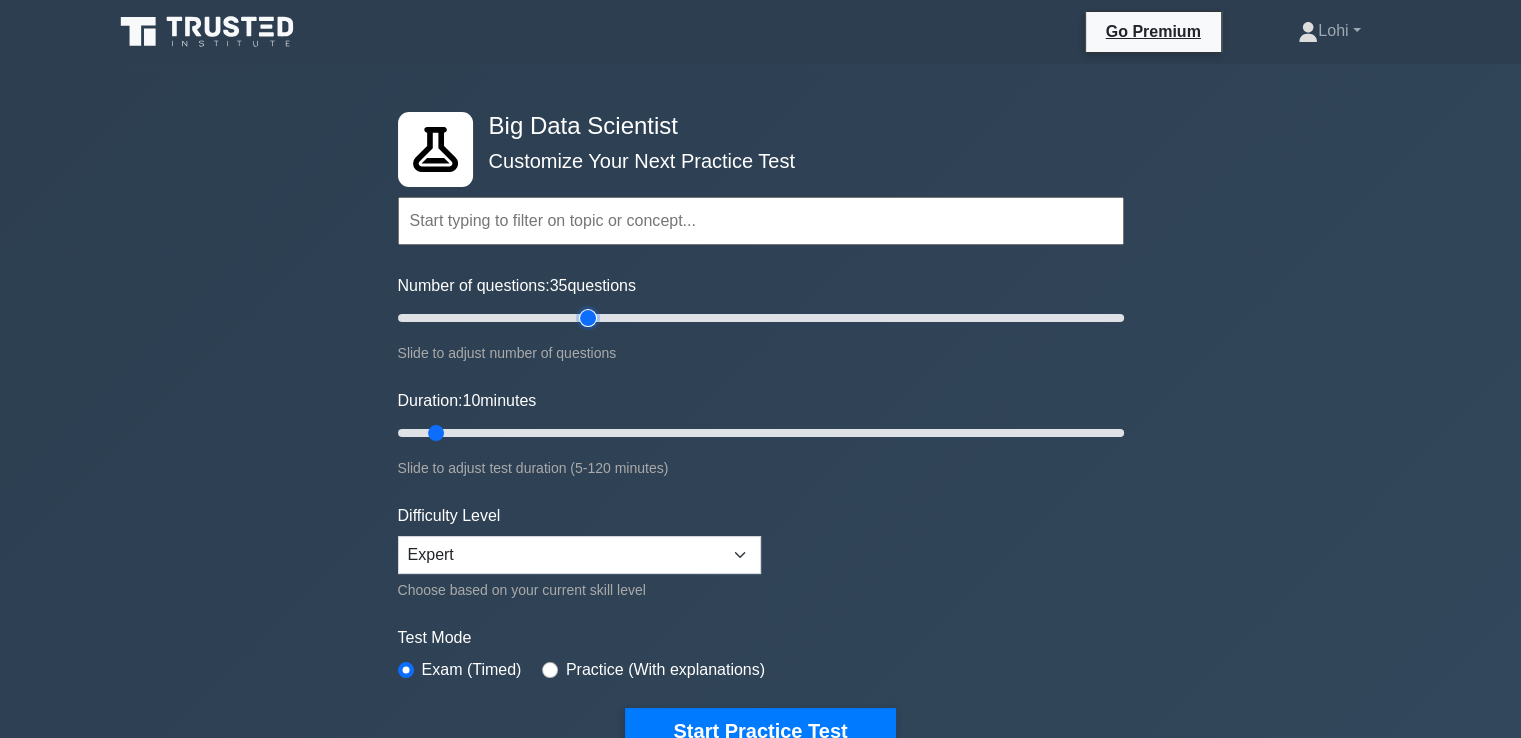 click on "Number of questions:  35  questions" at bounding box center (761, 318) 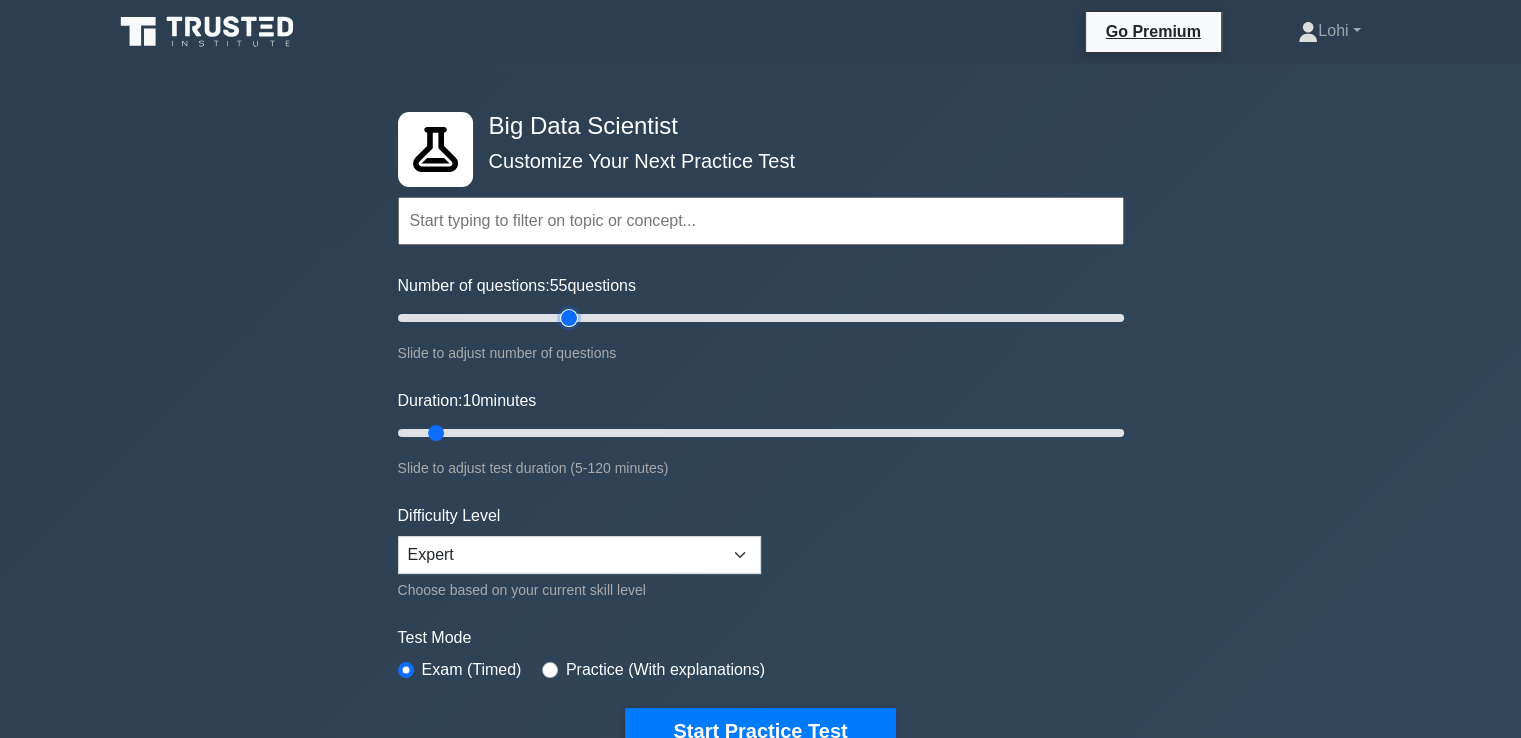 type on "50" 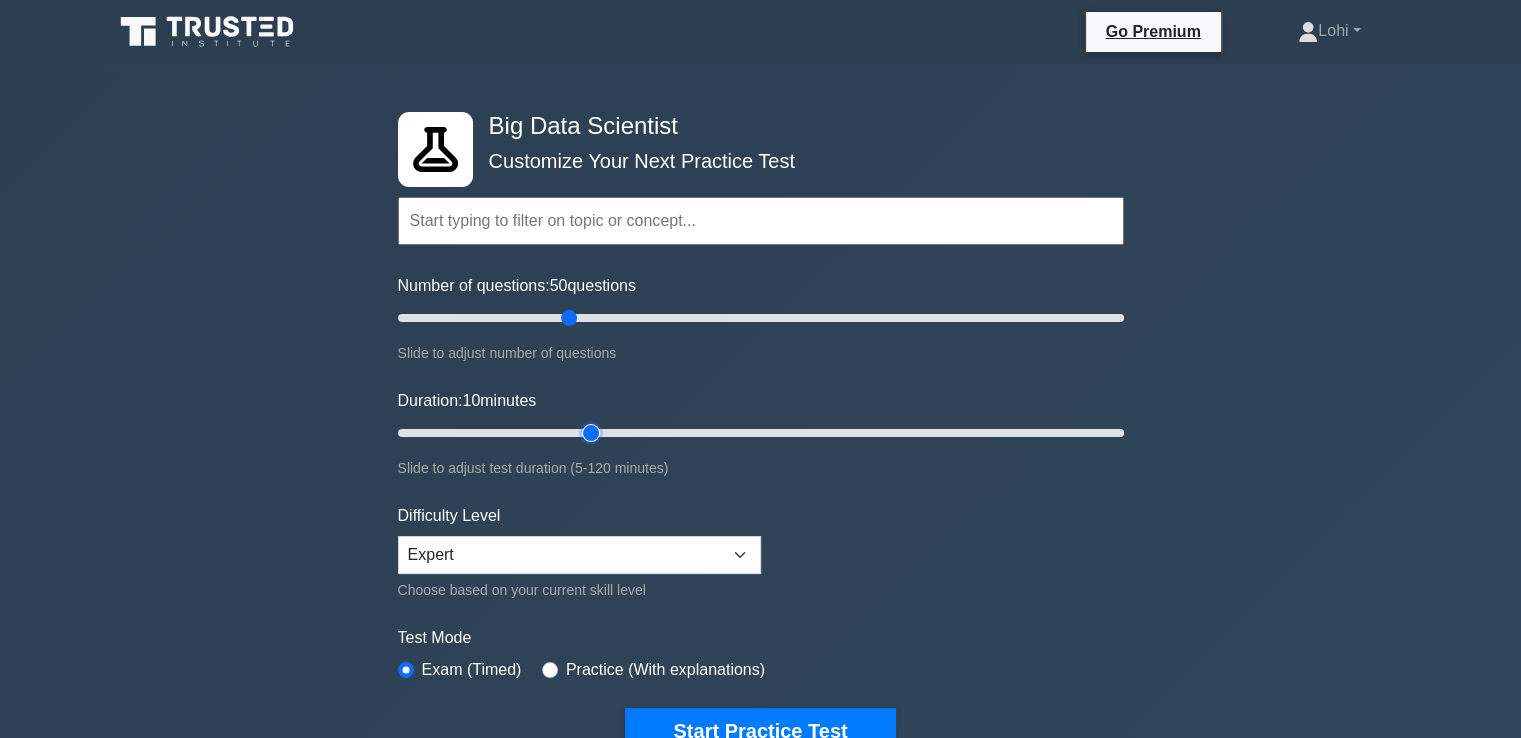 click on "Duration:  10  minutes" at bounding box center (761, 433) 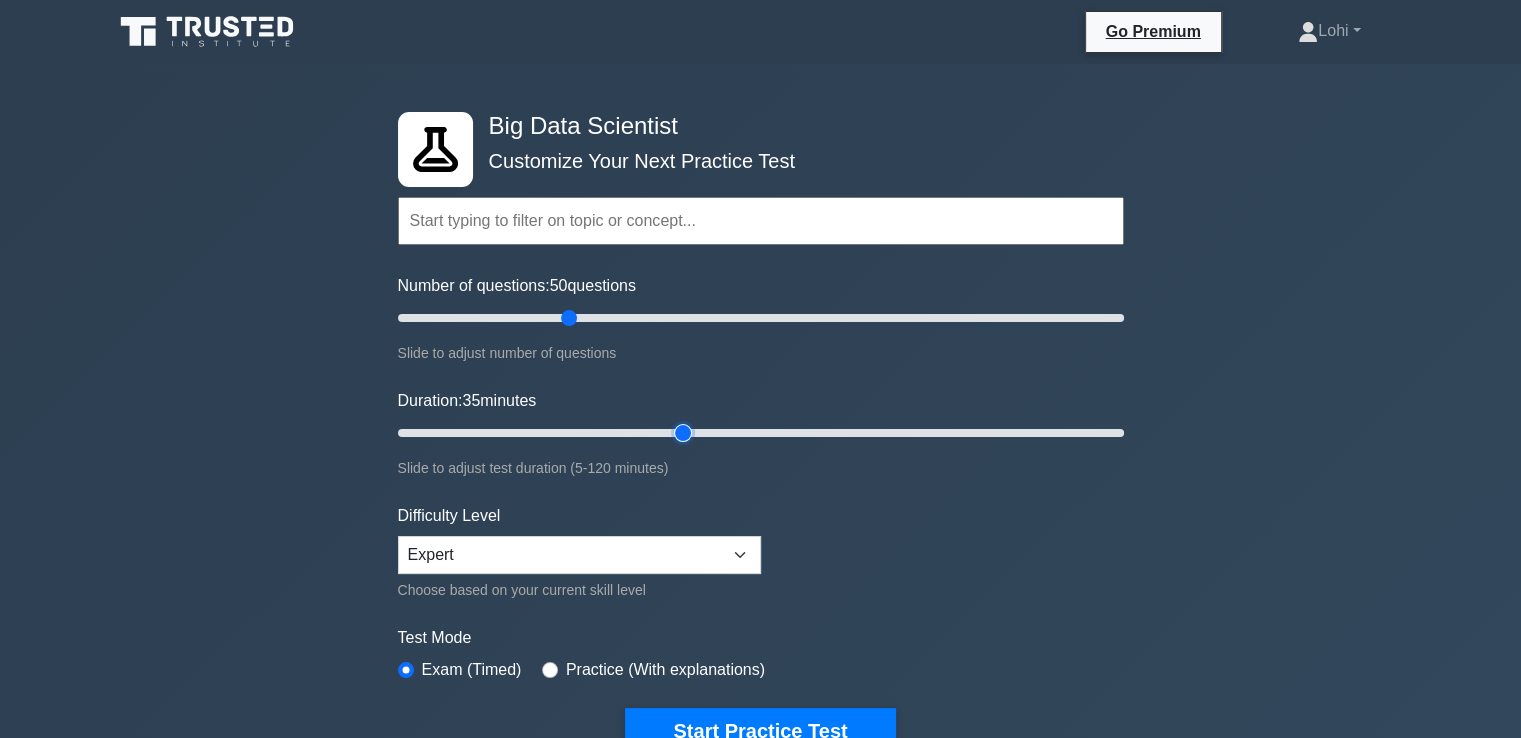 click on "Duration:  35  minutes" at bounding box center [761, 433] 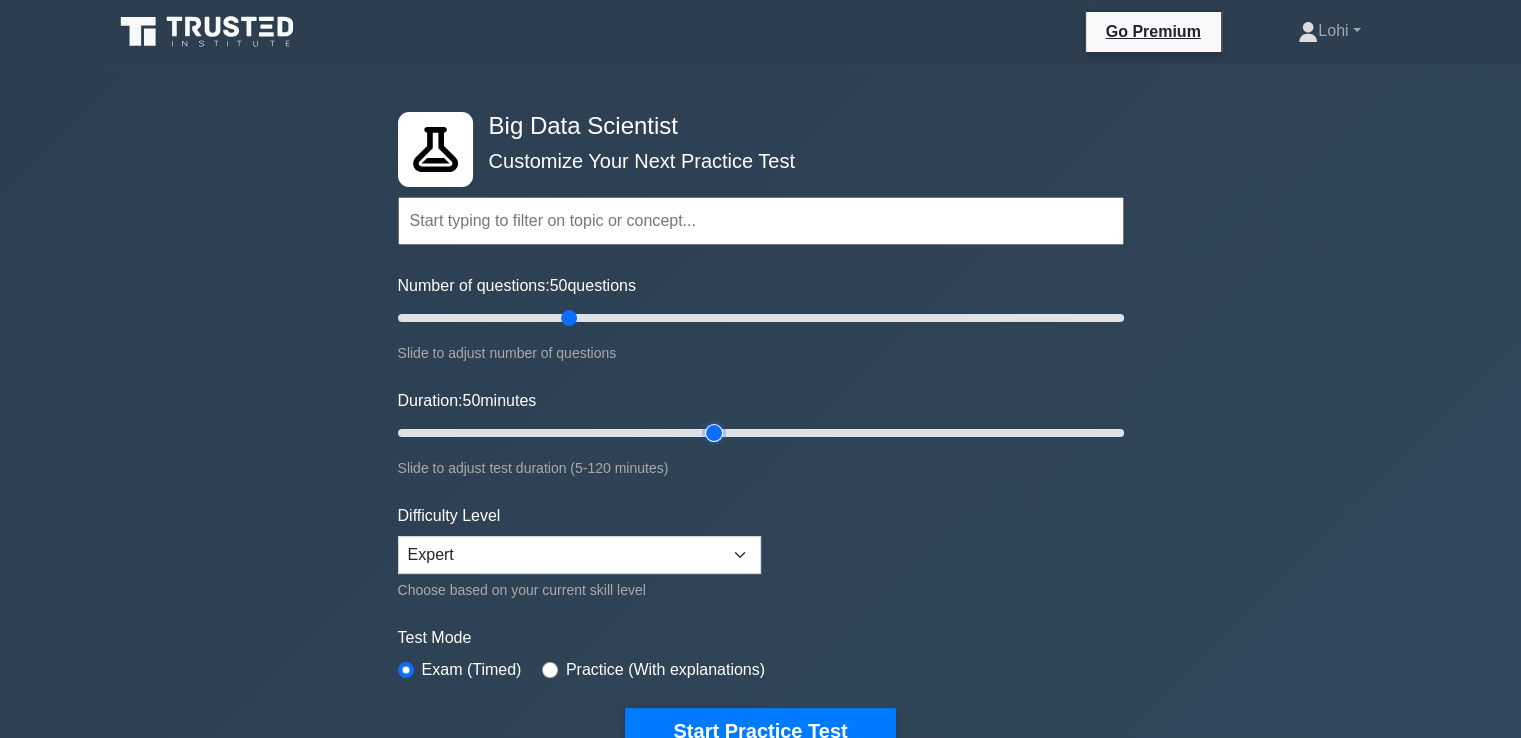 click on "Duration:  50  minutes" at bounding box center (761, 433) 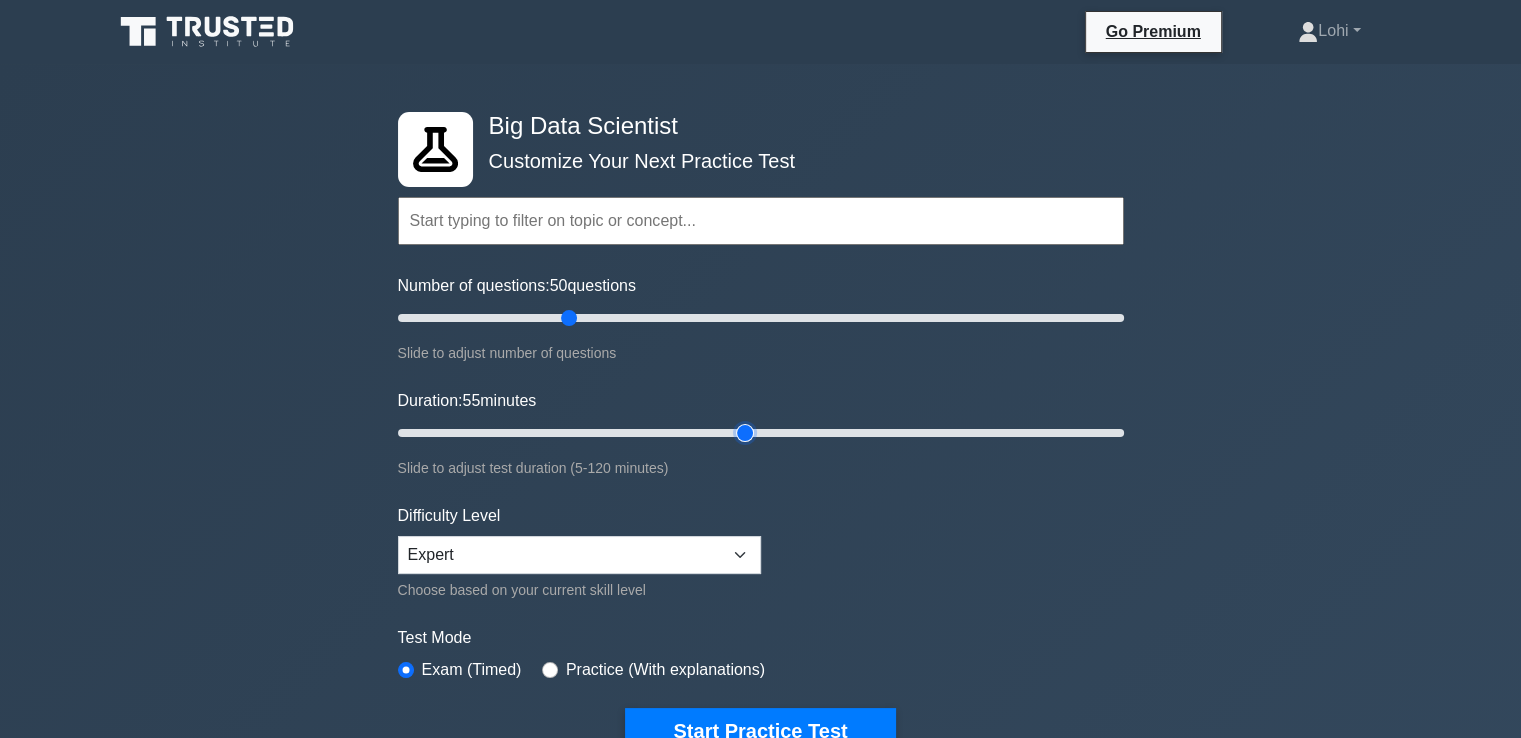 type on "60" 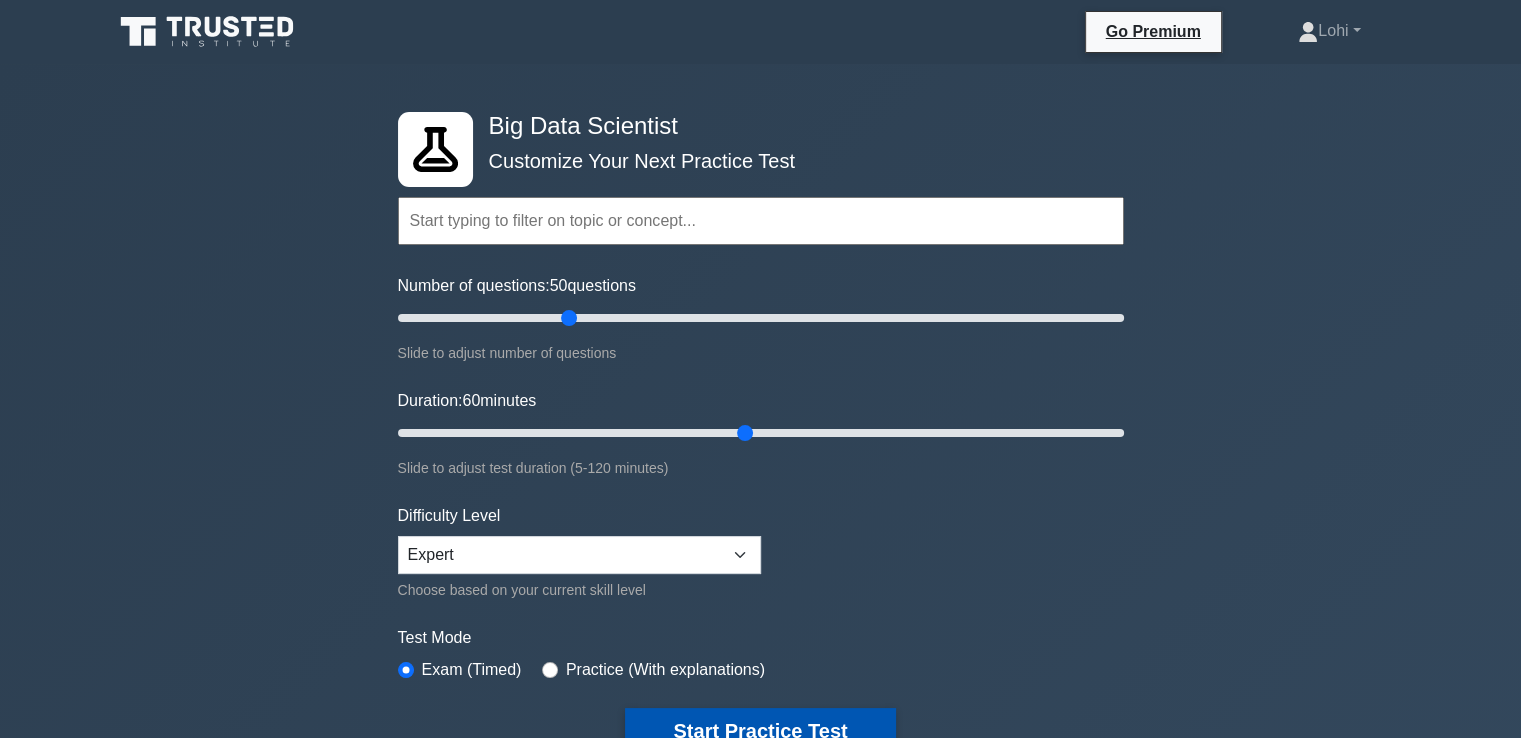 click on "Start Practice Test" at bounding box center (760, 731) 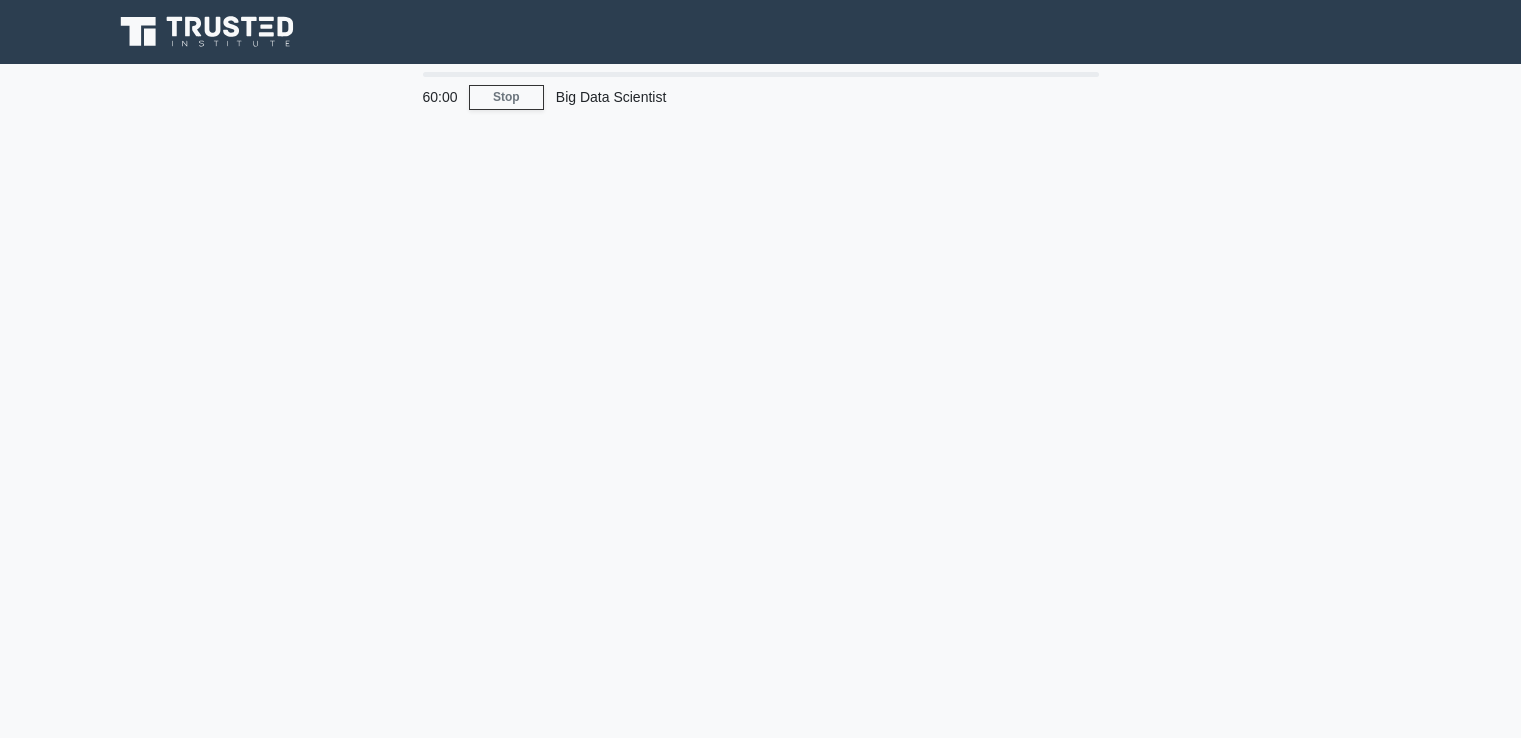 scroll, scrollTop: 0, scrollLeft: 0, axis: both 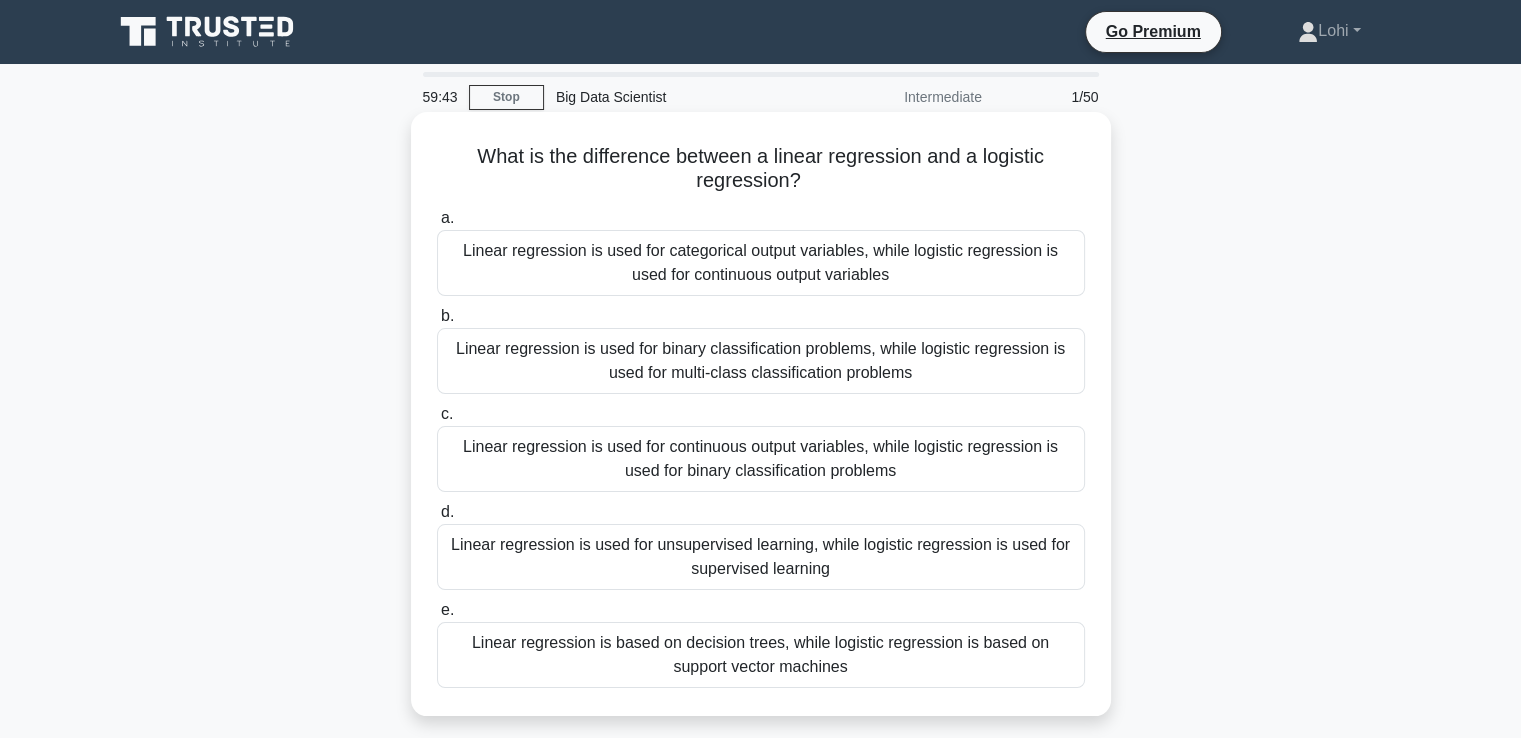 click on "Linear regression is used for continuous output variables, while logistic regression is used for binary classification problems" at bounding box center (761, 459) 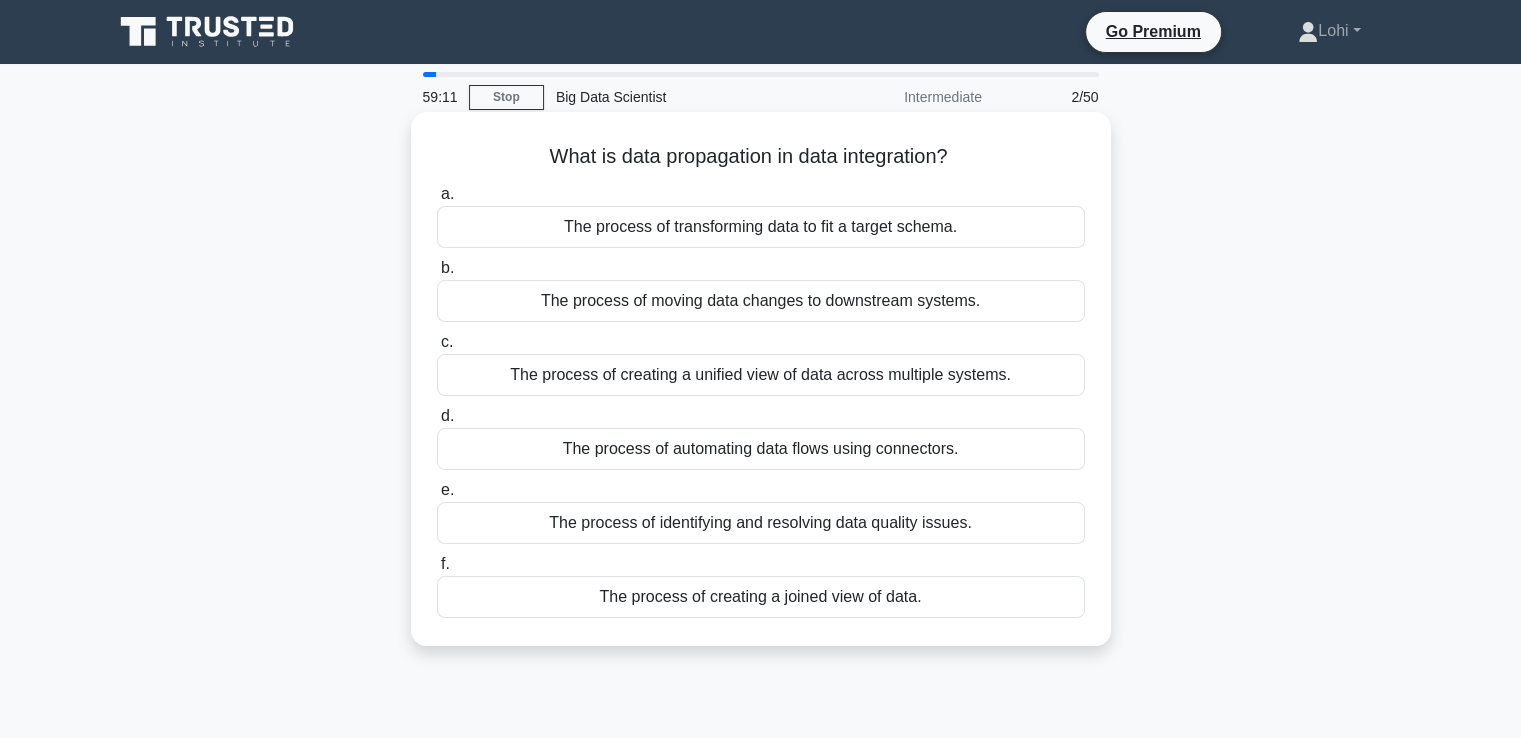 click on "The process of moving data changes to downstream systems." at bounding box center (761, 301) 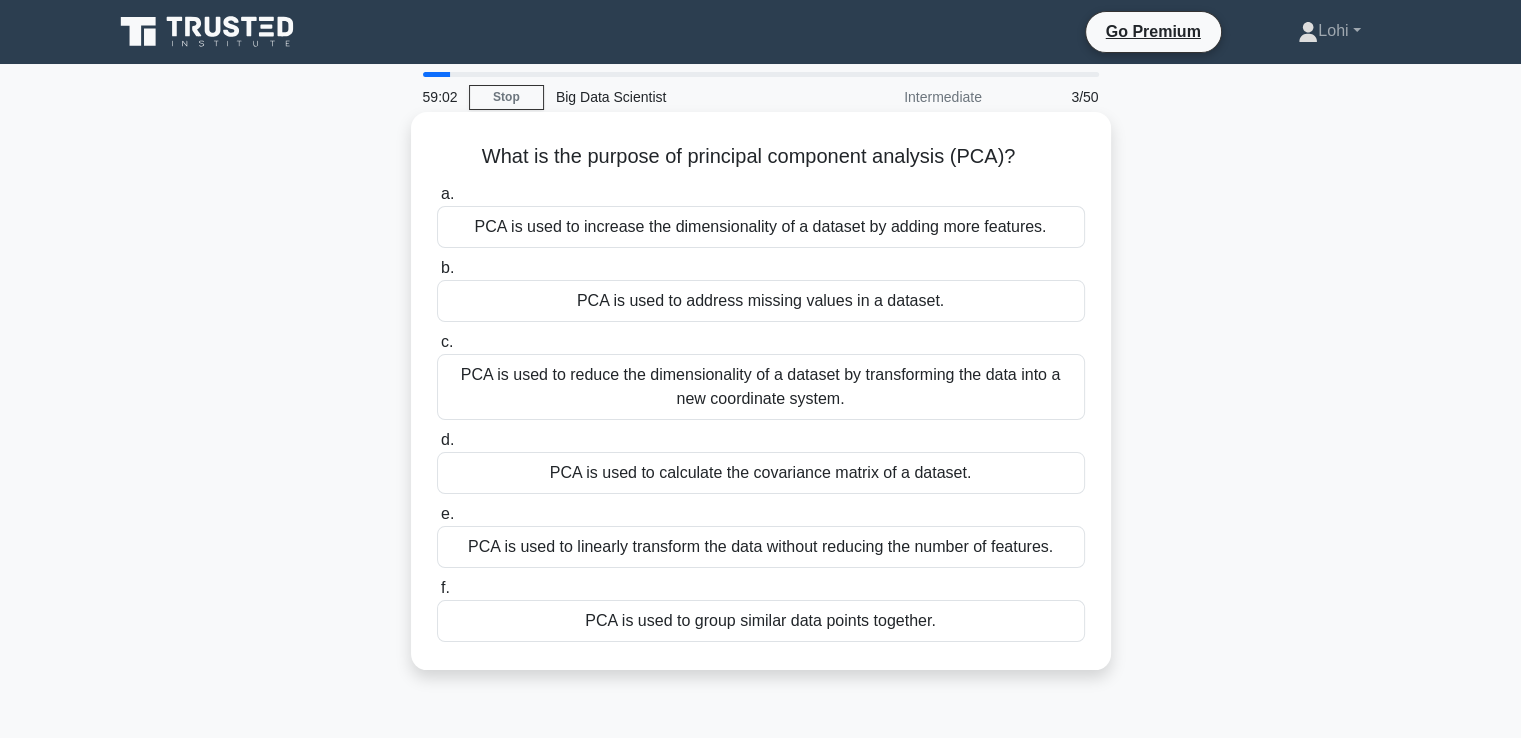 click on "PCA is used to reduce the dimensionality of a dataset by transforming the data into a new coordinate system." at bounding box center (761, 387) 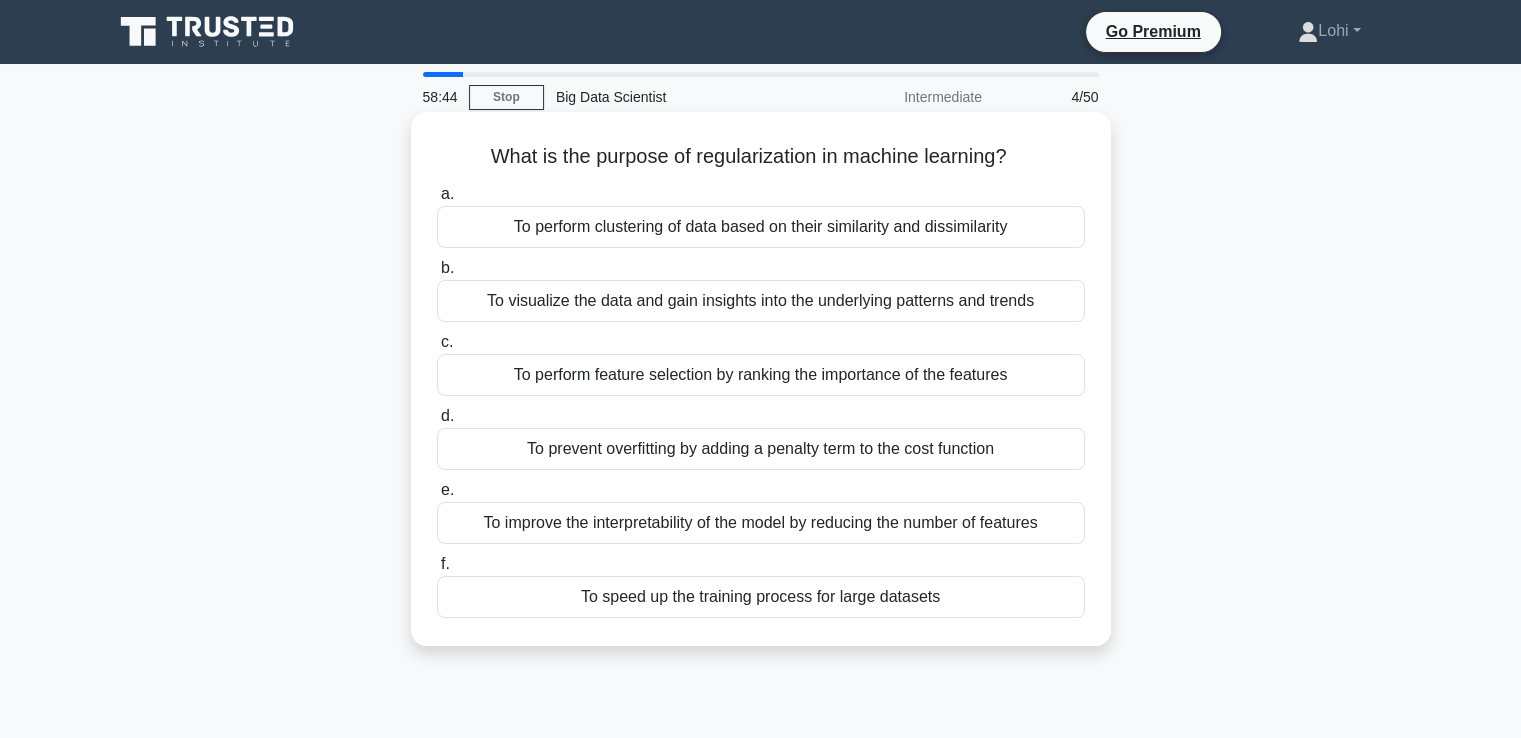 click on "To prevent overfitting by adding a penalty term to the cost function" at bounding box center (761, 449) 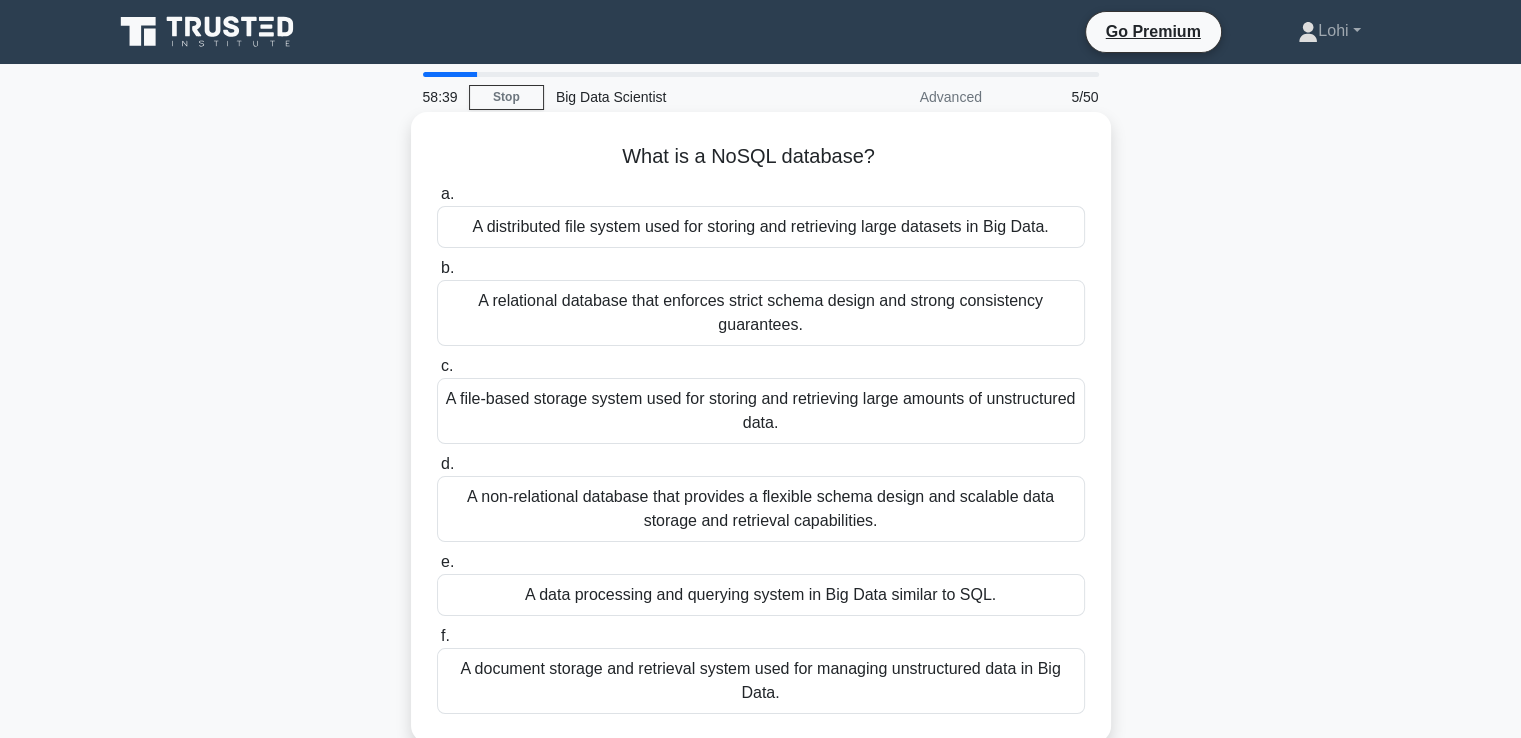 click on "A non-relational database that provides a flexible schema design and scalable data storage and retrieval capabilities." at bounding box center (761, 509) 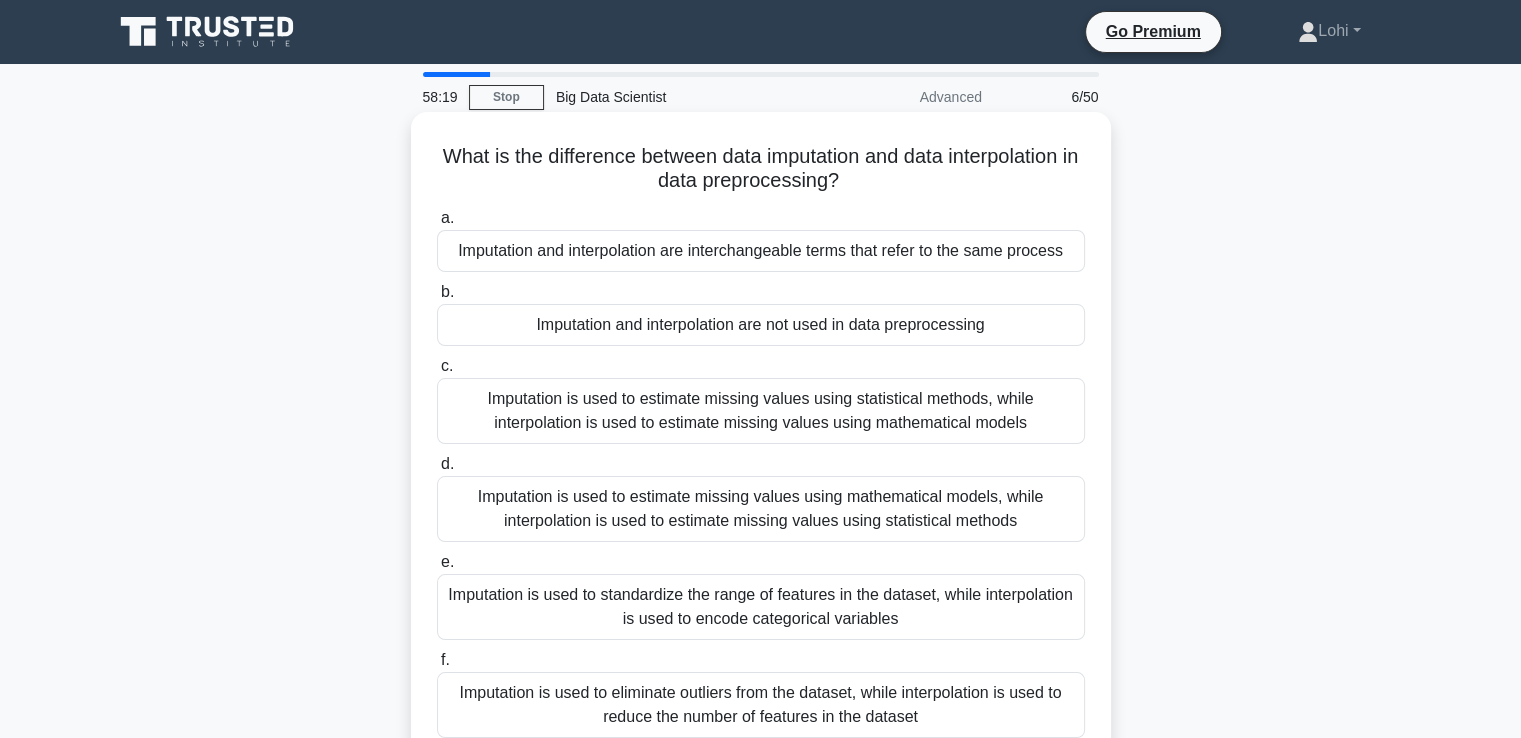 click on "Imputation is used to estimate missing values using statistical methods, while interpolation is used to estimate missing values using mathematical models" at bounding box center [761, 411] 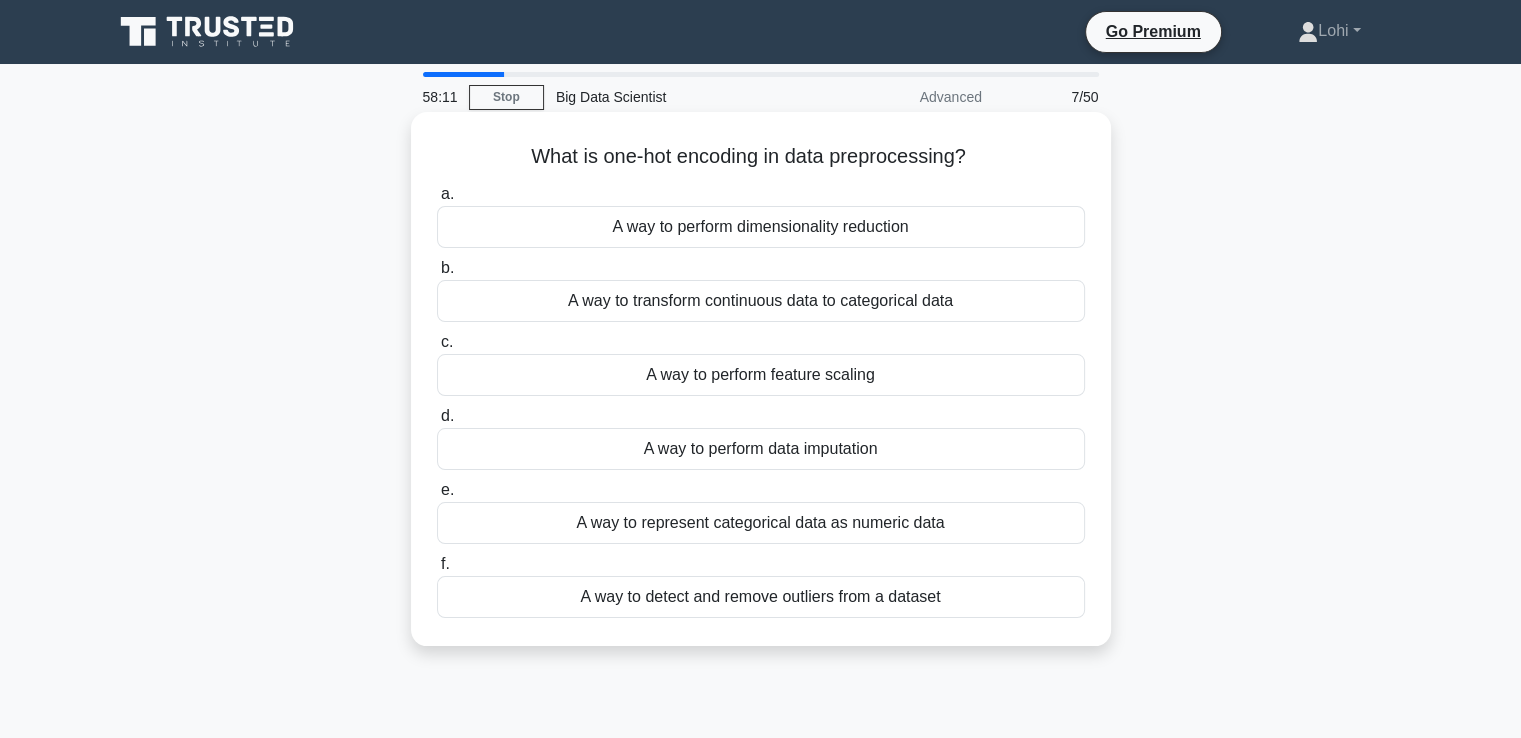click on "A way to represent categorical data as numeric data" at bounding box center [761, 523] 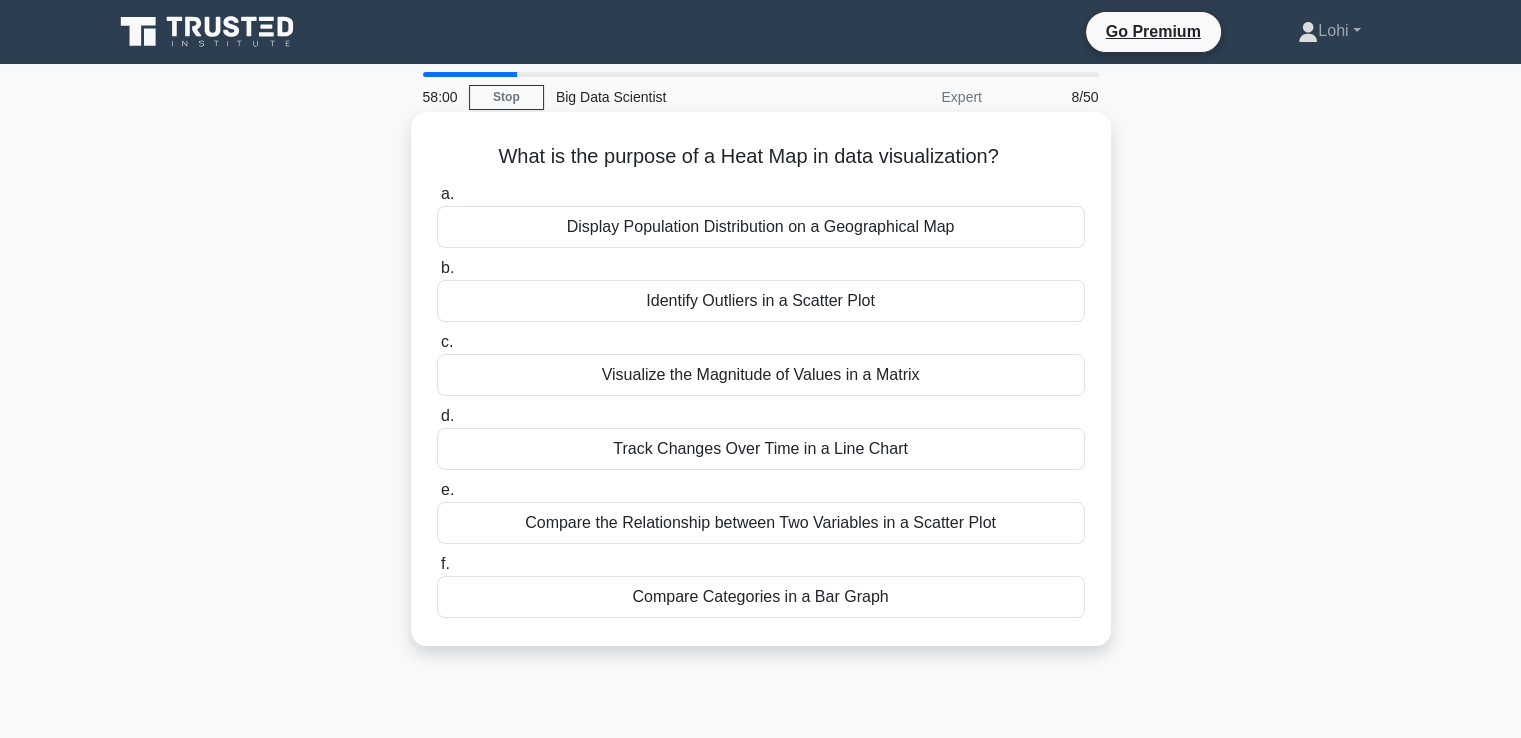 click on "Visualize the Magnitude of Values in a Matrix" at bounding box center (761, 375) 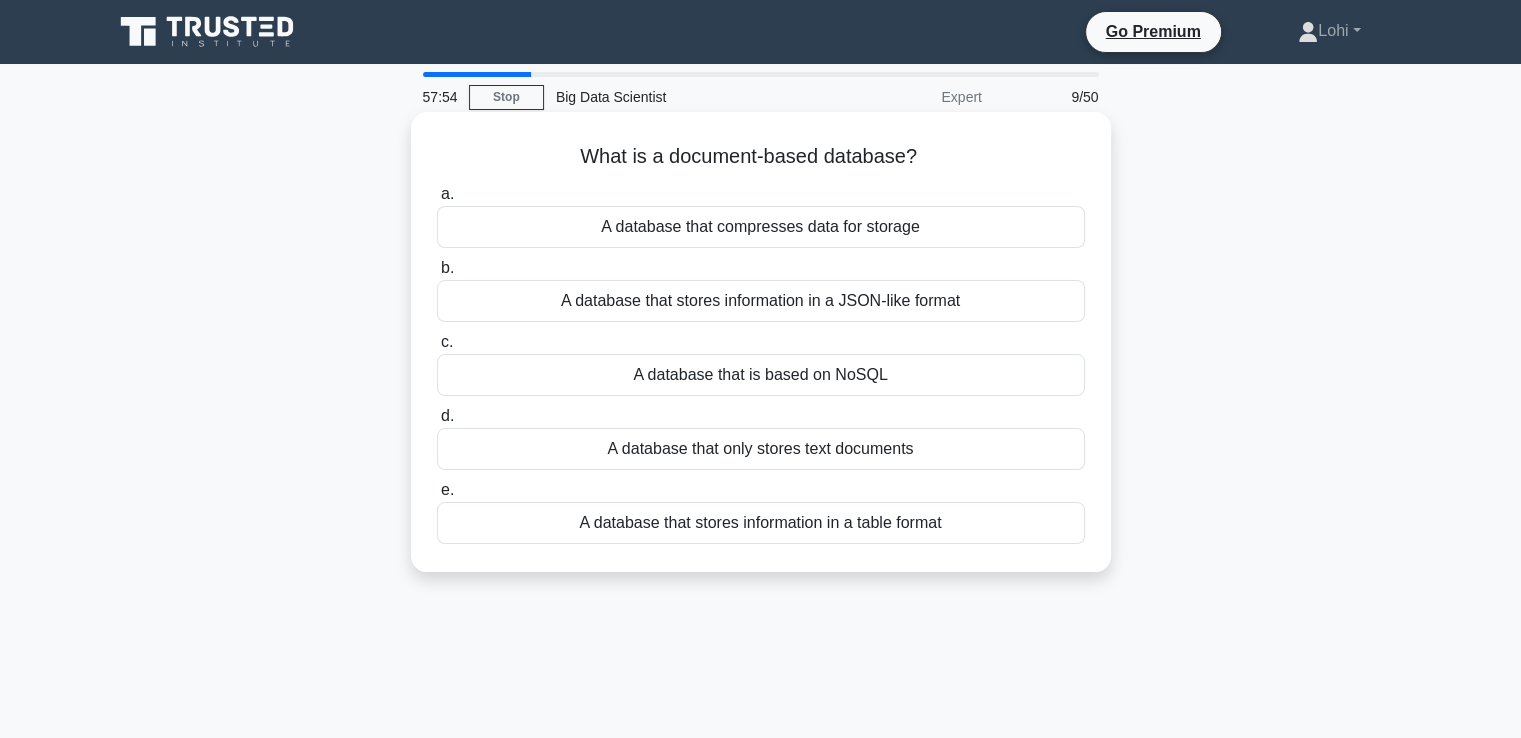 click on "A database that stores information in a JSON-like format" at bounding box center (761, 301) 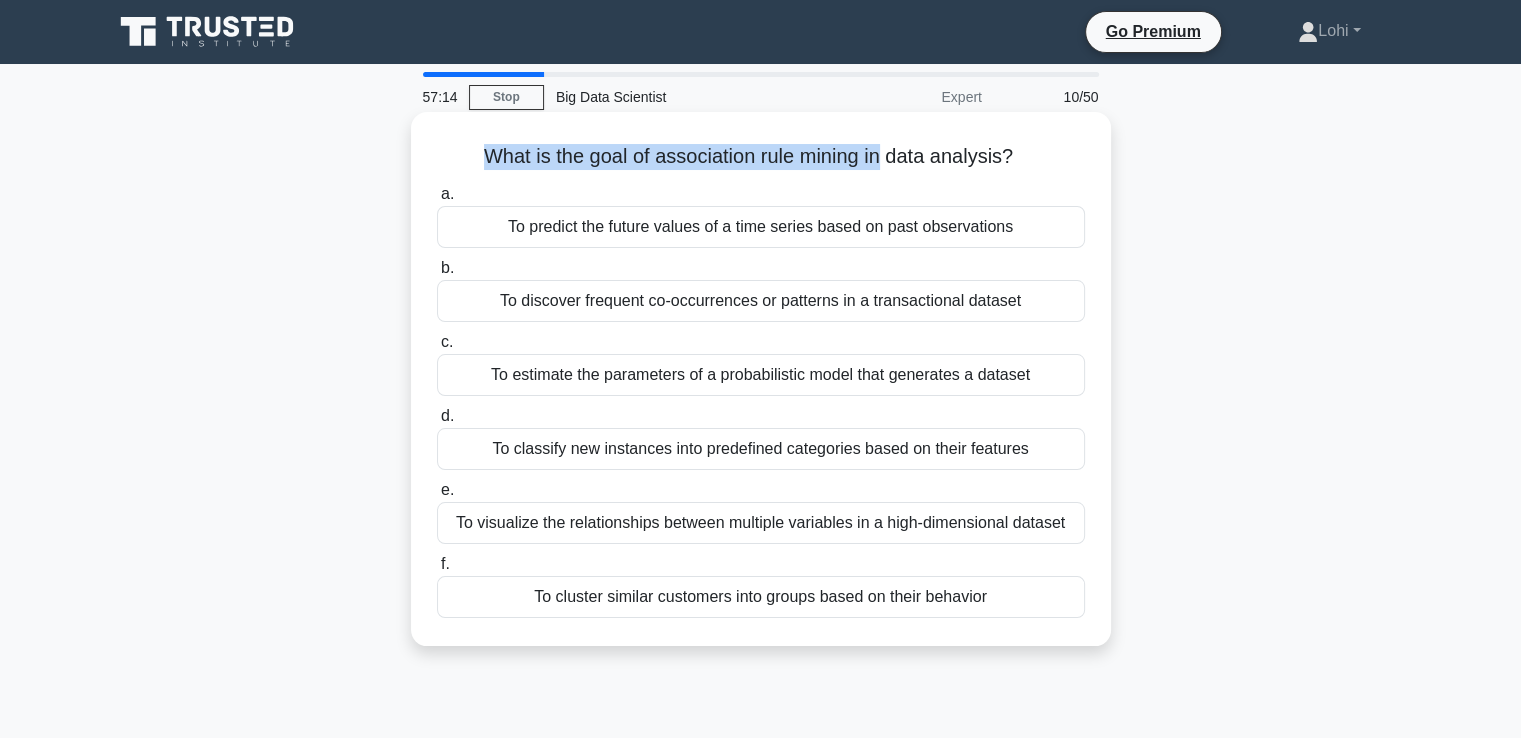 drag, startPoint x: 479, startPoint y: 157, endPoint x: 884, endPoint y: 169, distance: 405.17773 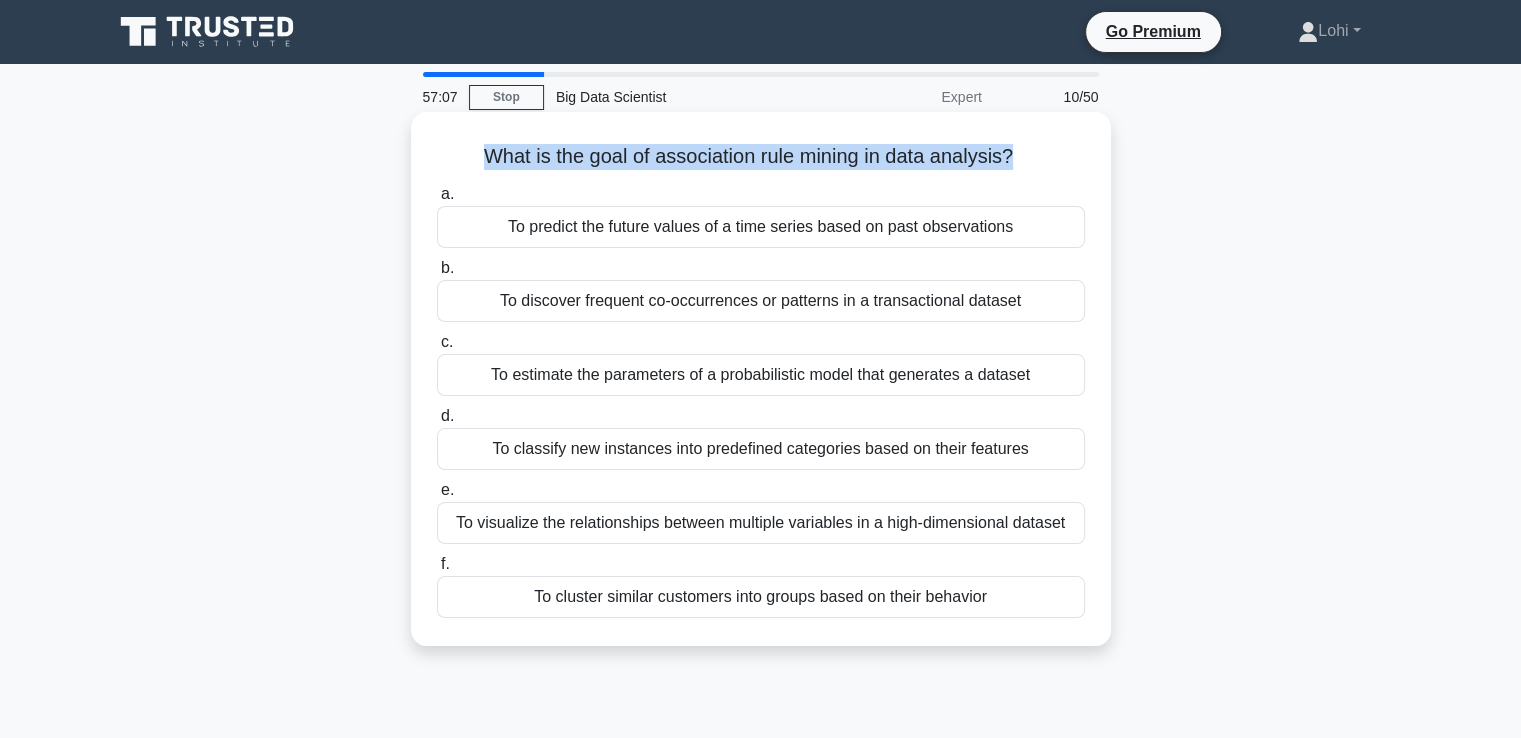 drag, startPoint x: 1013, startPoint y: 156, endPoint x: 463, endPoint y: 154, distance: 550.00366 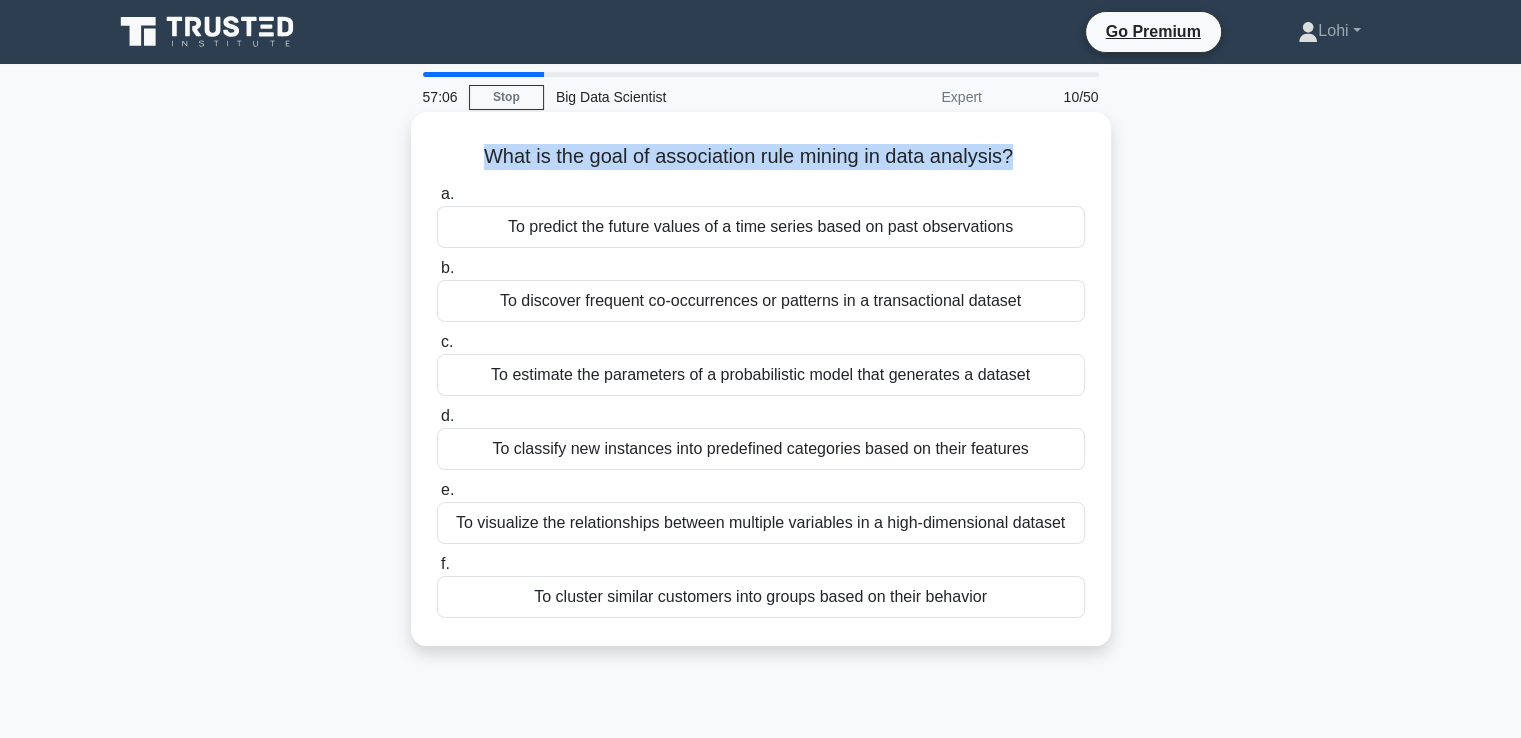 copy on "What is the goal of association rule mining in data analysis?" 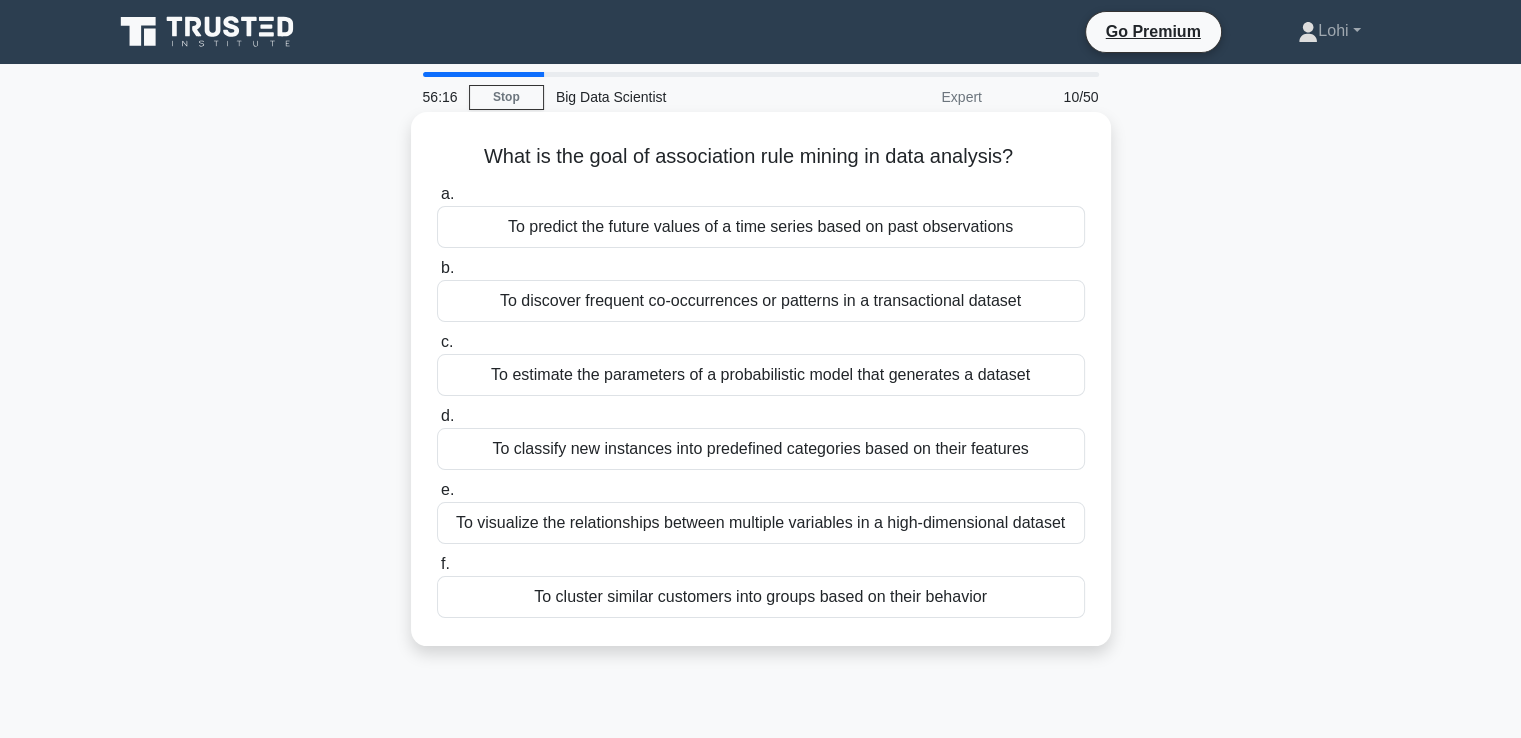 click on "To discover frequent co-occurrences or patterns in a transactional dataset" at bounding box center [761, 301] 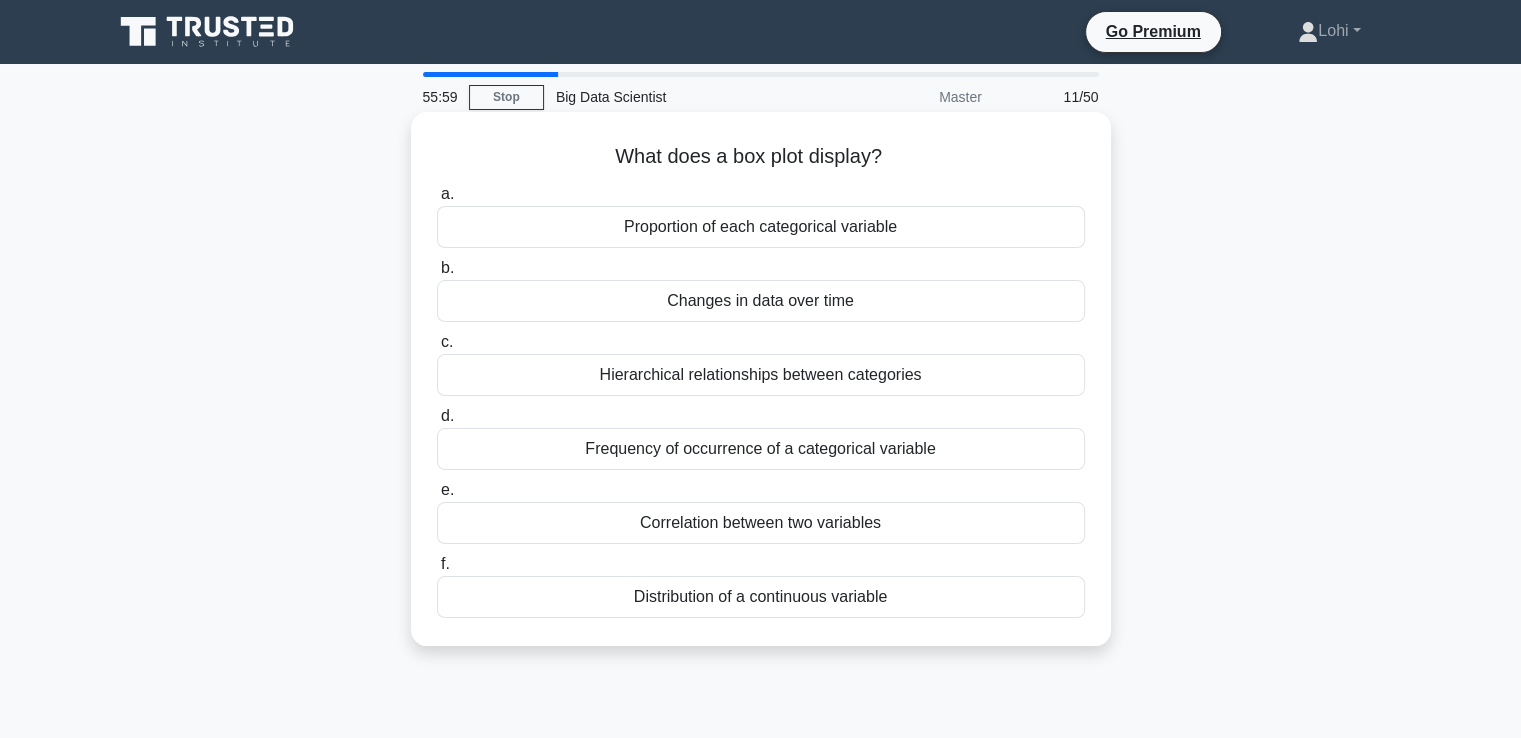 click on "Distribution of a continuous variable" at bounding box center [761, 597] 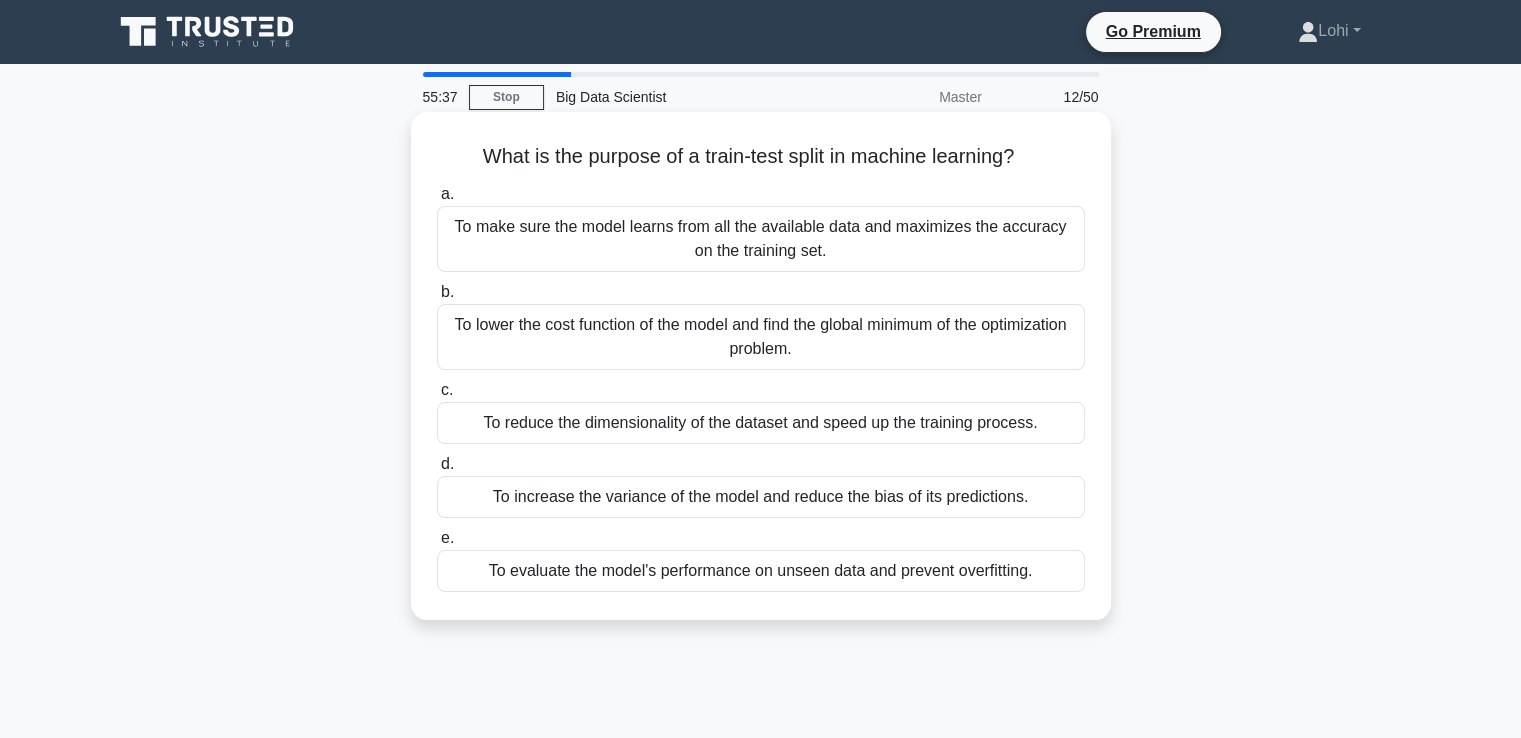 click on "To evaluate the model's performance on unseen data and prevent overfitting." at bounding box center (761, 571) 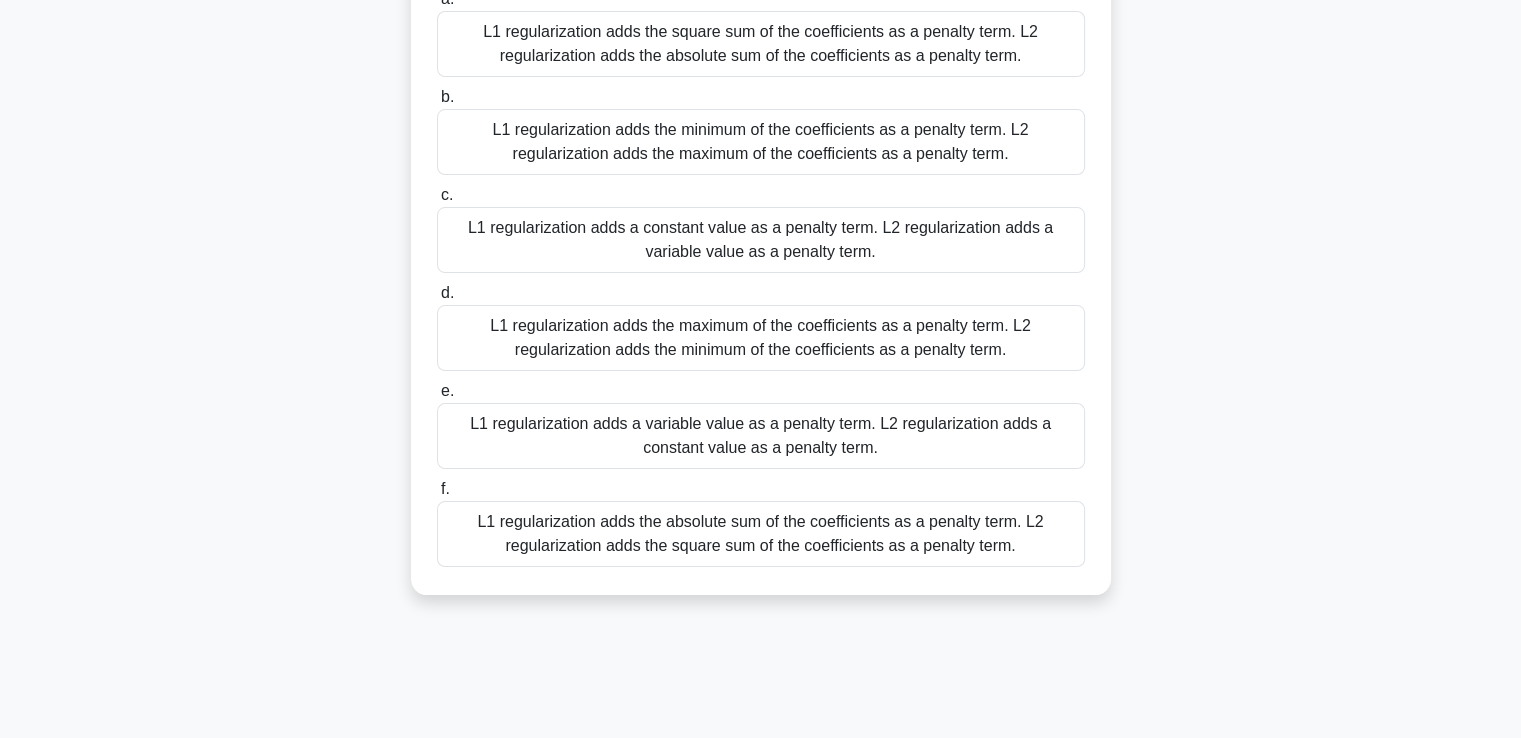 scroll, scrollTop: 252, scrollLeft: 0, axis: vertical 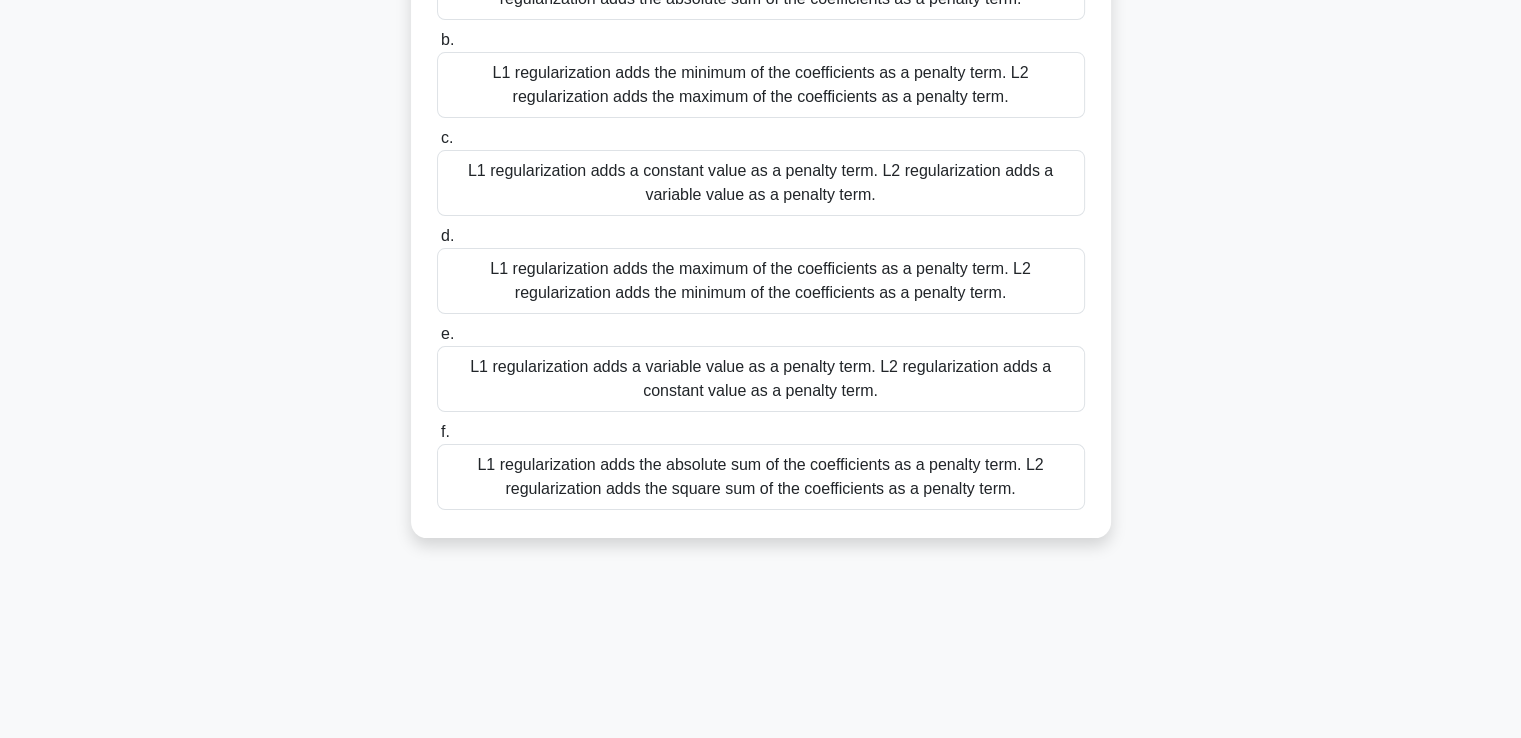 click on "L1 regularization adds the absolute sum of the coefficients as a penalty term. L2 regularization adds the square sum of the coefficients as a penalty term." at bounding box center (761, 477) 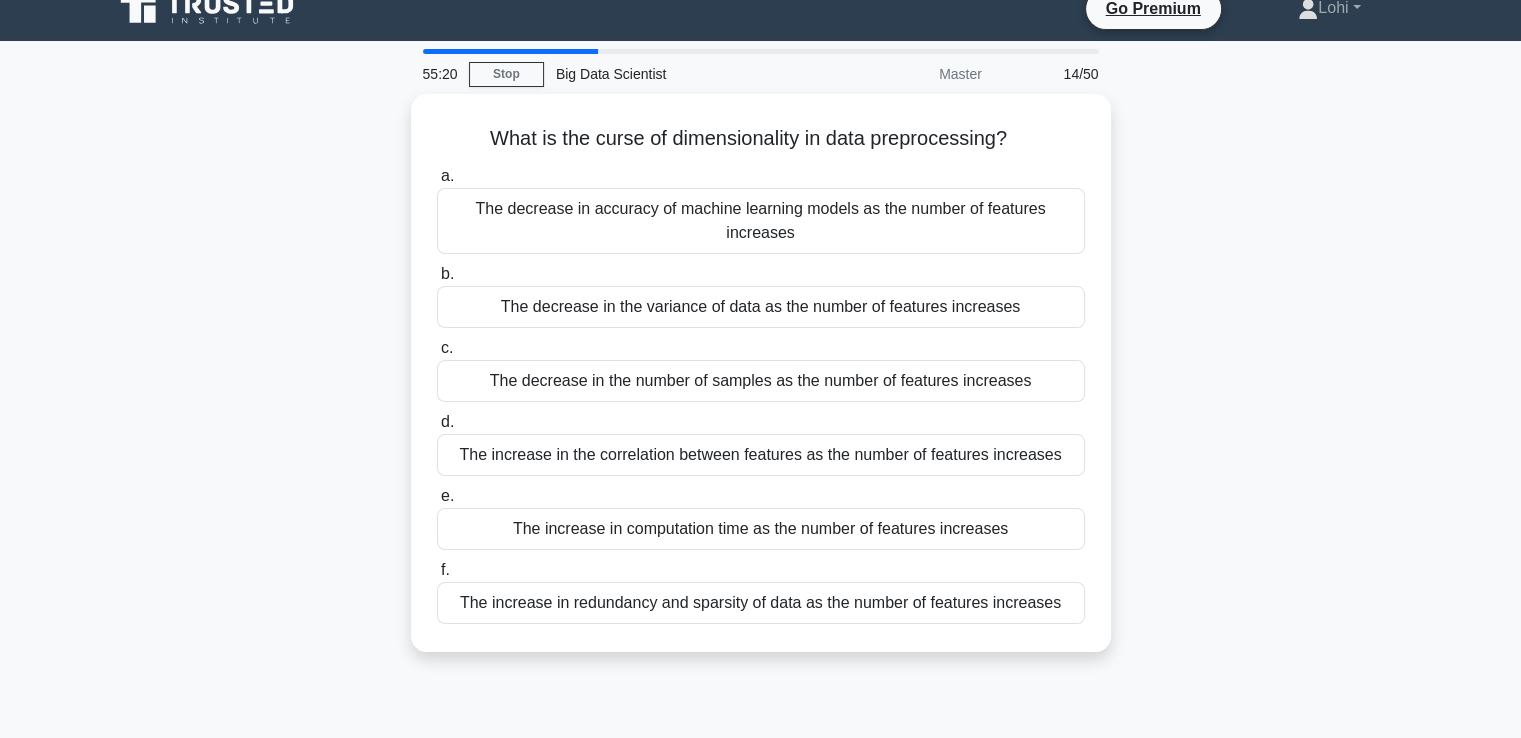scroll, scrollTop: 0, scrollLeft: 0, axis: both 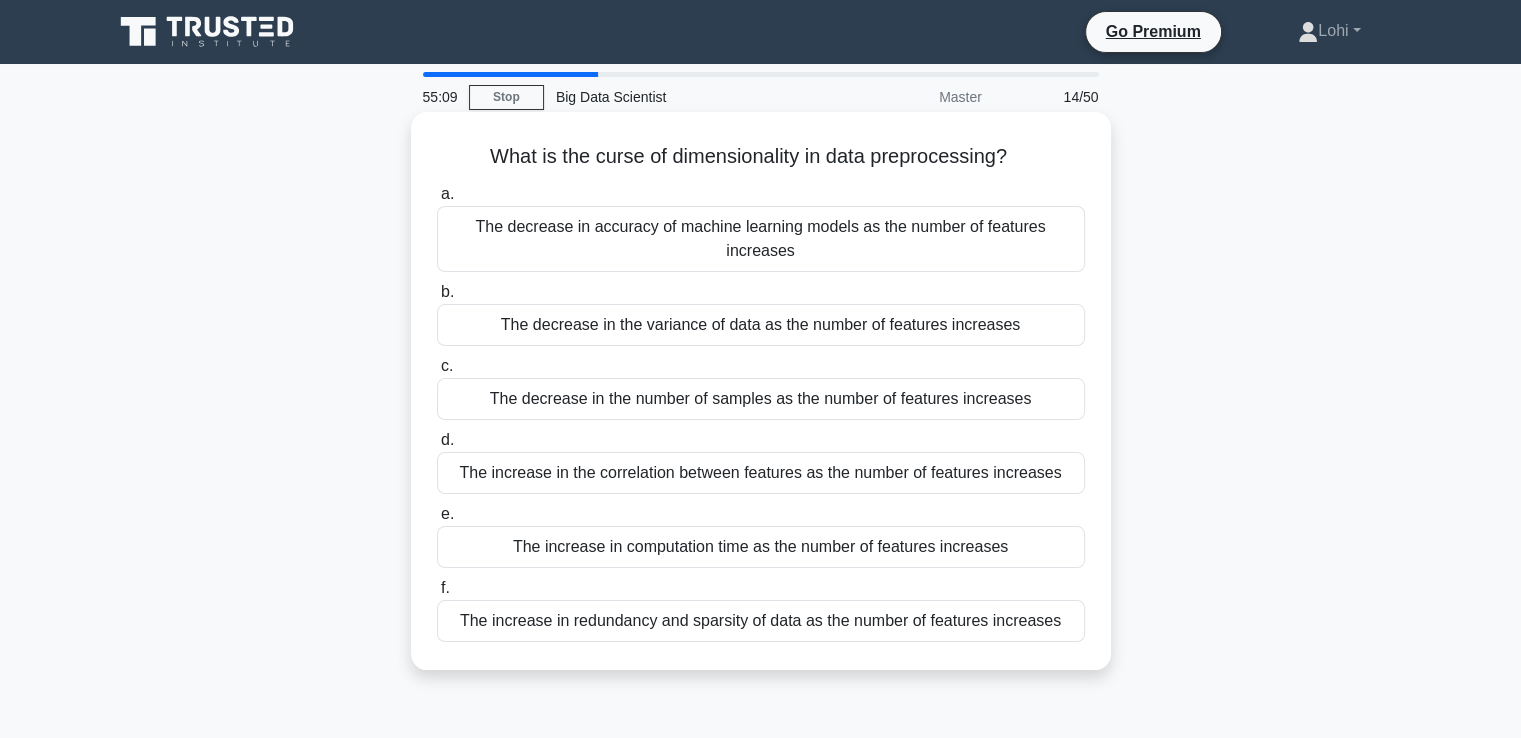 click on "The increase in redundancy and sparsity of data as the number of features increases" at bounding box center [761, 621] 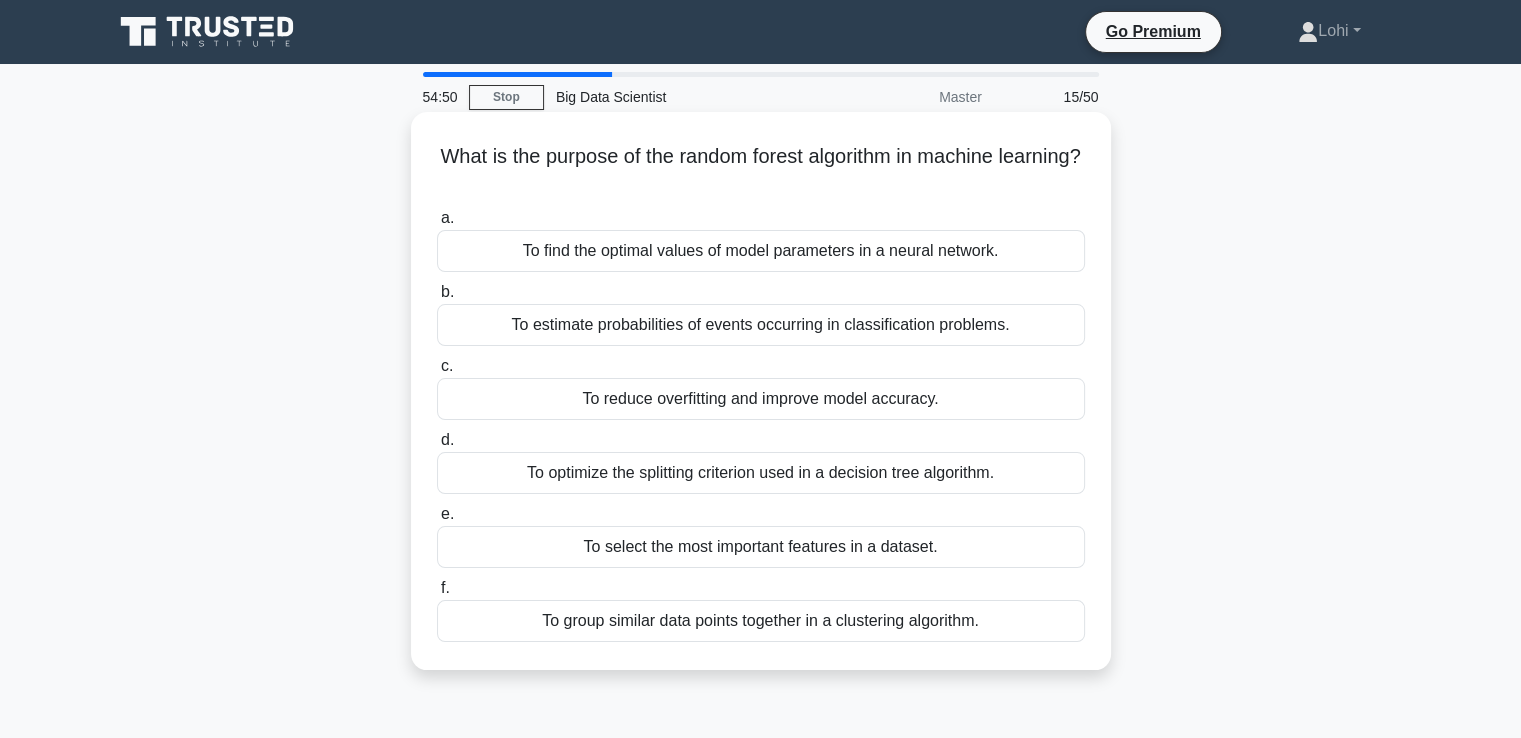 click on "To reduce overfitting and improve model accuracy." at bounding box center (761, 399) 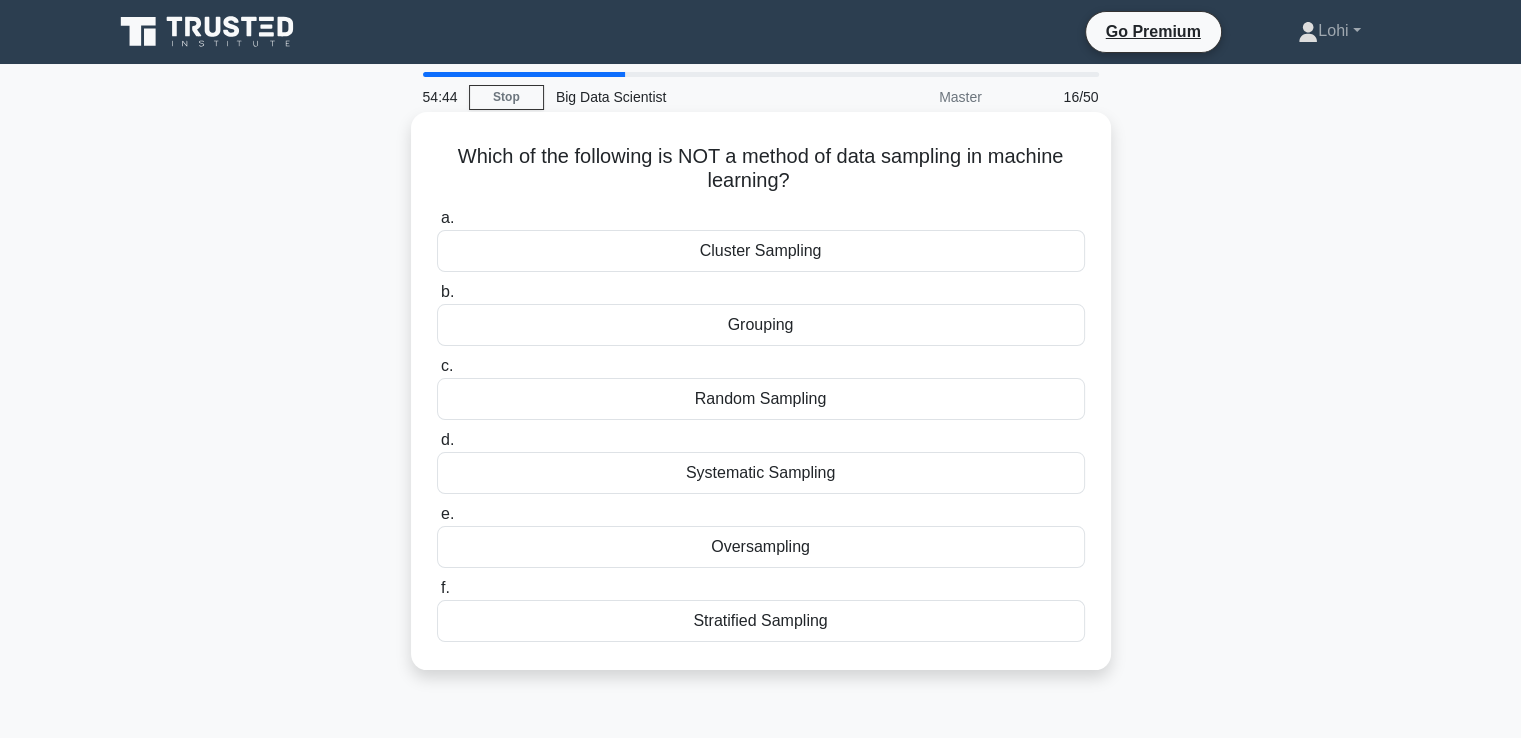 click on "Grouping" at bounding box center (761, 325) 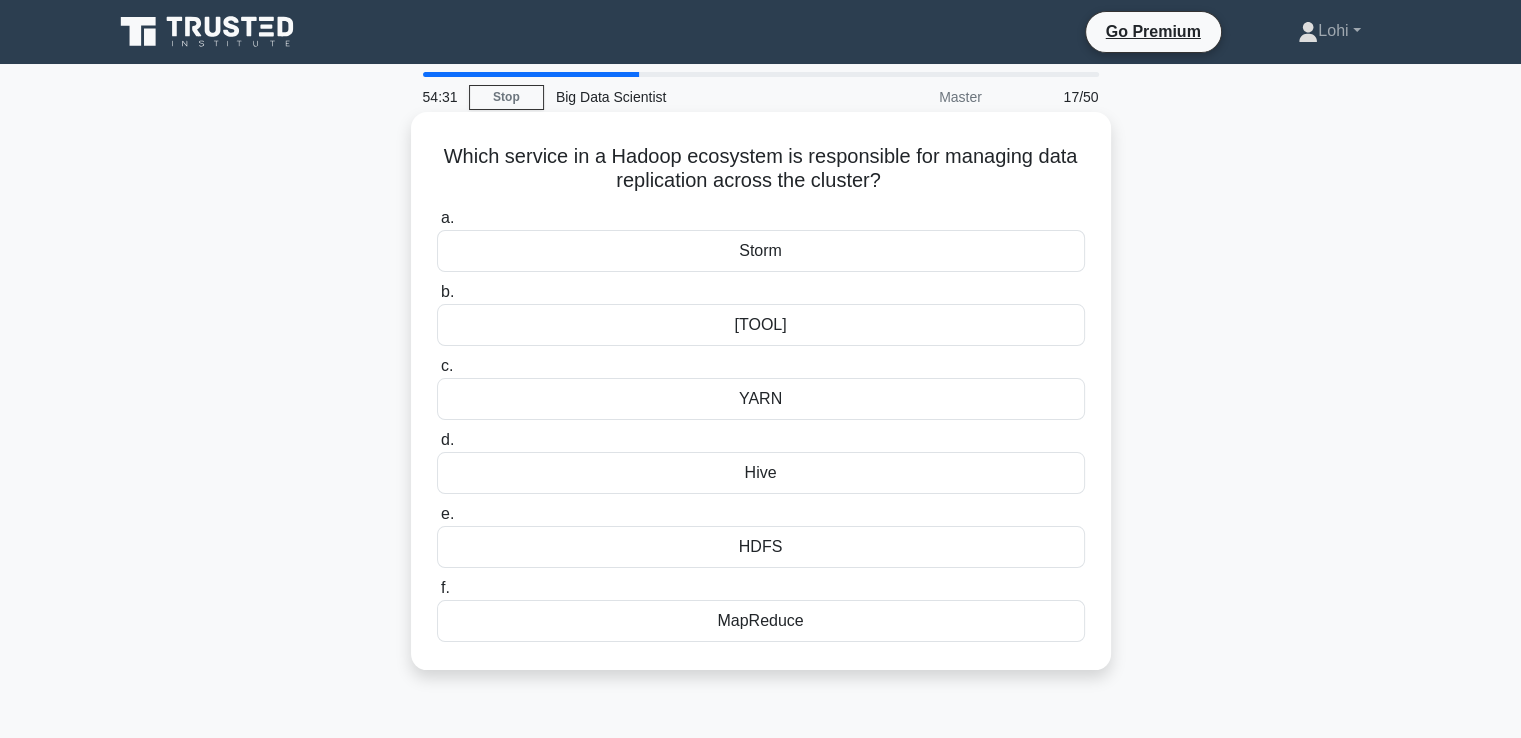 drag, startPoint x: 441, startPoint y: 157, endPoint x: 895, endPoint y: 171, distance: 454.21582 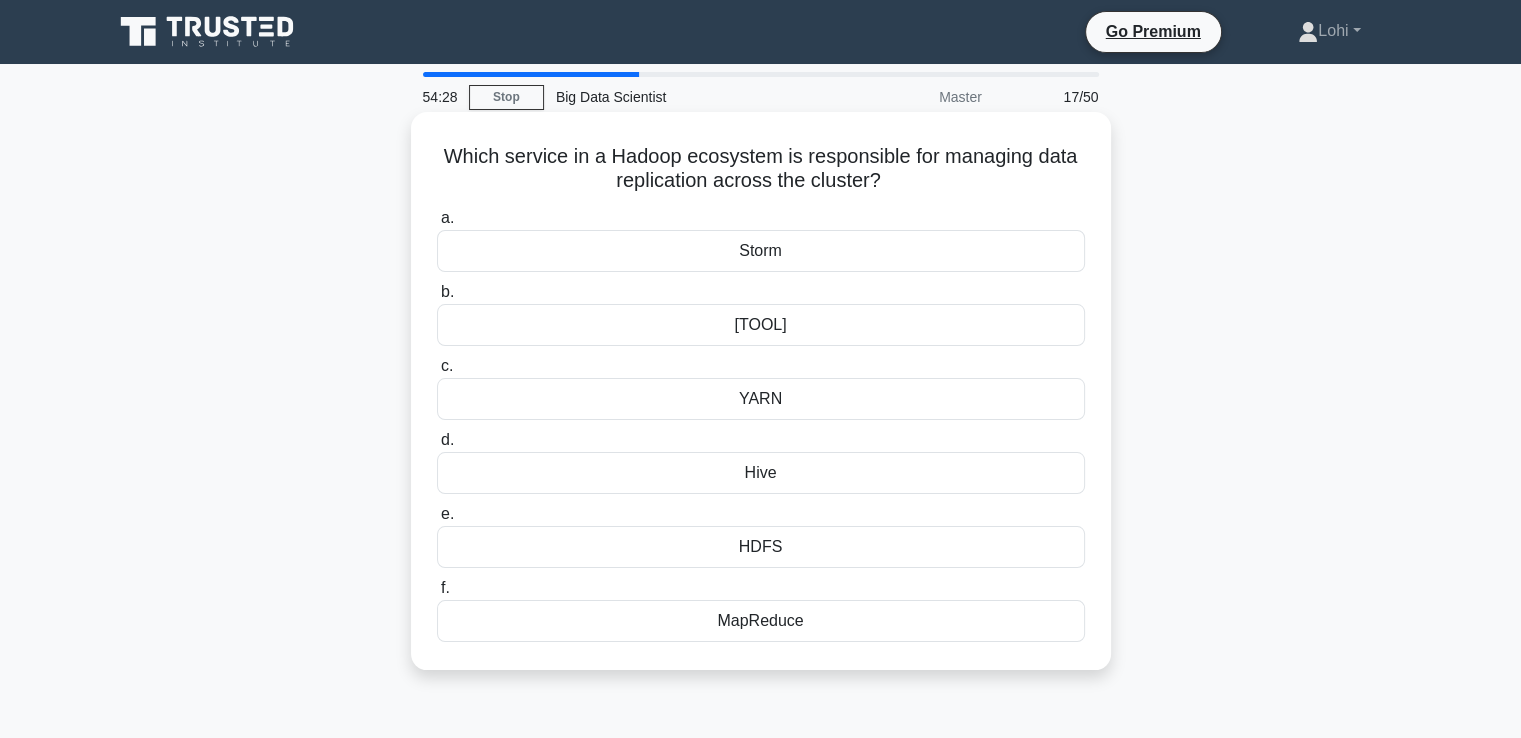 copy on "Which service in a Hadoop ecosystem is responsible for managing data replication across the cluster?" 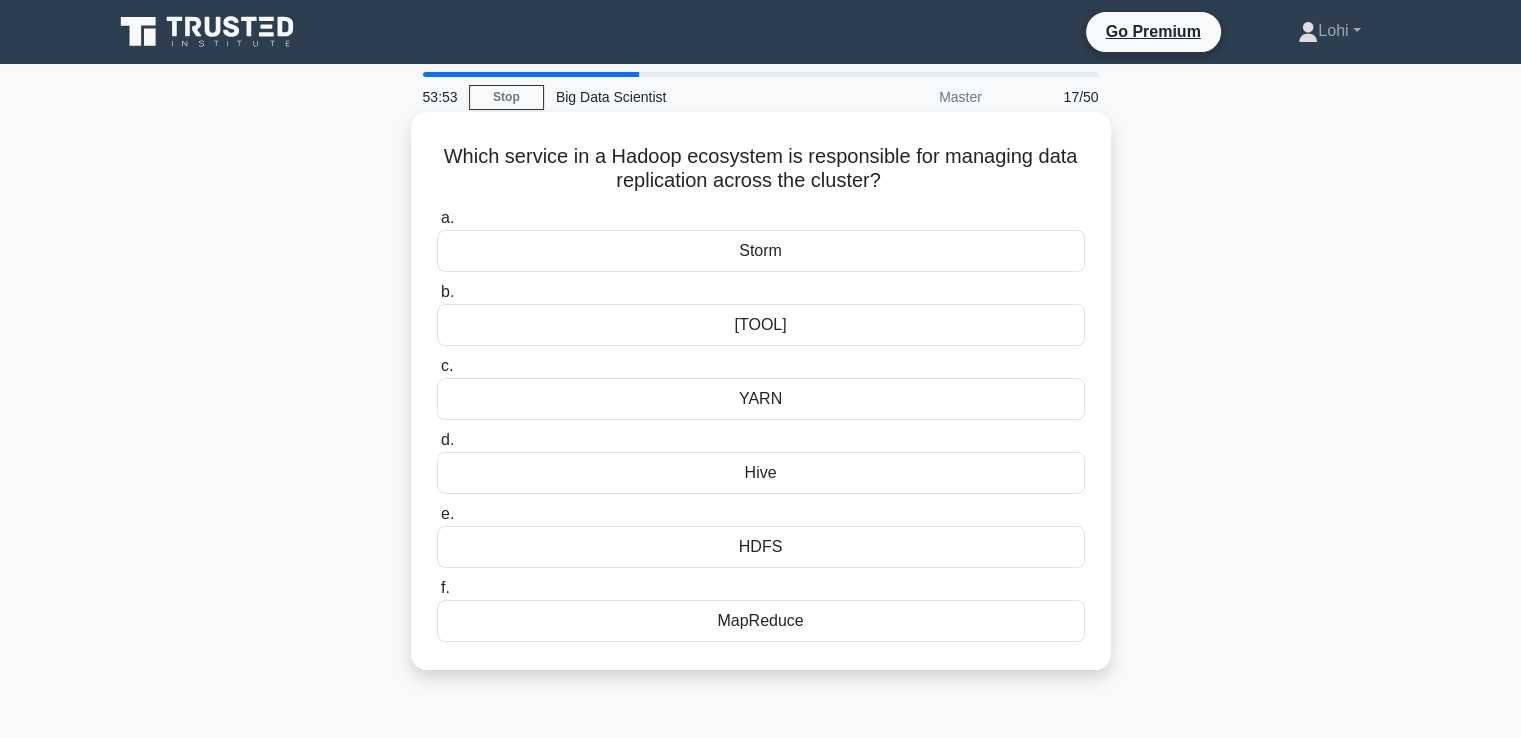 click on "HDFS" at bounding box center [761, 547] 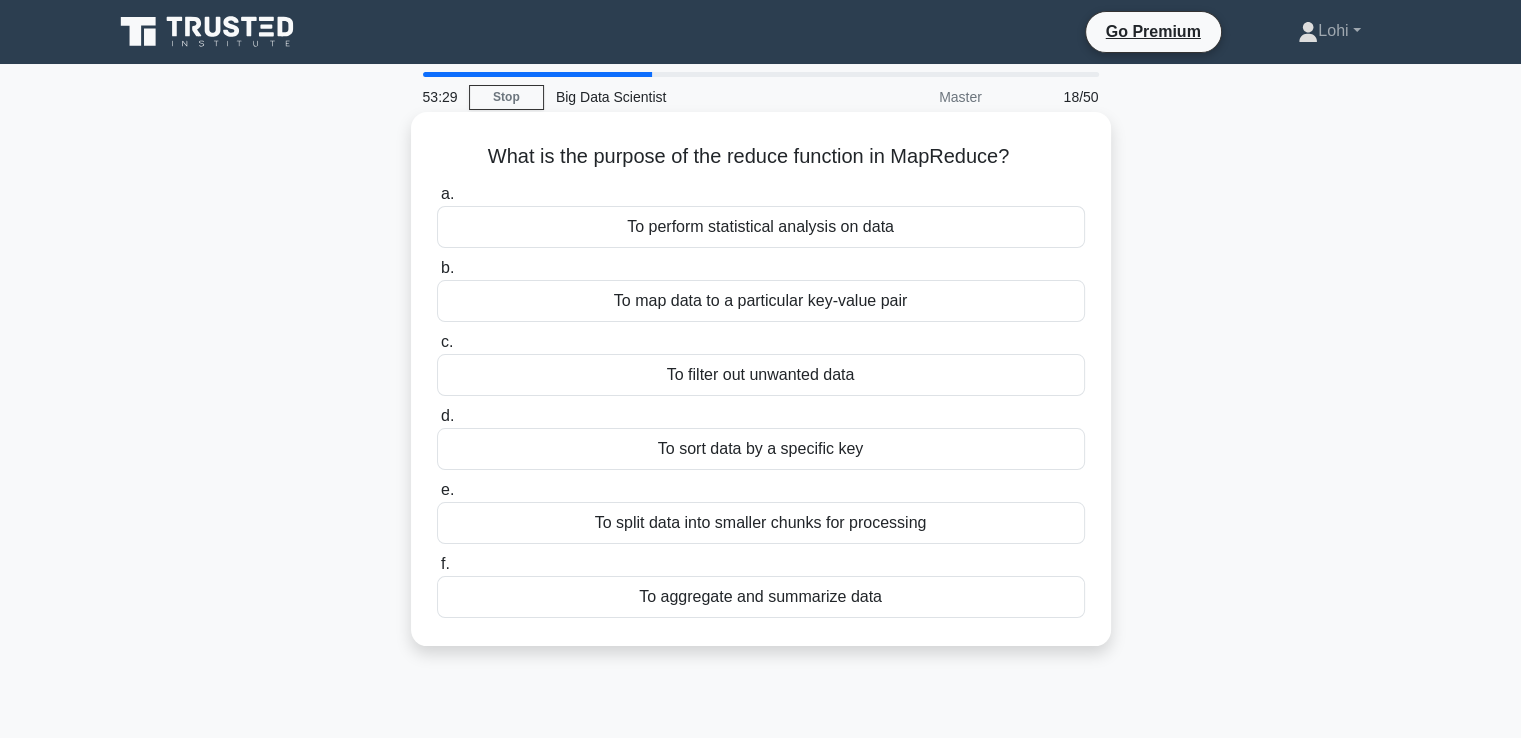 click on "To aggregate and summarize data" at bounding box center [761, 597] 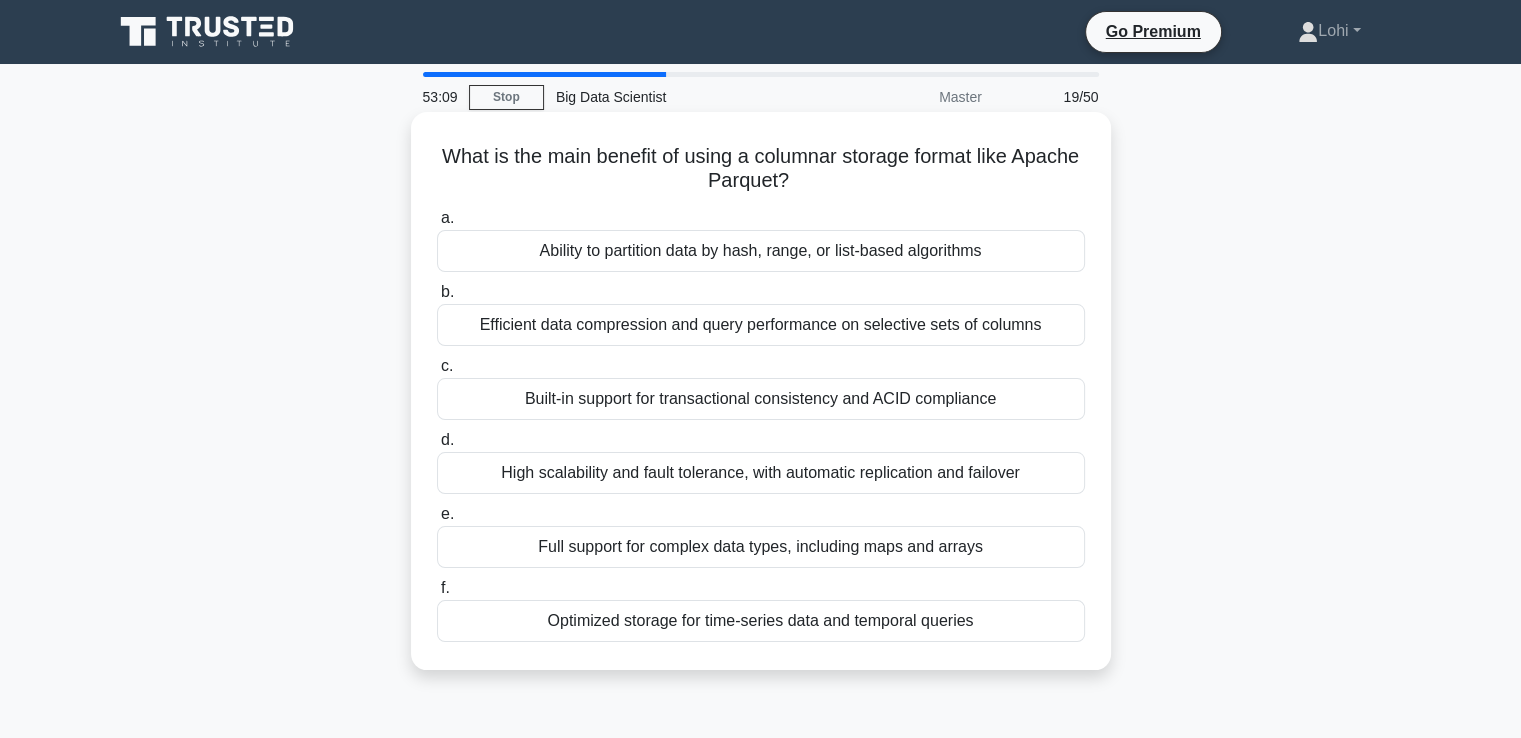 click on "Efficient data compression and query performance on selective sets of columns" at bounding box center [761, 325] 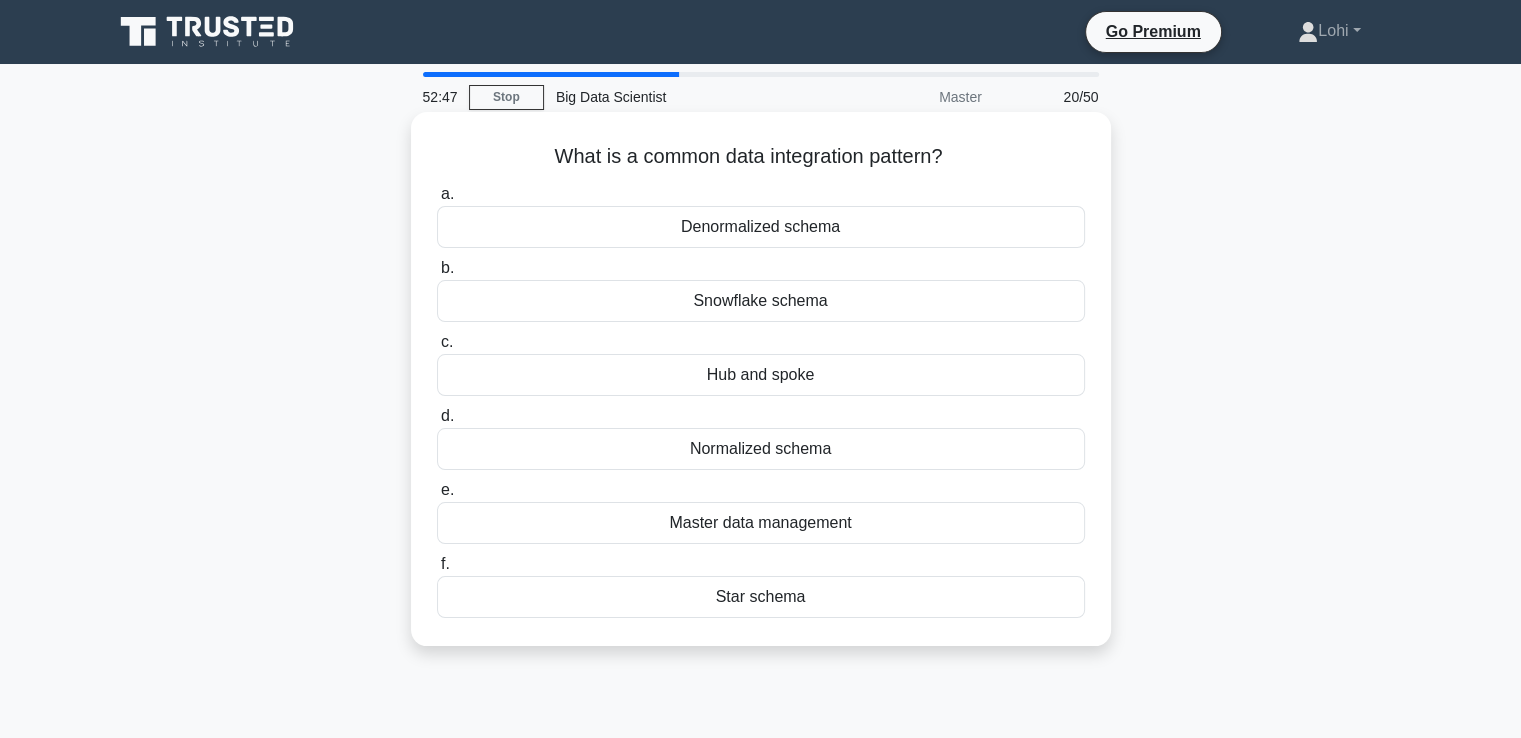 drag, startPoint x: 545, startPoint y: 157, endPoint x: 949, endPoint y: 157, distance: 404 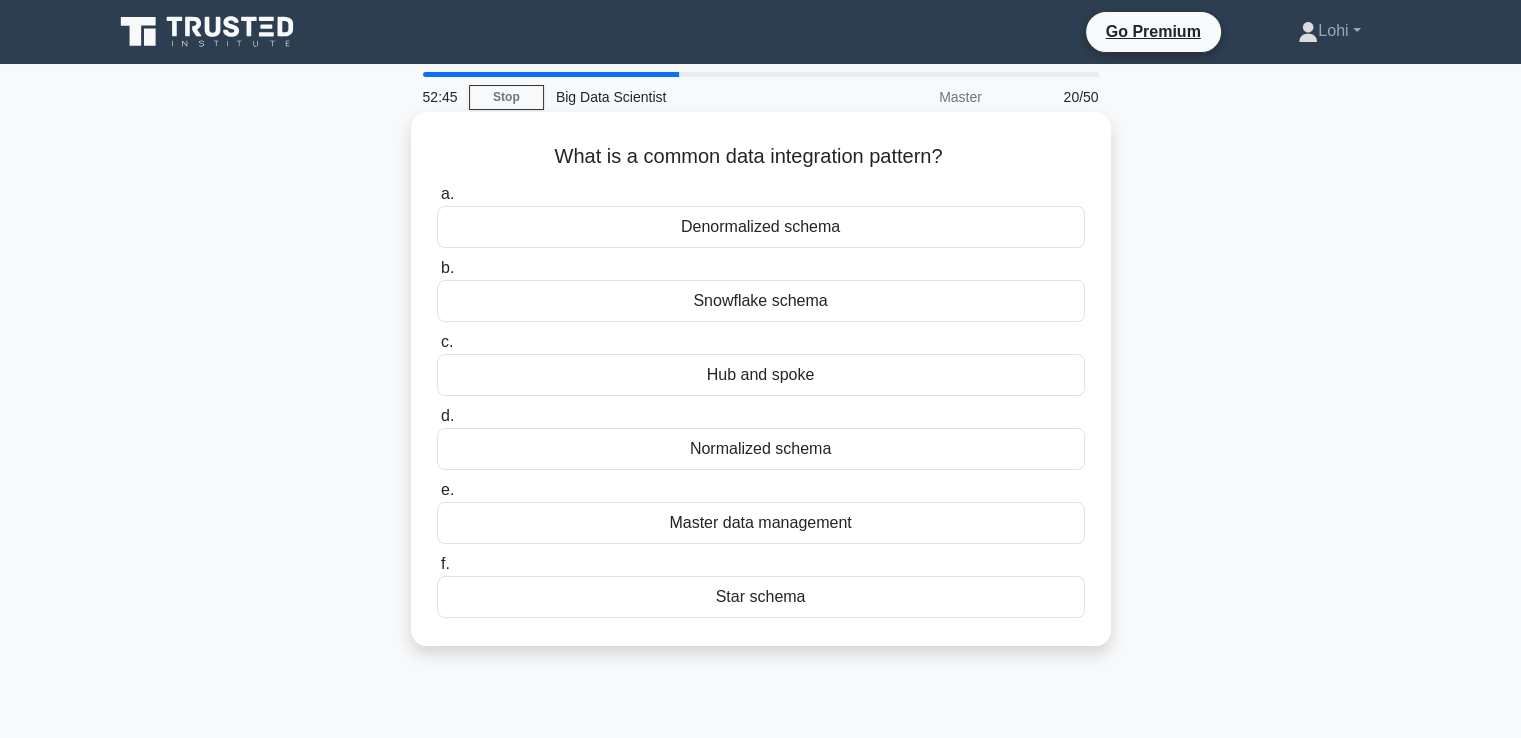 copy on "What is a common data integration pattern?" 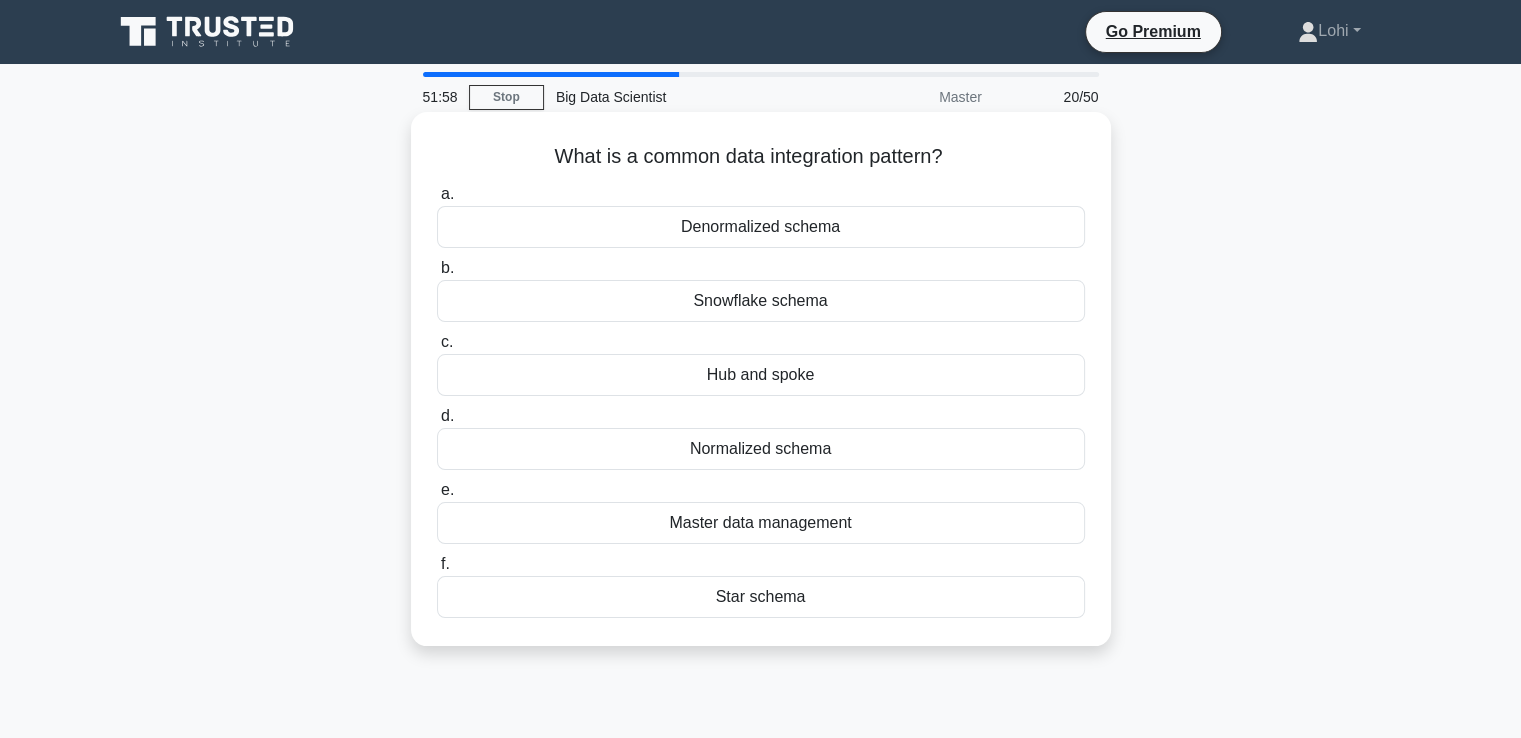 click on "Hub and spoke" at bounding box center [761, 375] 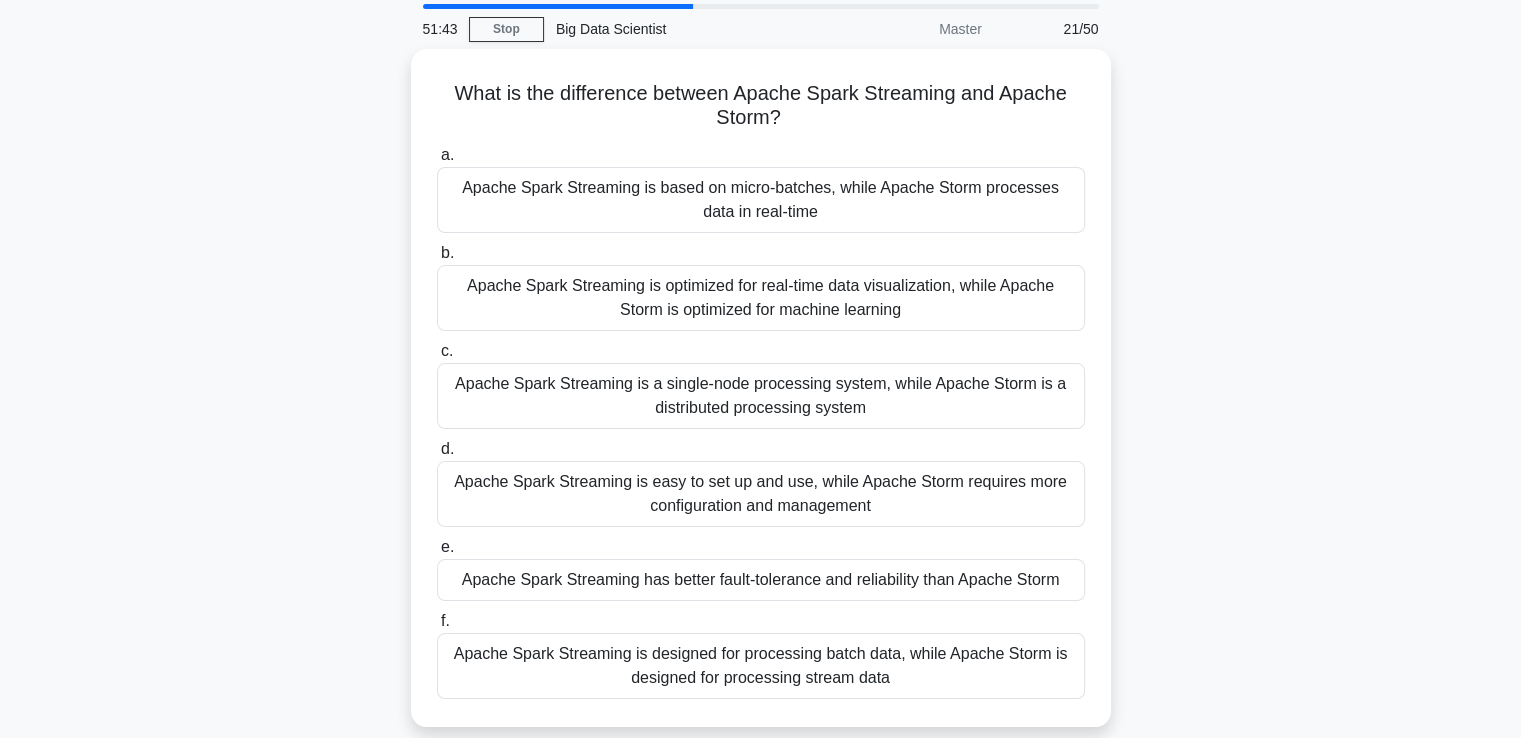 scroll, scrollTop: 80, scrollLeft: 0, axis: vertical 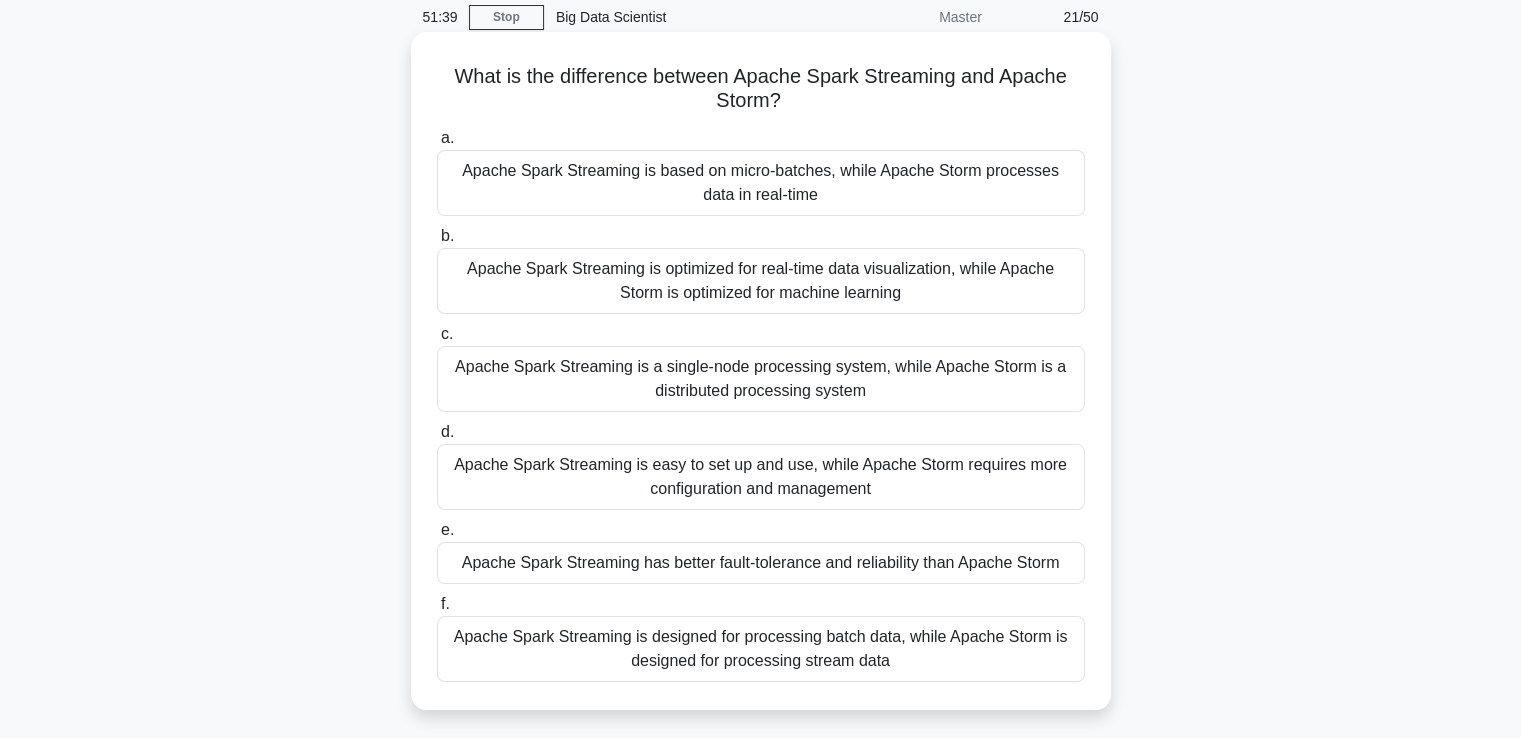 click on "Apache Spark Streaming is based on micro-batches, while Apache Storm processes data in real-time" at bounding box center [761, 183] 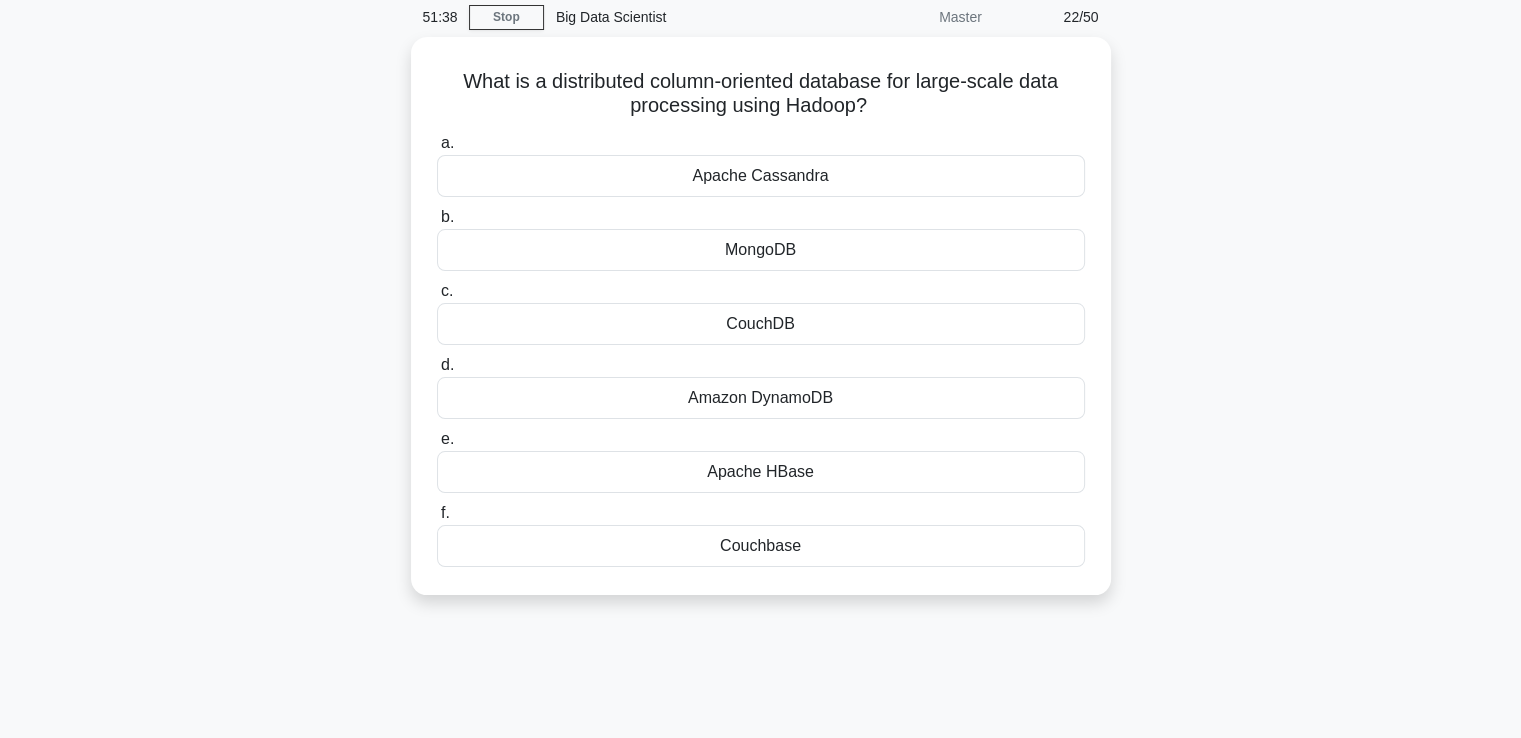 scroll, scrollTop: 0, scrollLeft: 0, axis: both 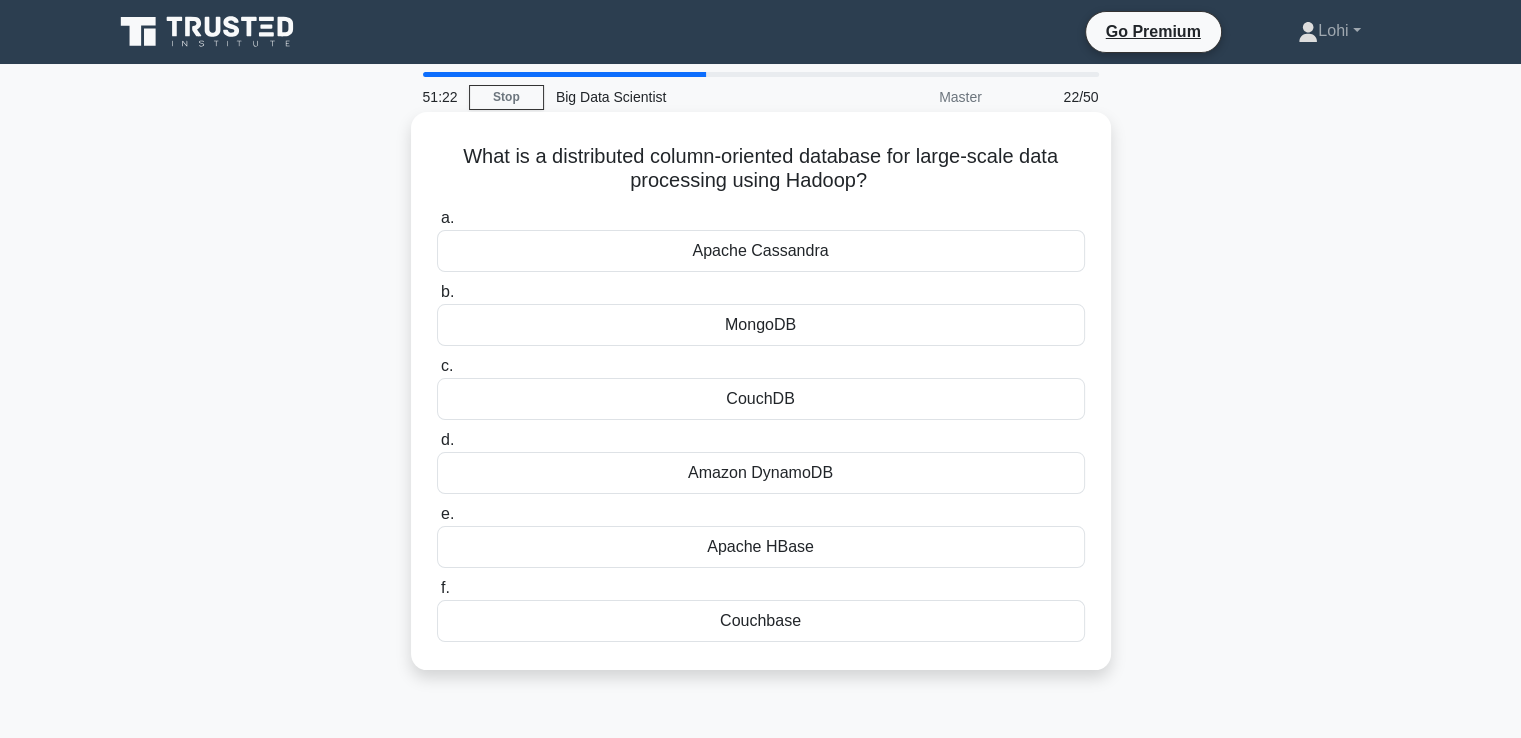 drag, startPoint x: 458, startPoint y: 156, endPoint x: 892, endPoint y: 181, distance: 434.71945 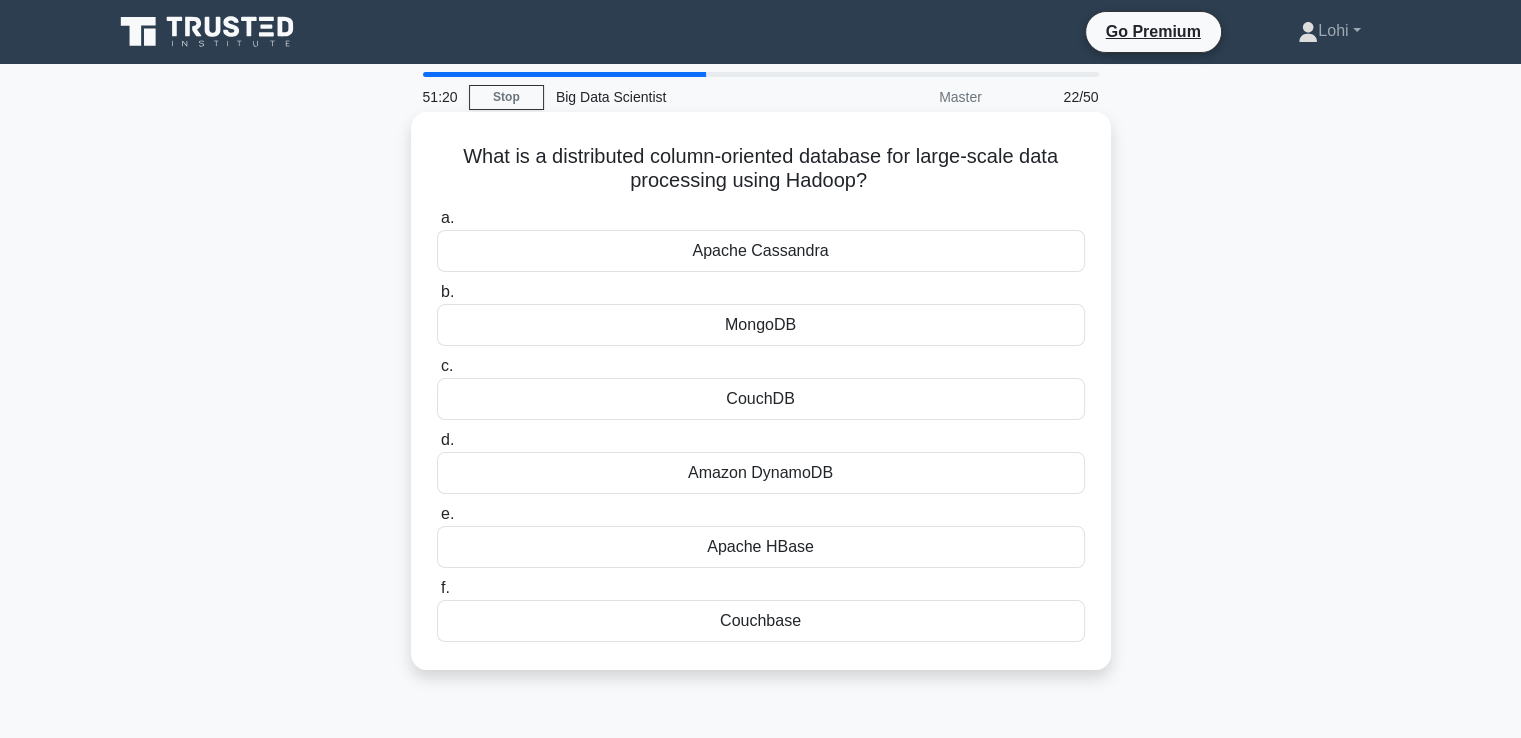 copy on "What is a distributed column-oriented database for large-scale data processing using Hadoop?" 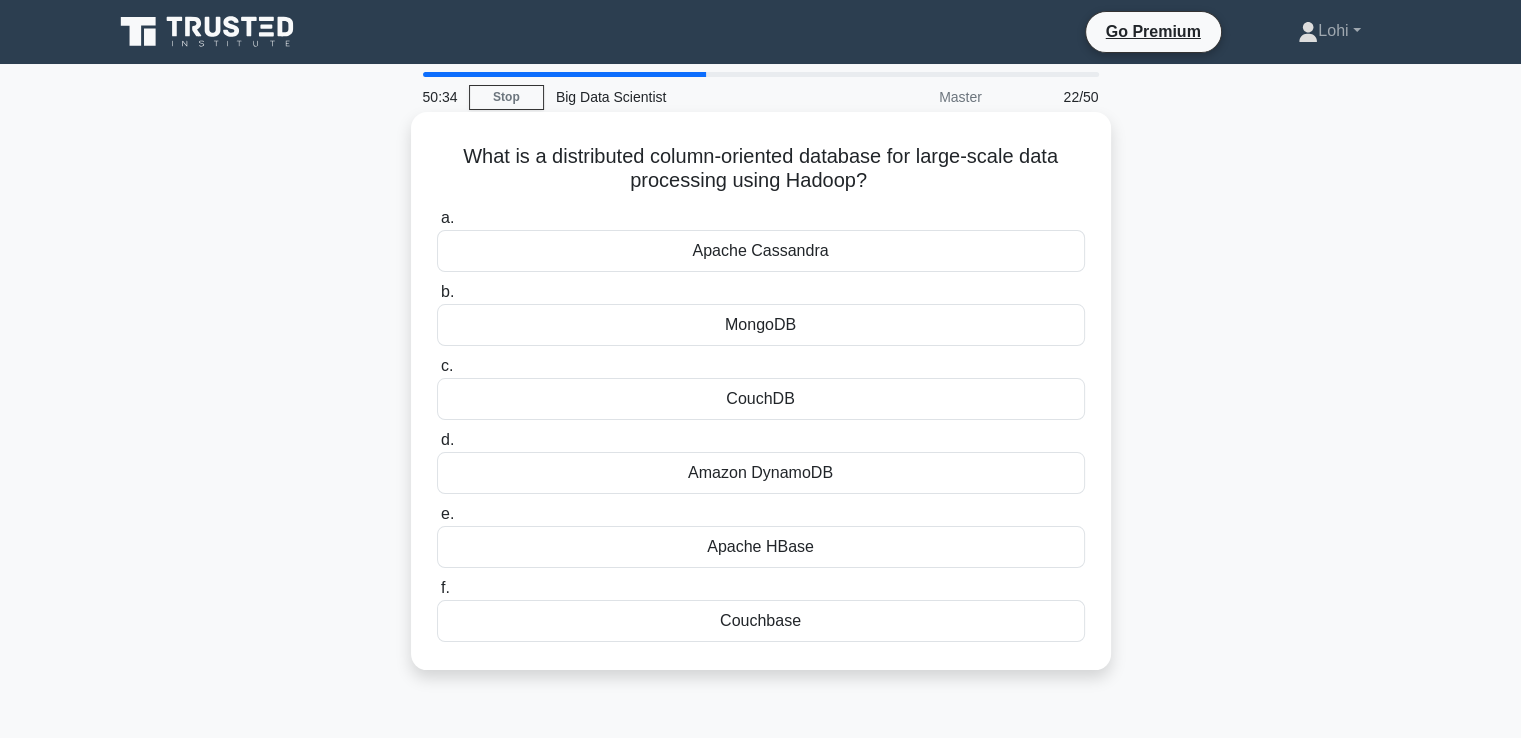 click on "Apache HBase" at bounding box center [761, 547] 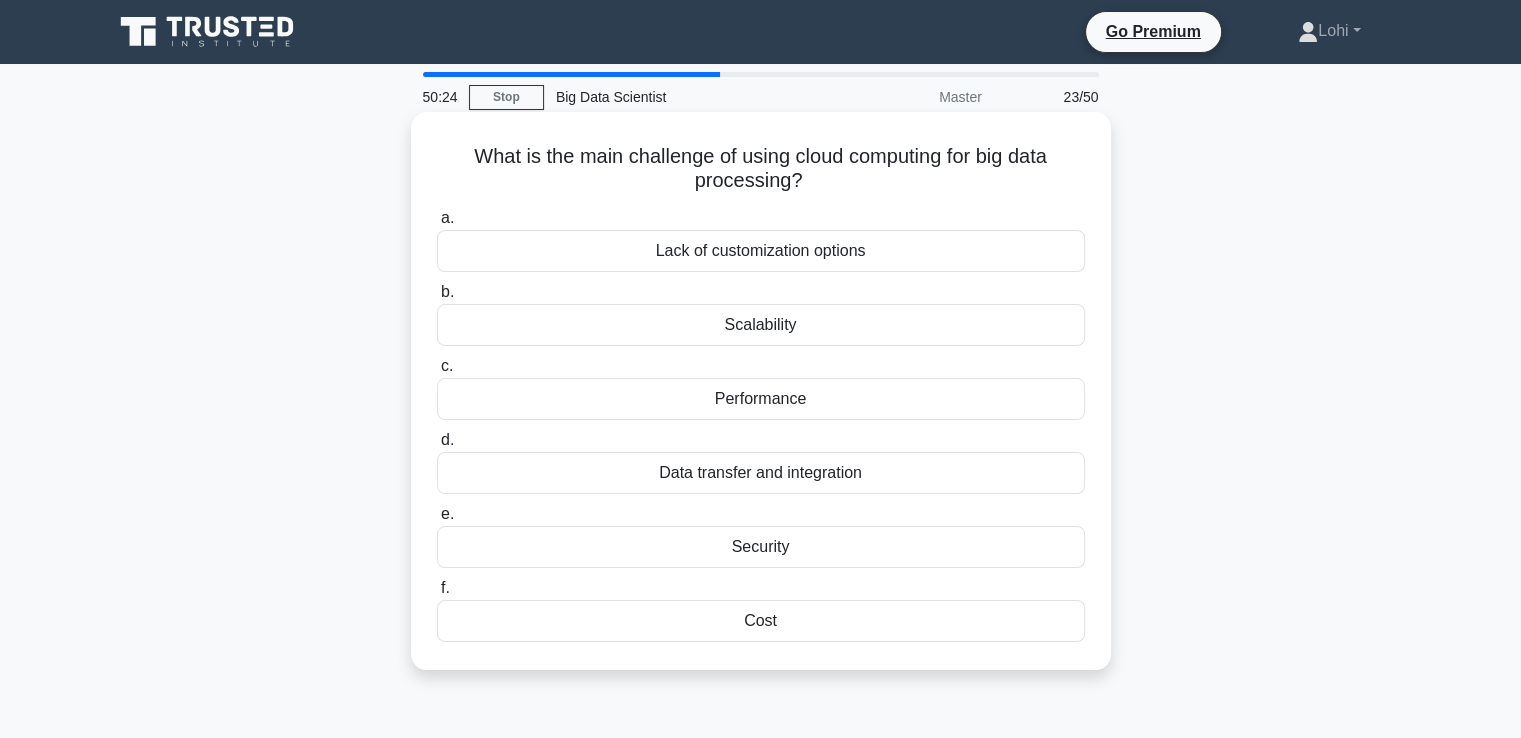 click on "Data transfer and integration" at bounding box center (761, 473) 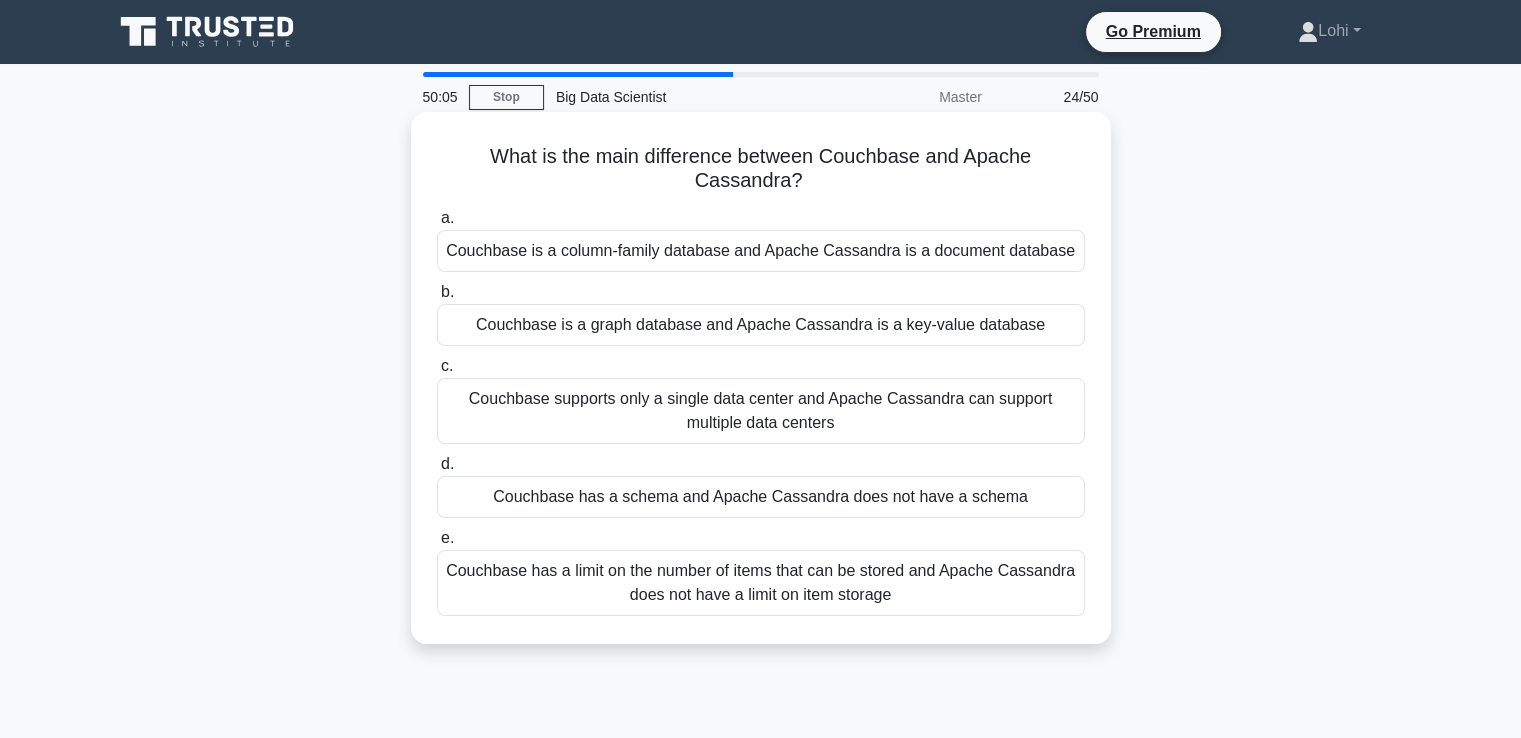 click on "Couchbase is a column-family database and Apache Cassandra is a document database" at bounding box center [761, 251] 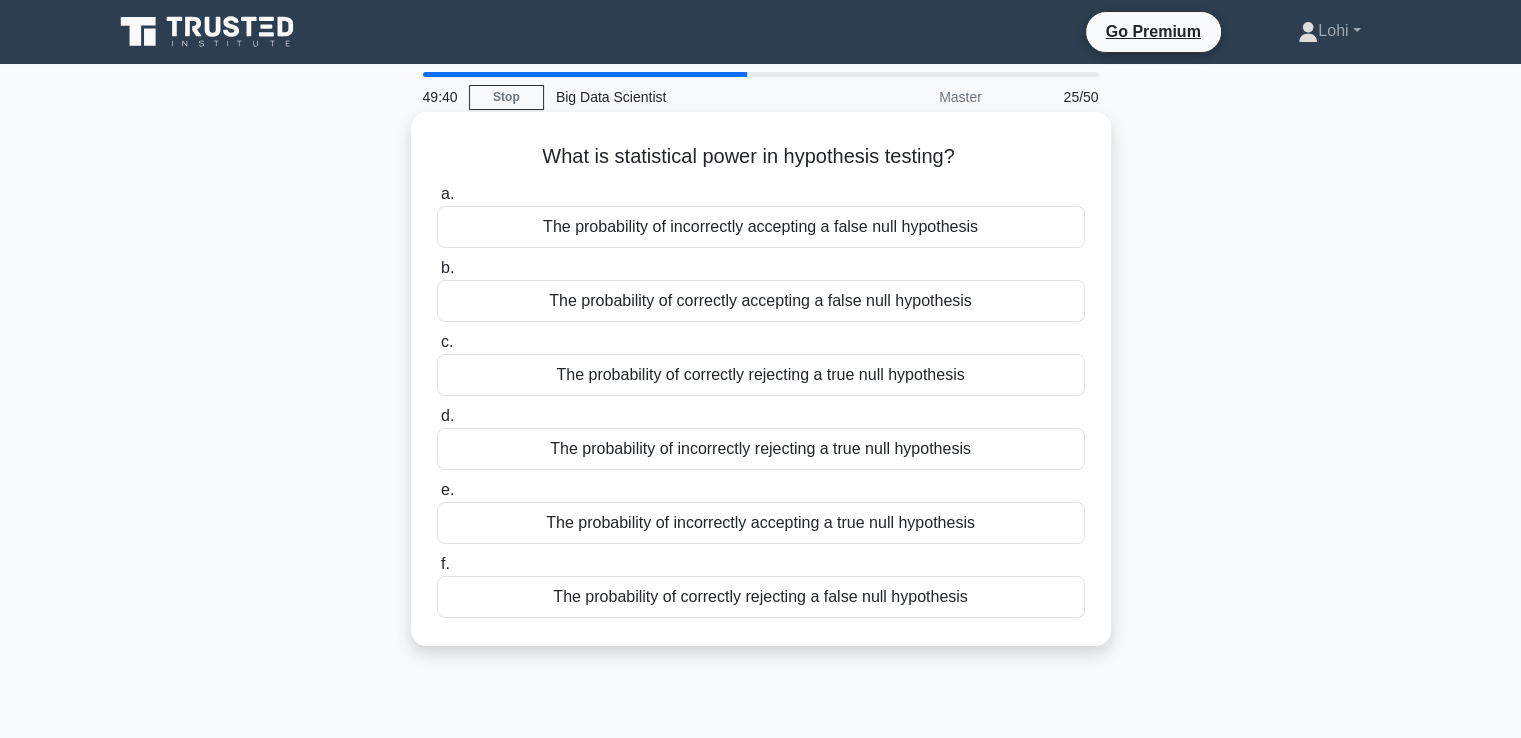 click on "The probability of correctly rejecting a false null hypothesis" at bounding box center (761, 597) 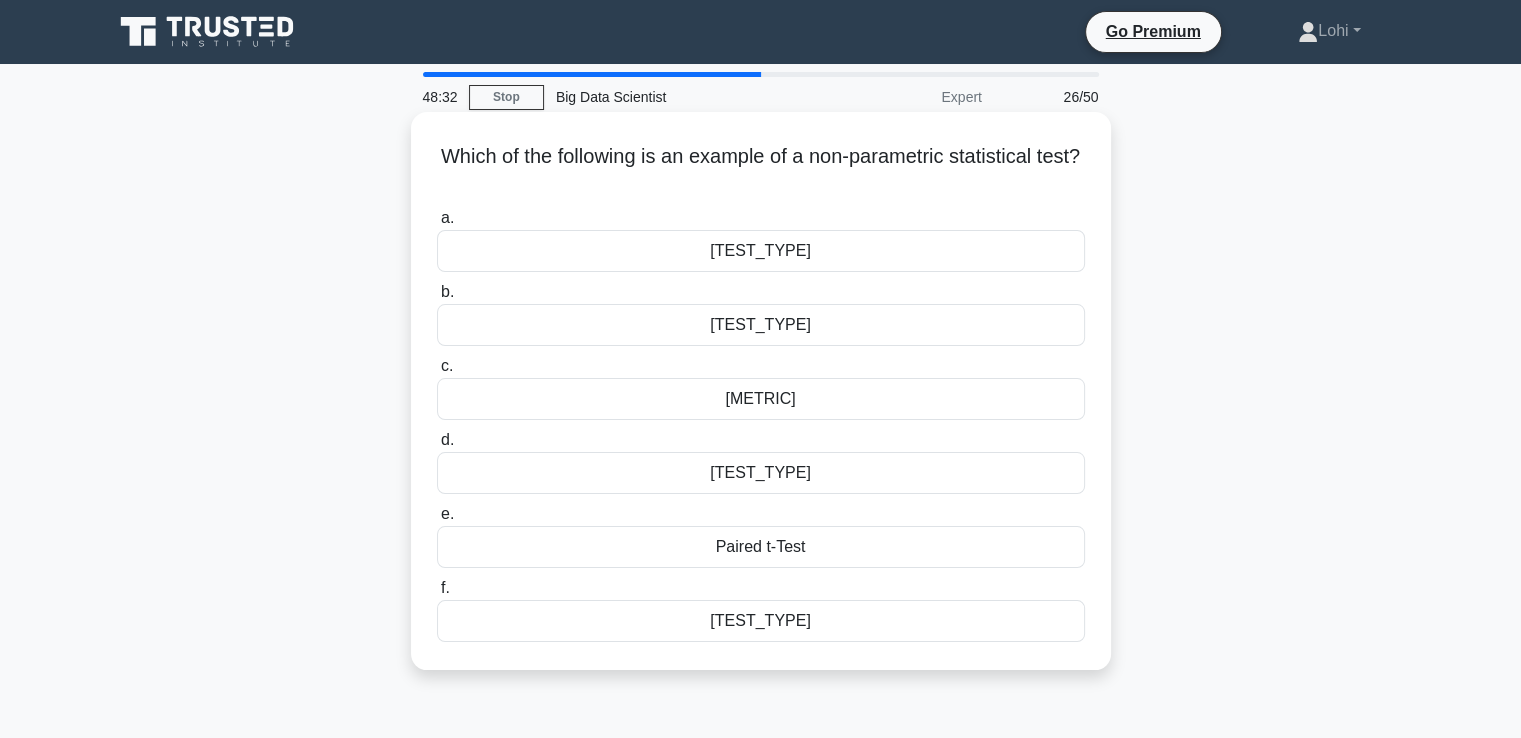 drag, startPoint x: 457, startPoint y: 157, endPoint x: 904, endPoint y: 189, distance: 448.14395 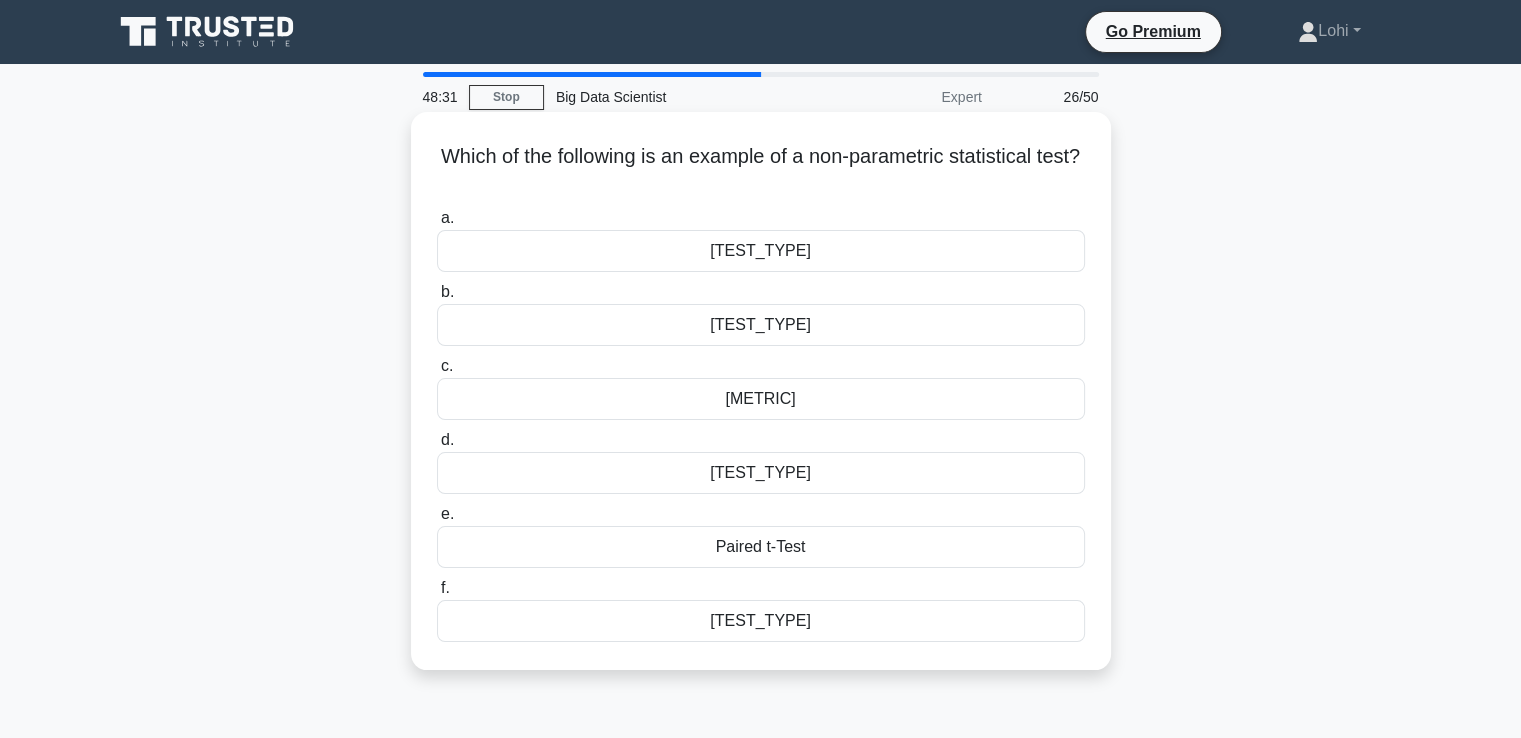 copy on "Which of the following is an example of a non-parametric statistical test?" 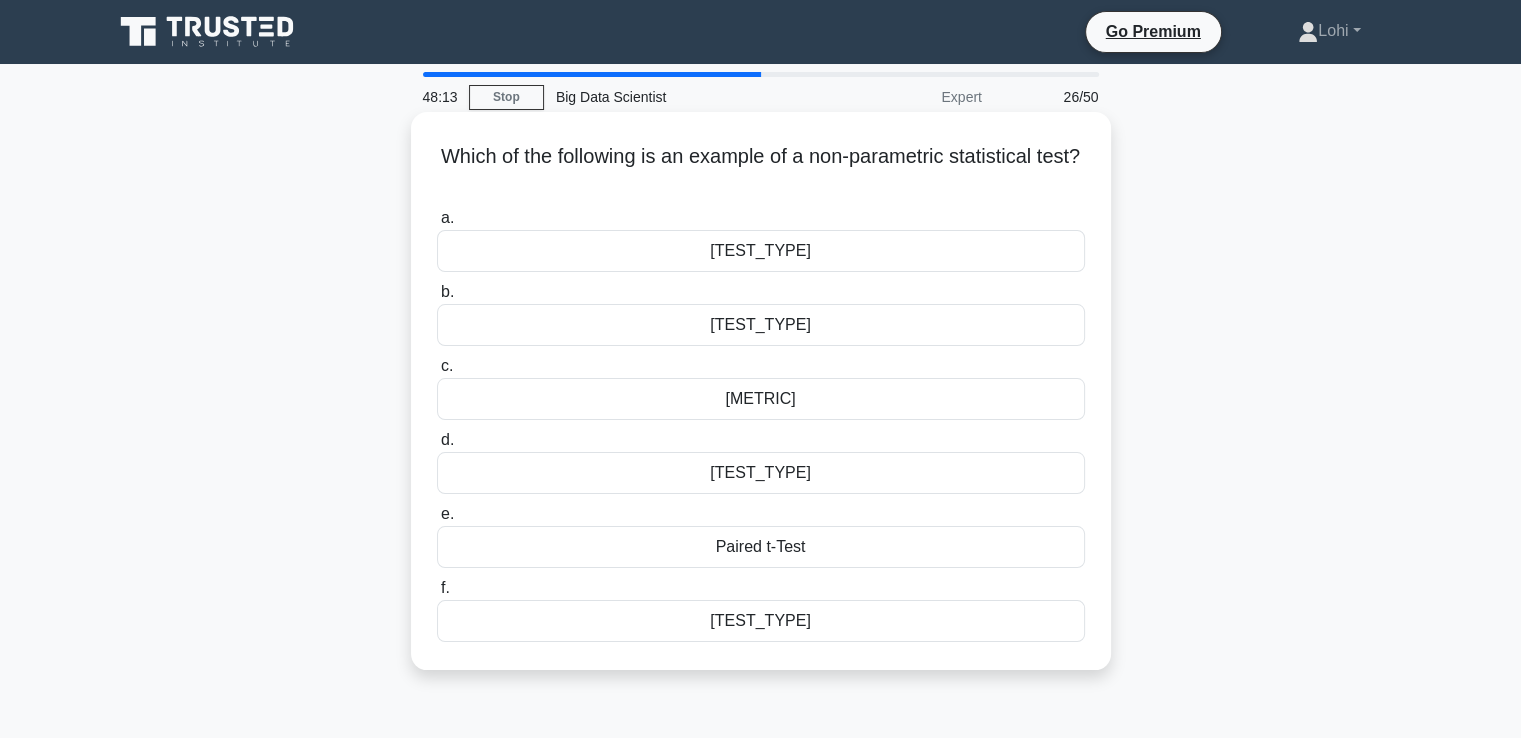 click on "[TEST_TYPE]" at bounding box center (761, 251) 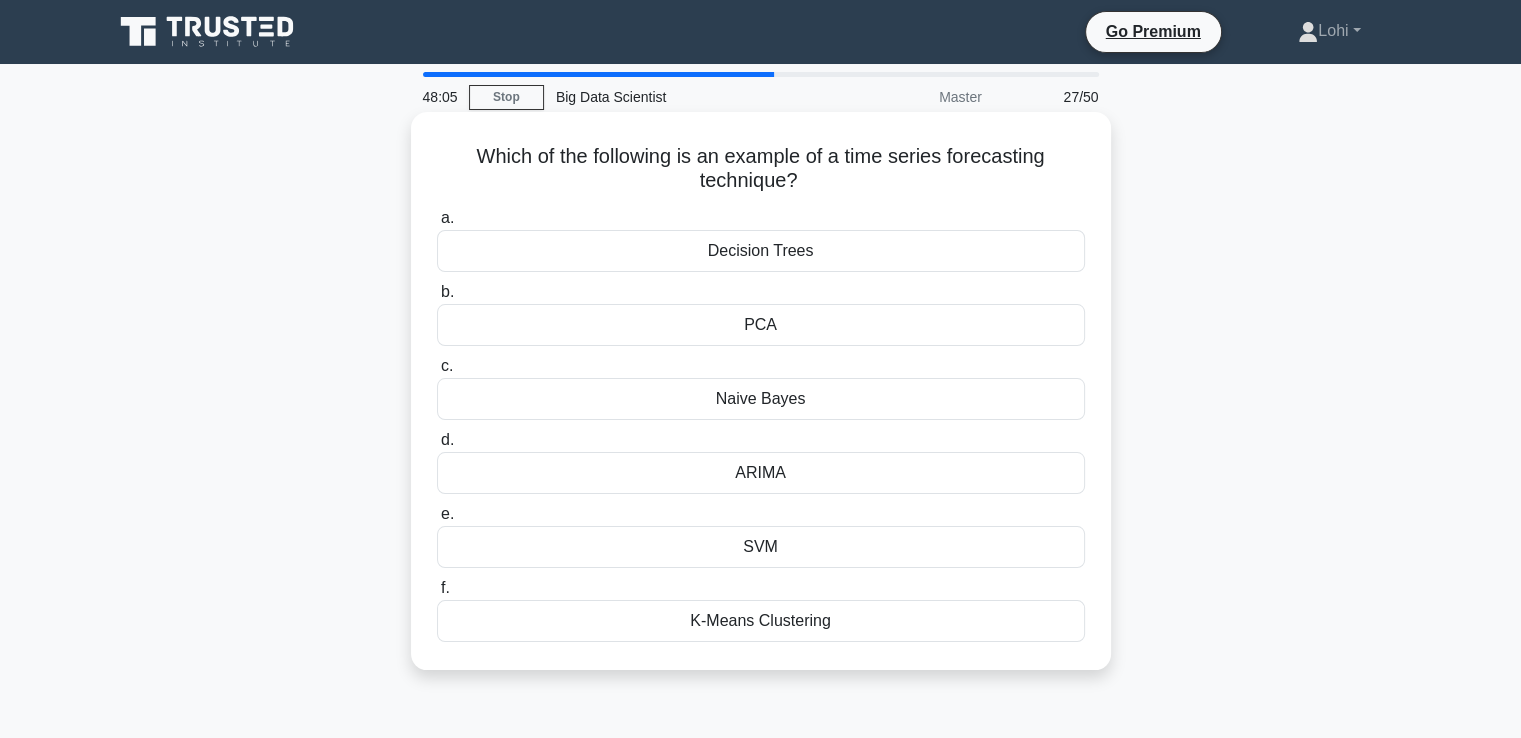 click on "ARIMA" at bounding box center (761, 473) 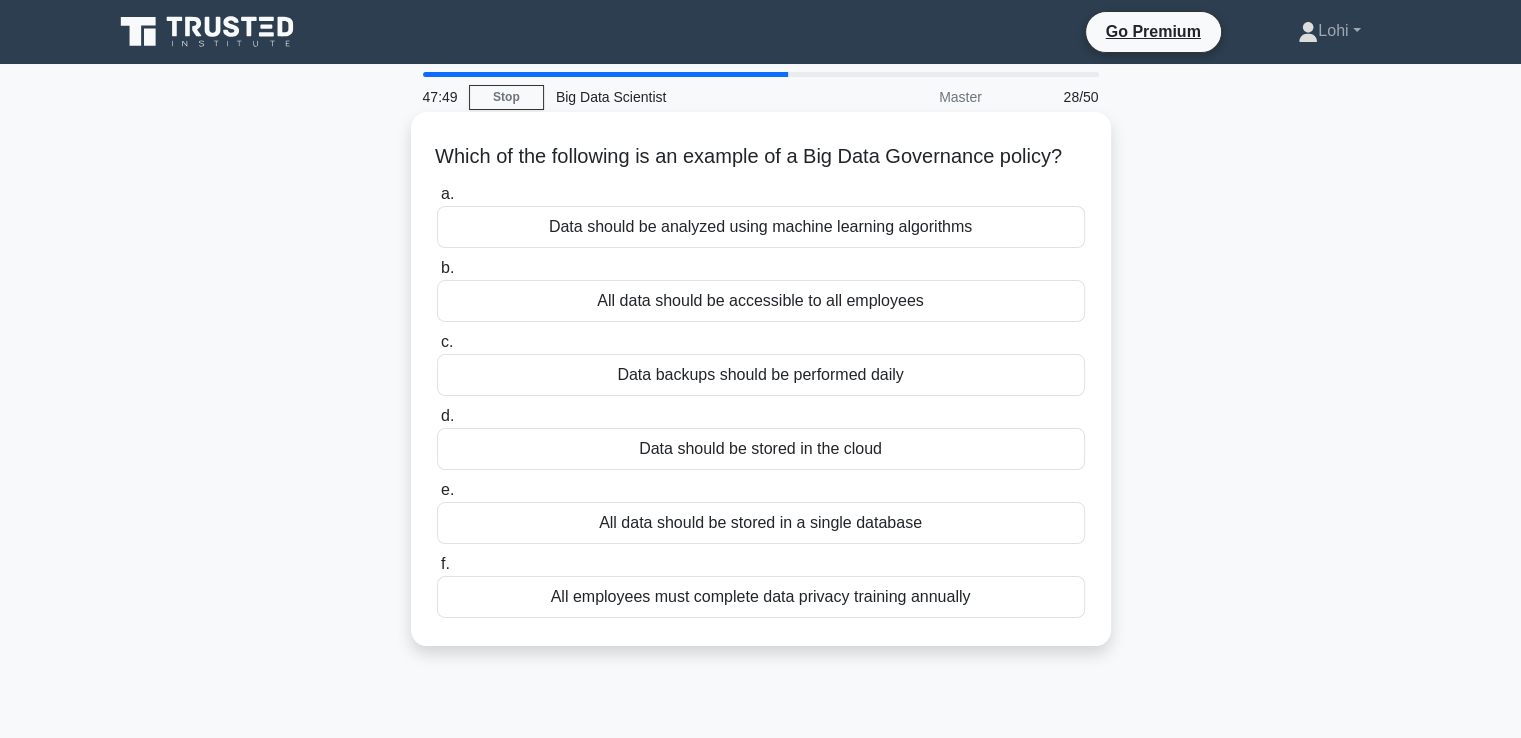 click on "All employees must complete data privacy training annually" at bounding box center (761, 597) 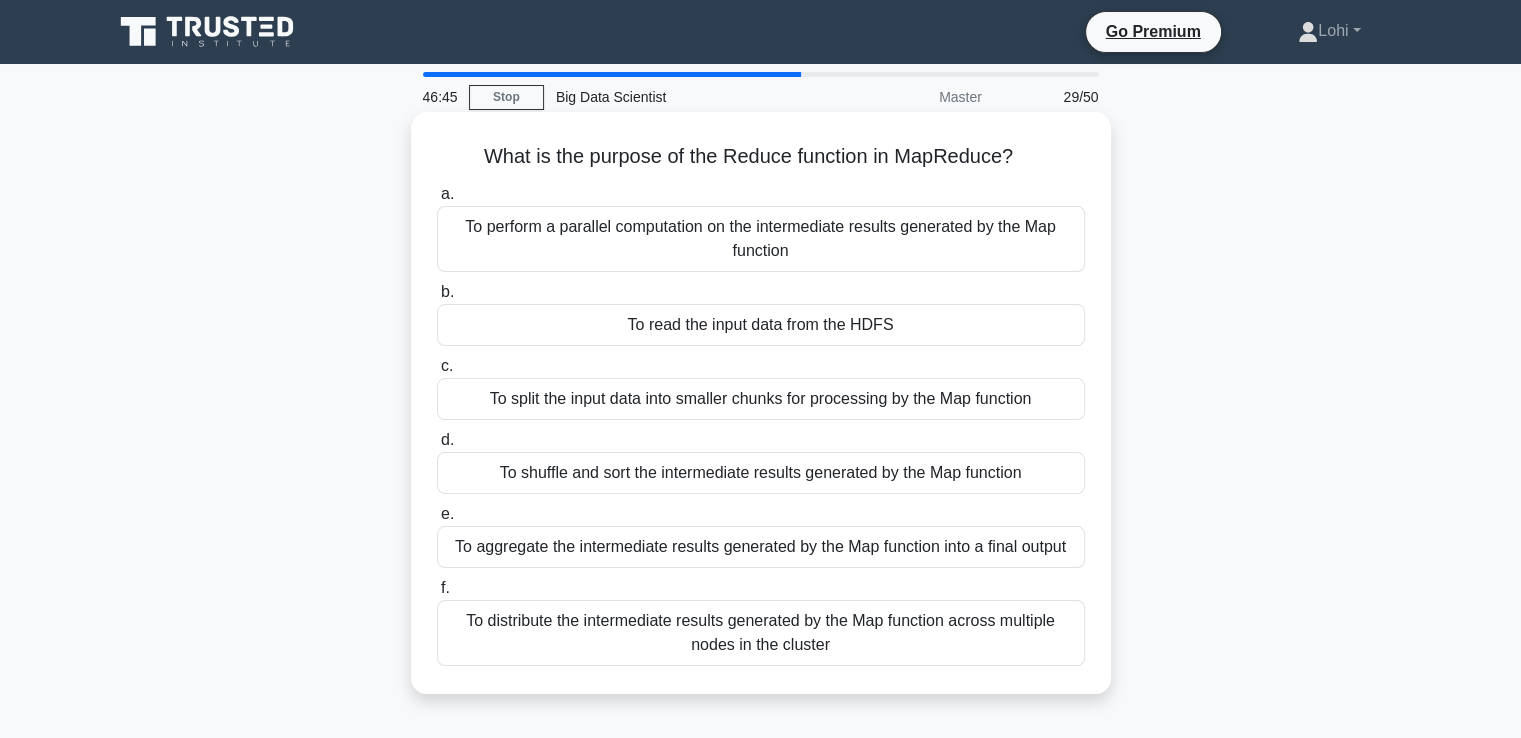 click on "To aggregate the intermediate results generated by the Map function into a final output" at bounding box center (761, 547) 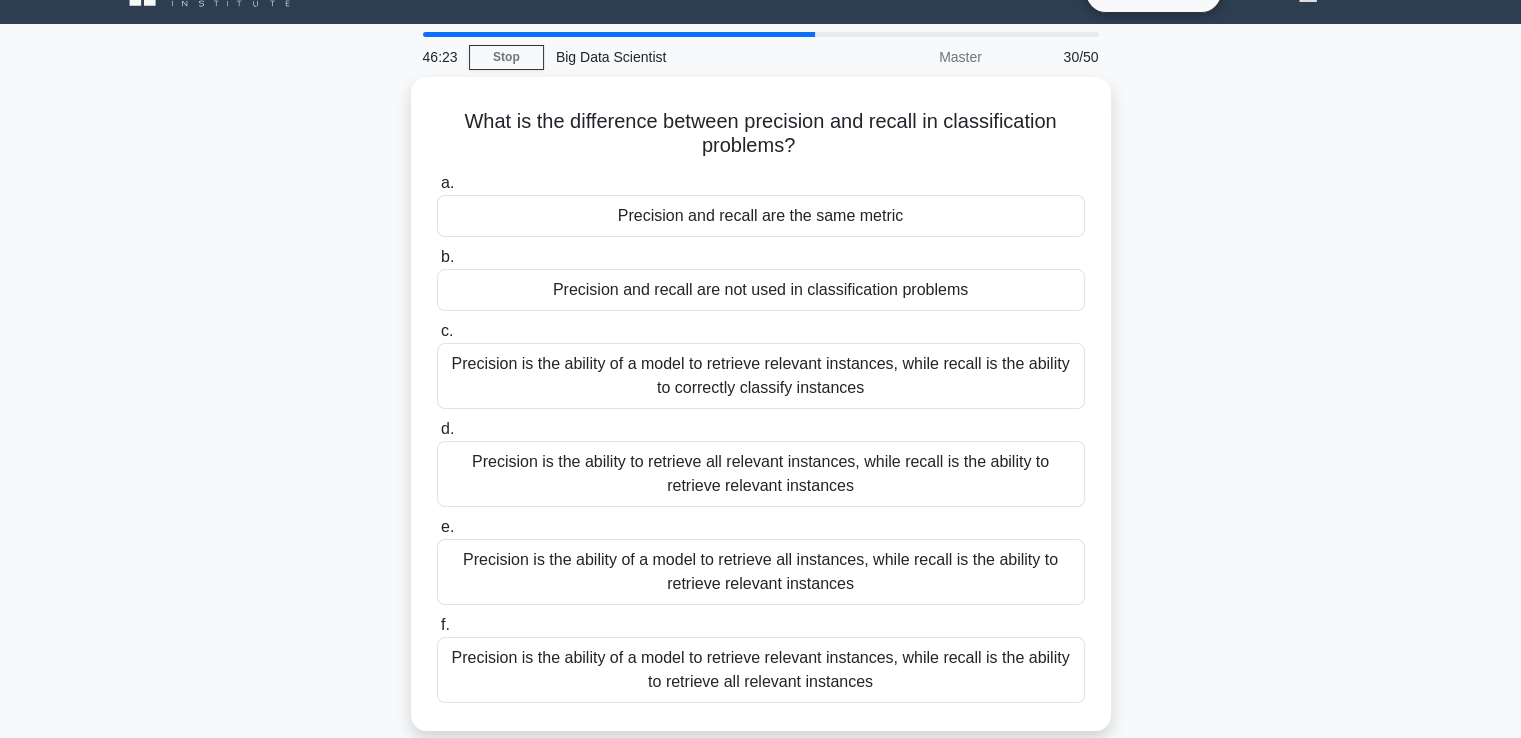 scroll, scrollTop: 186, scrollLeft: 0, axis: vertical 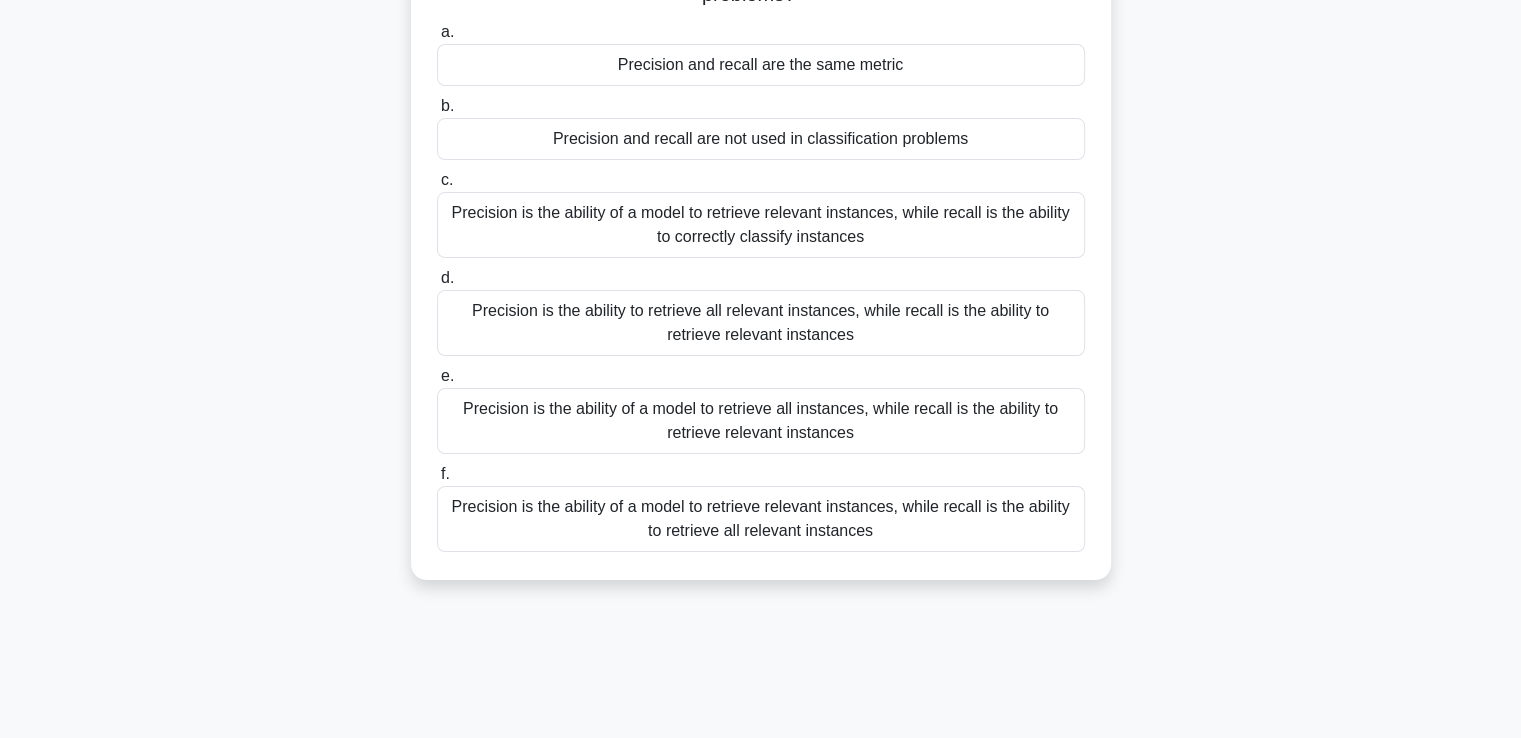 click on "Precision is the ability of a model to retrieve relevant instances, while recall is the ability to retrieve all relevant instances" at bounding box center (761, 519) 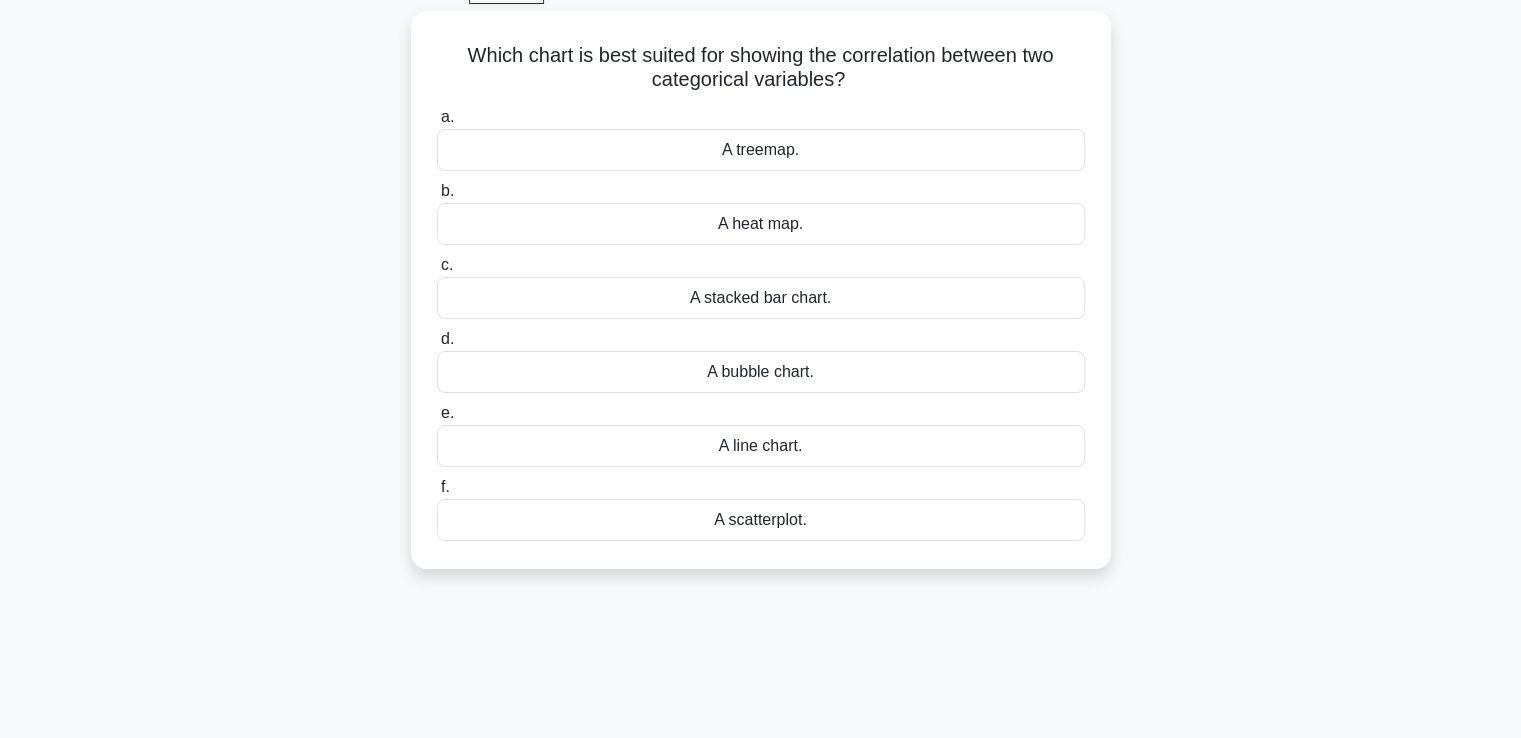 scroll, scrollTop: 0, scrollLeft: 0, axis: both 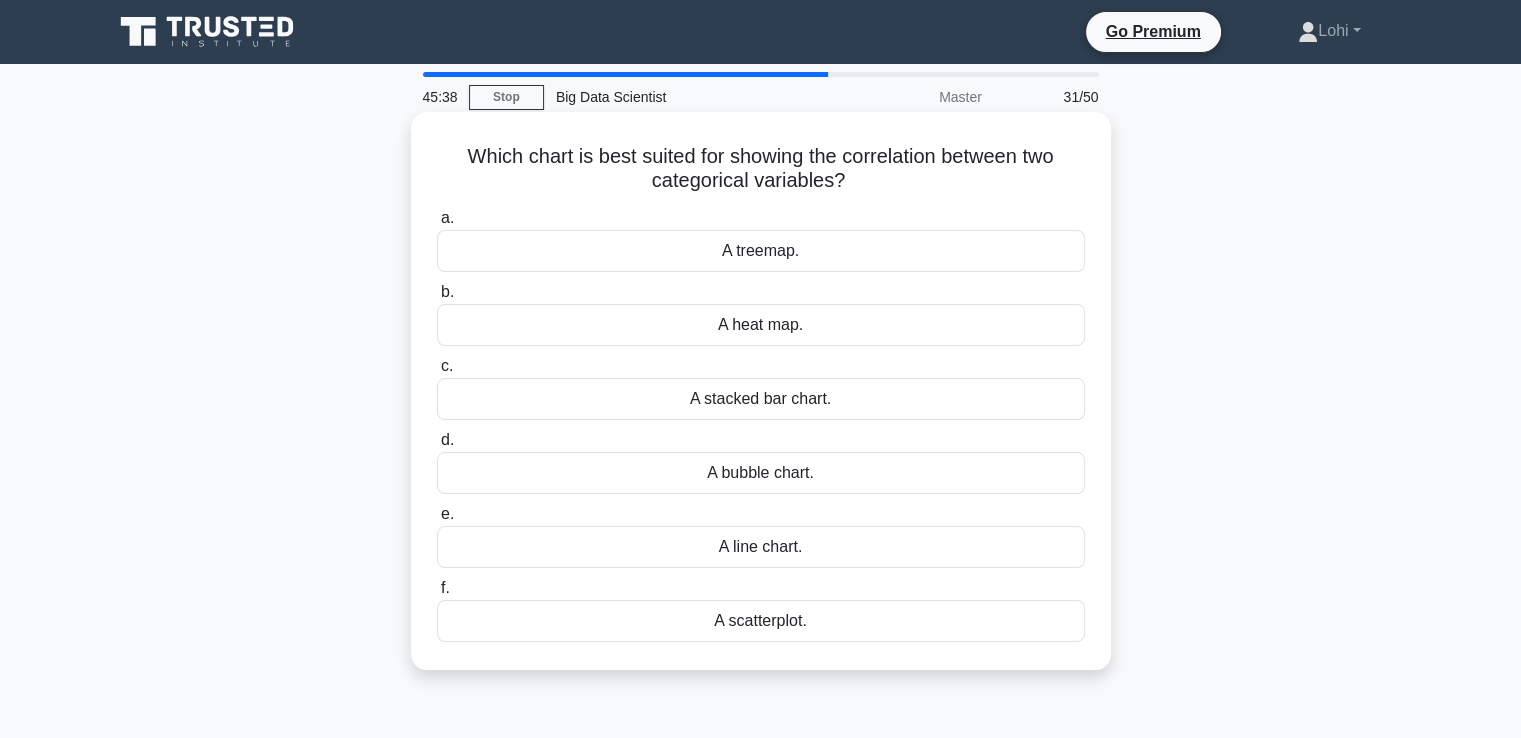 click on "A stacked bar chart." at bounding box center (761, 399) 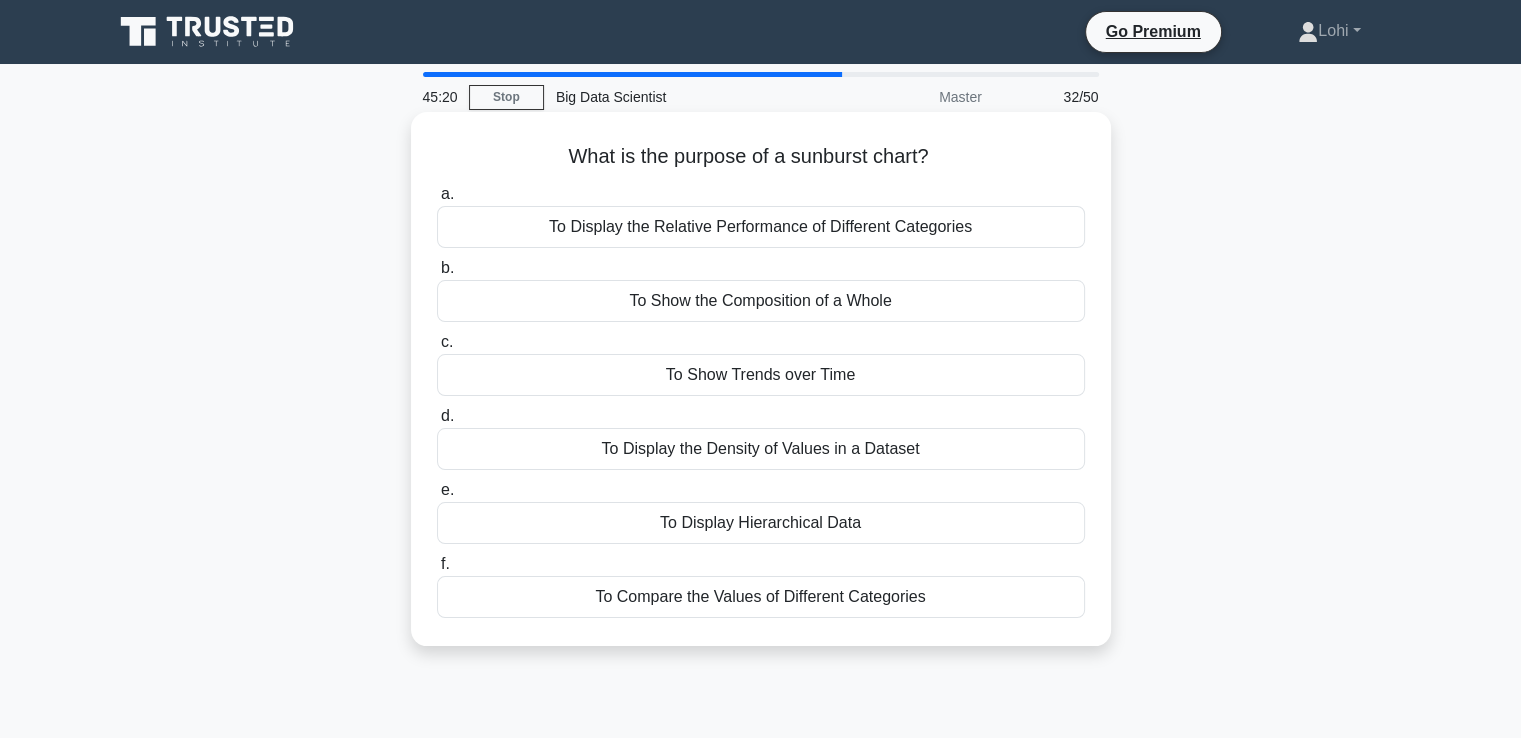 click on "To Compare the Values of Different Categories" at bounding box center (761, 597) 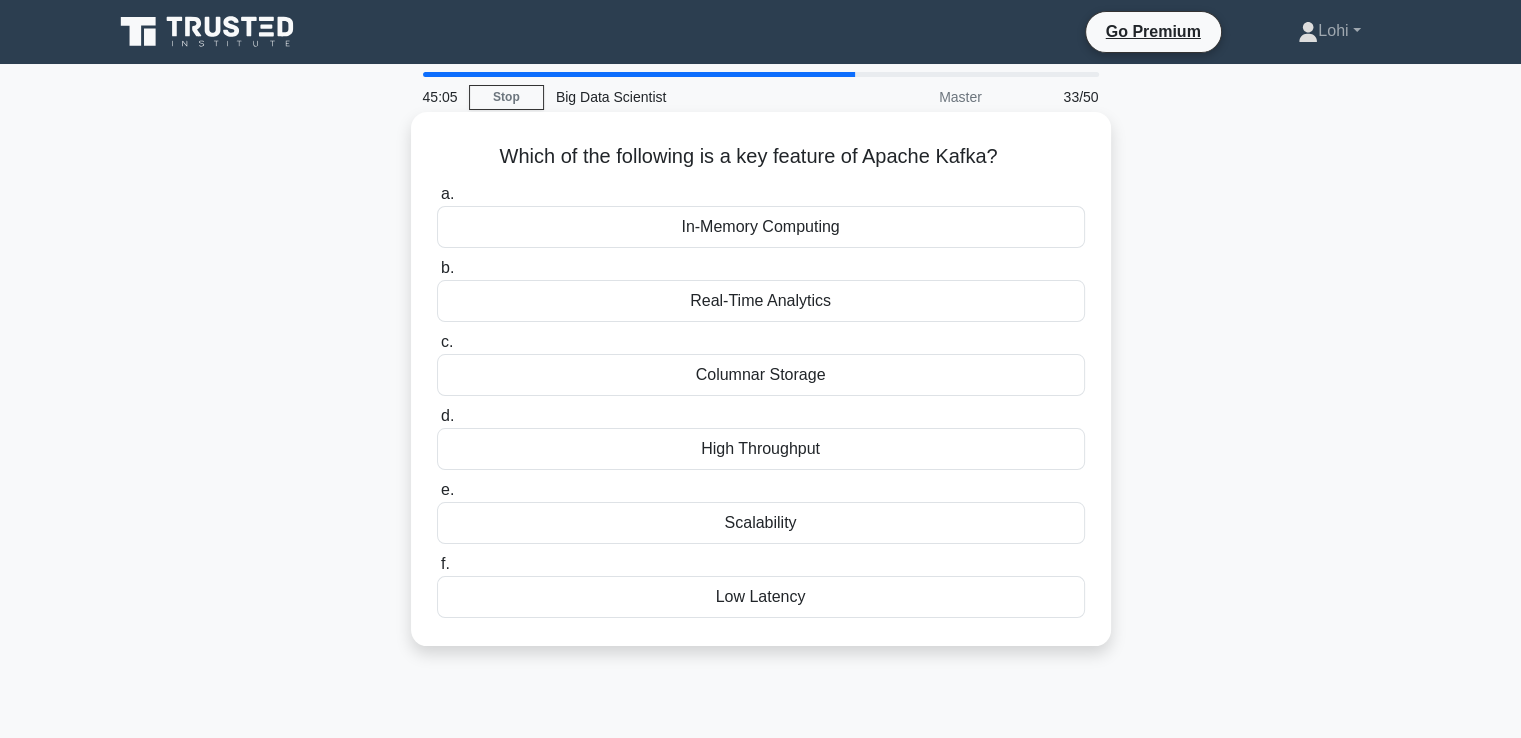 click on "In-Memory Computing" at bounding box center (761, 227) 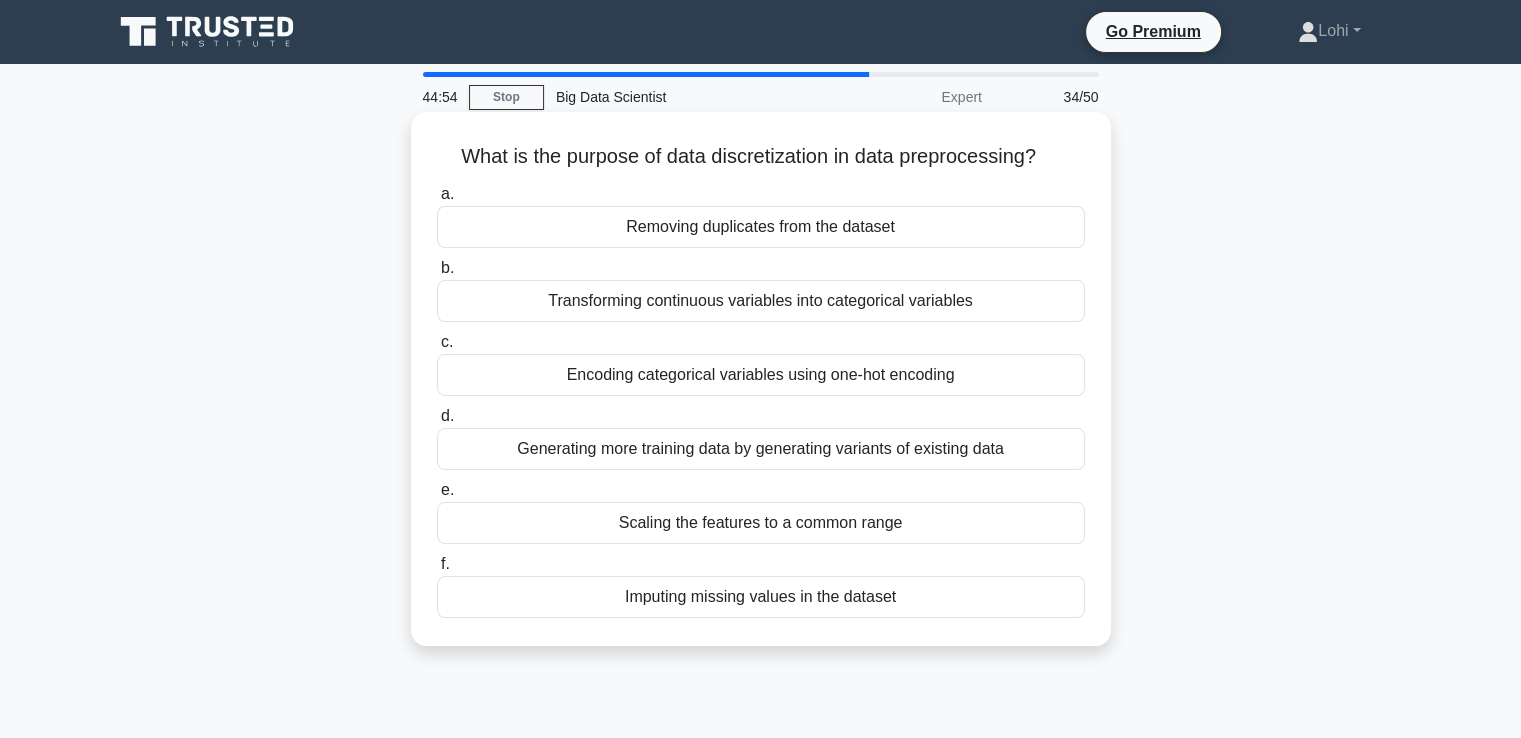 click on "Removing duplicates from the dataset" at bounding box center [761, 227] 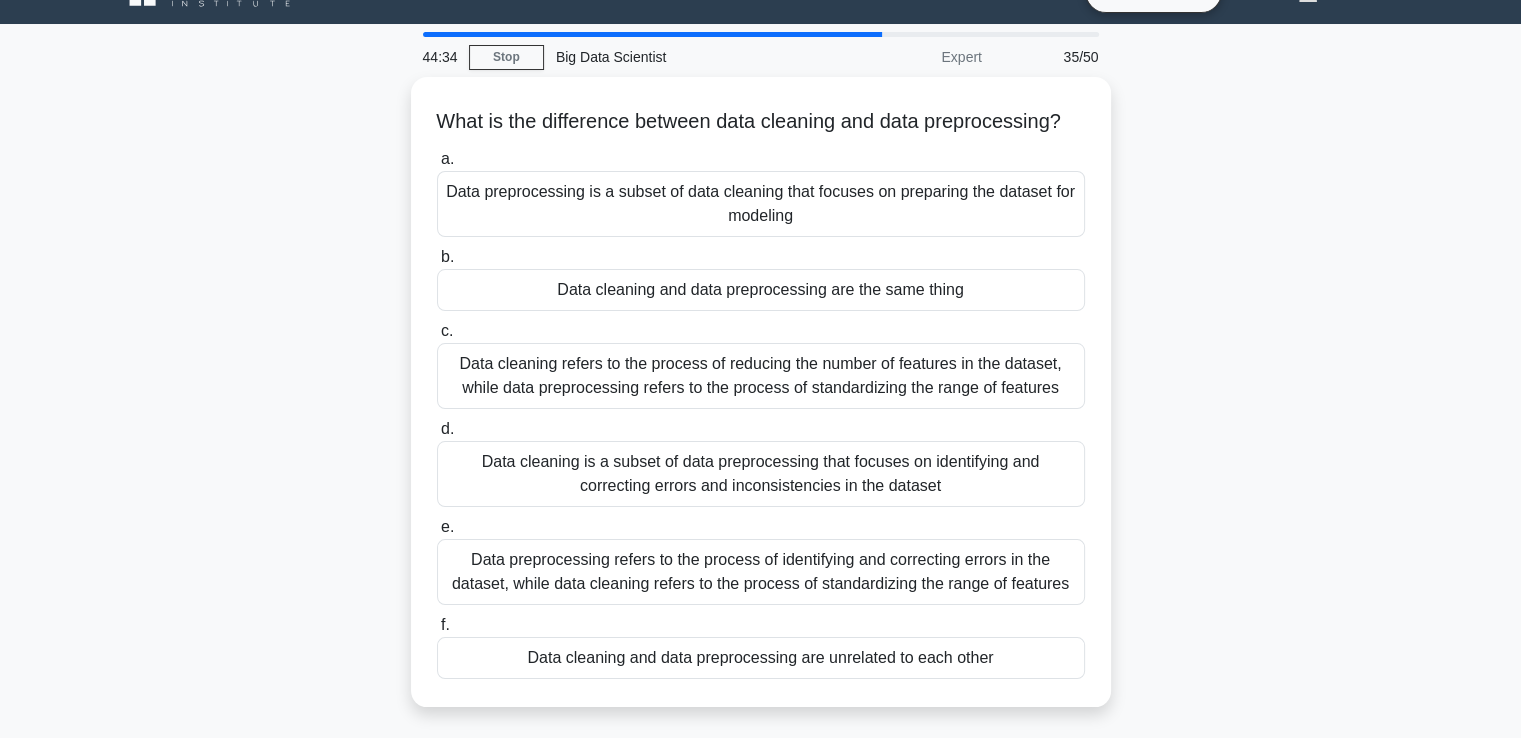 scroll, scrollTop: 146, scrollLeft: 0, axis: vertical 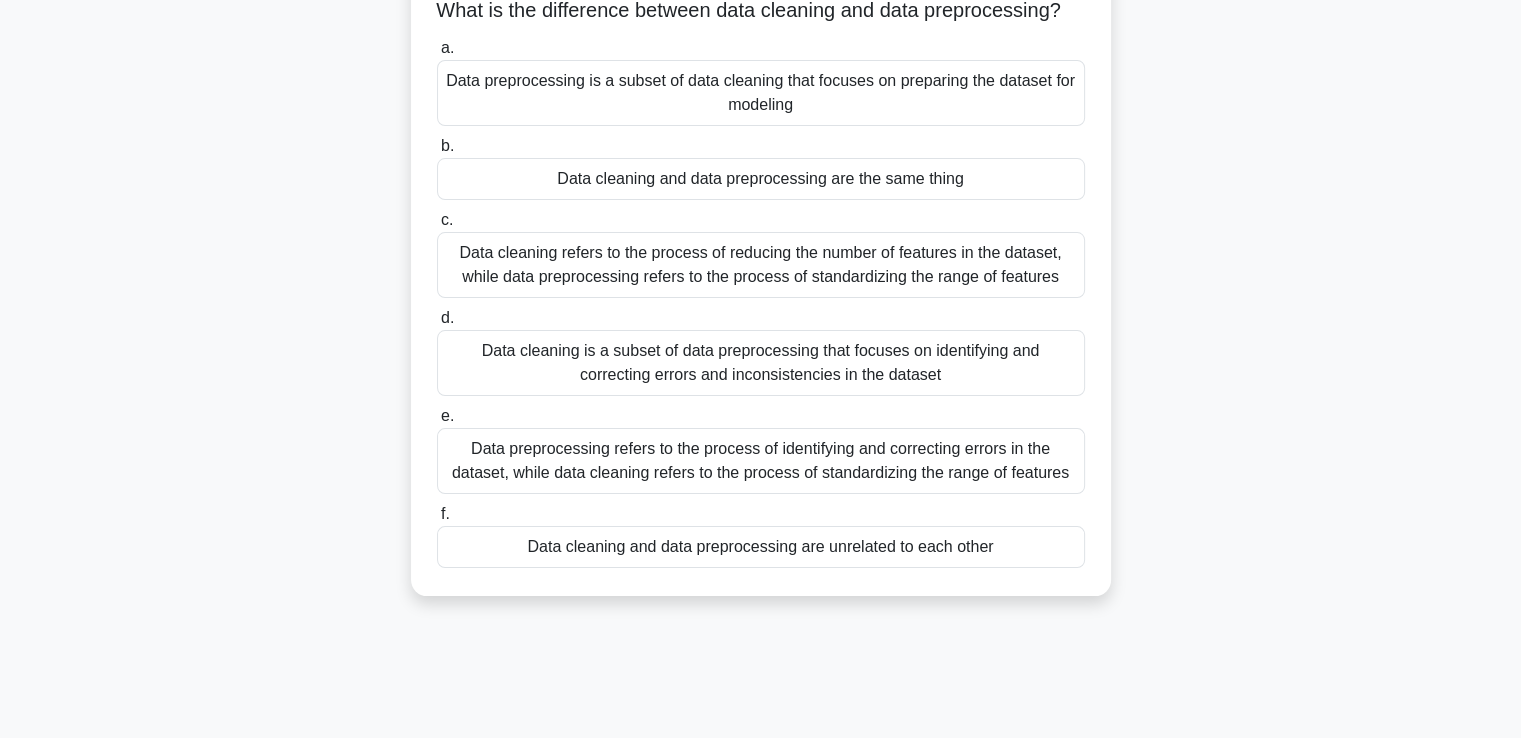 click on "Data cleaning is a subset of data preprocessing that focuses on identifying and correcting errors and inconsistencies in the dataset" at bounding box center (761, 363) 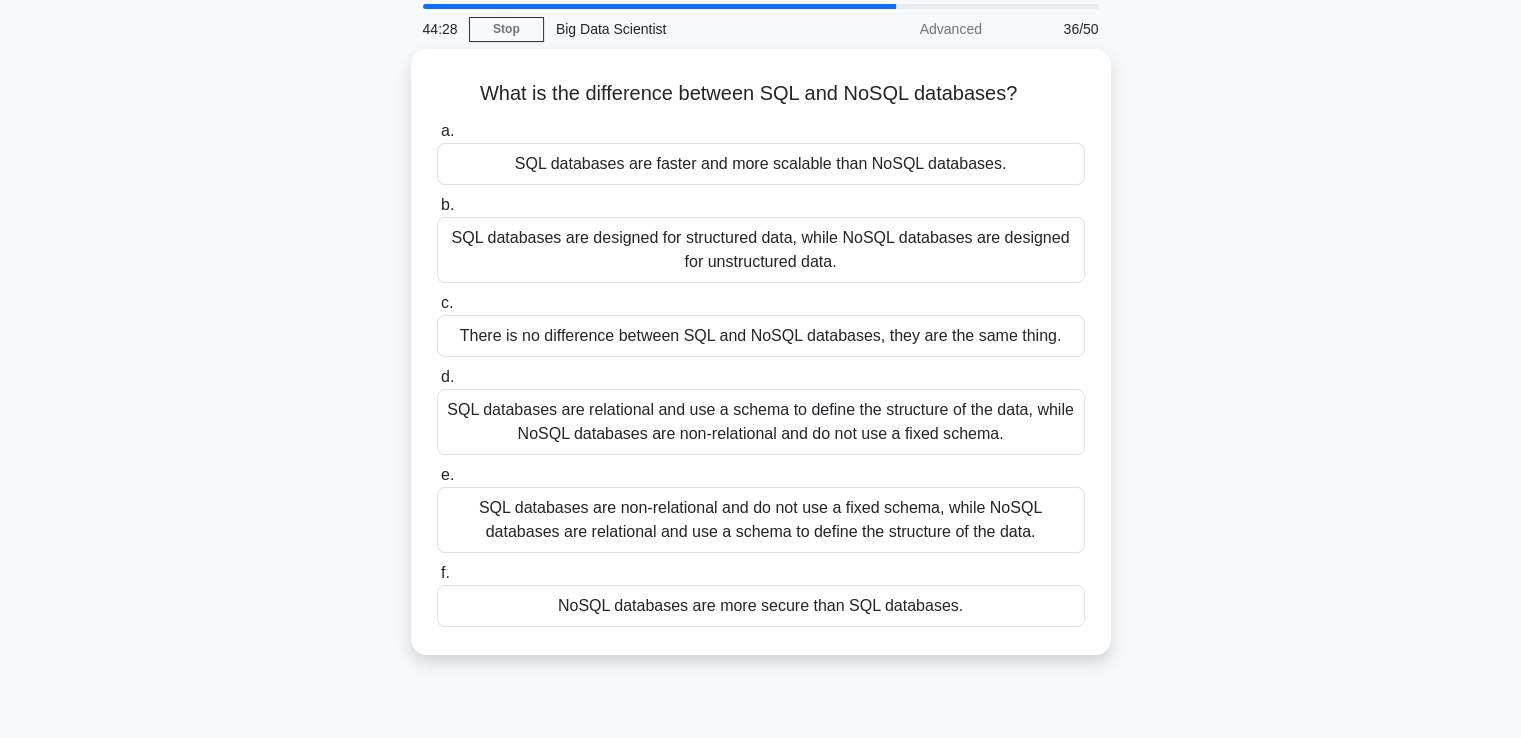 scroll, scrollTop: 0, scrollLeft: 0, axis: both 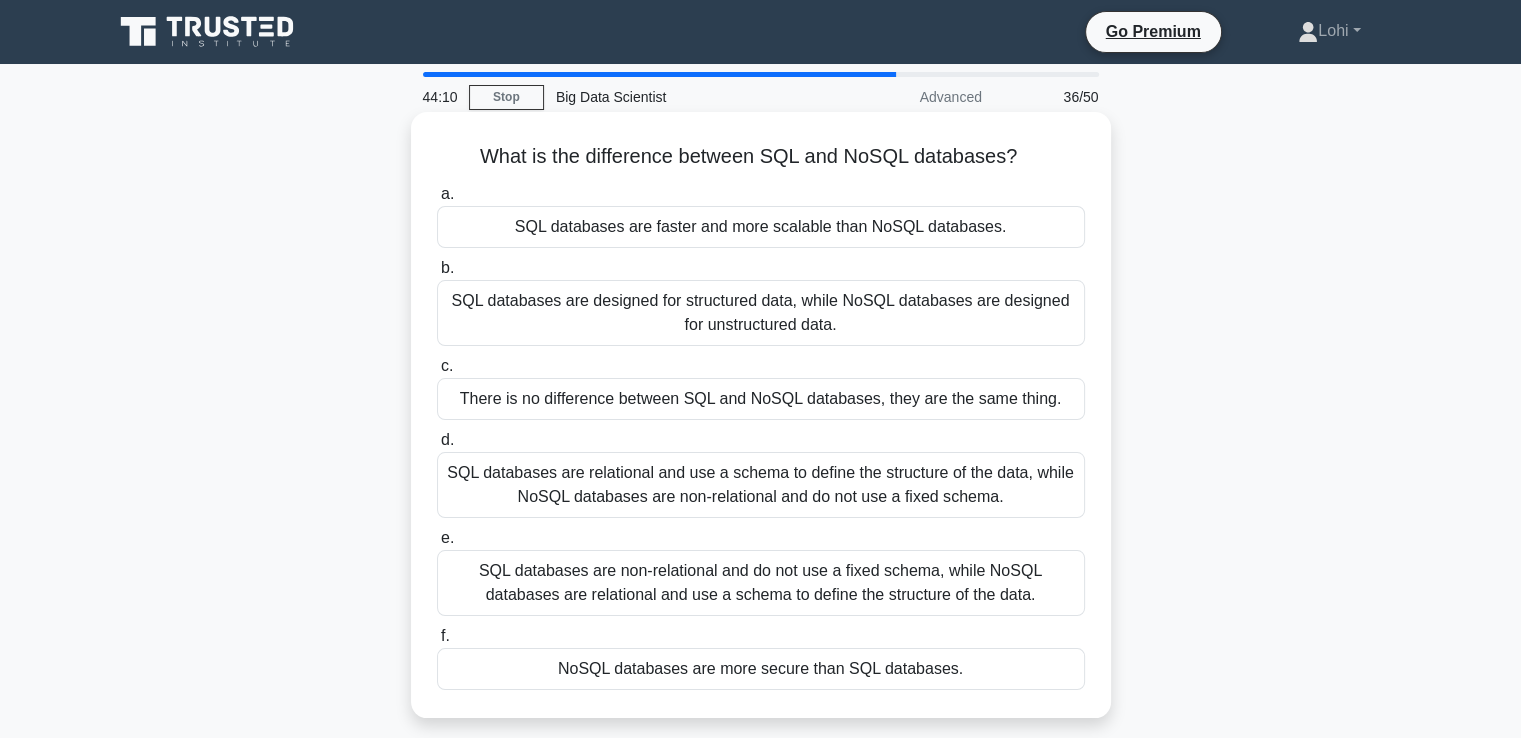 click on "SQL databases are relational and use a schema to define the structure of the data, while NoSQL databases are non-relational and do not use a fixed schema." at bounding box center [761, 485] 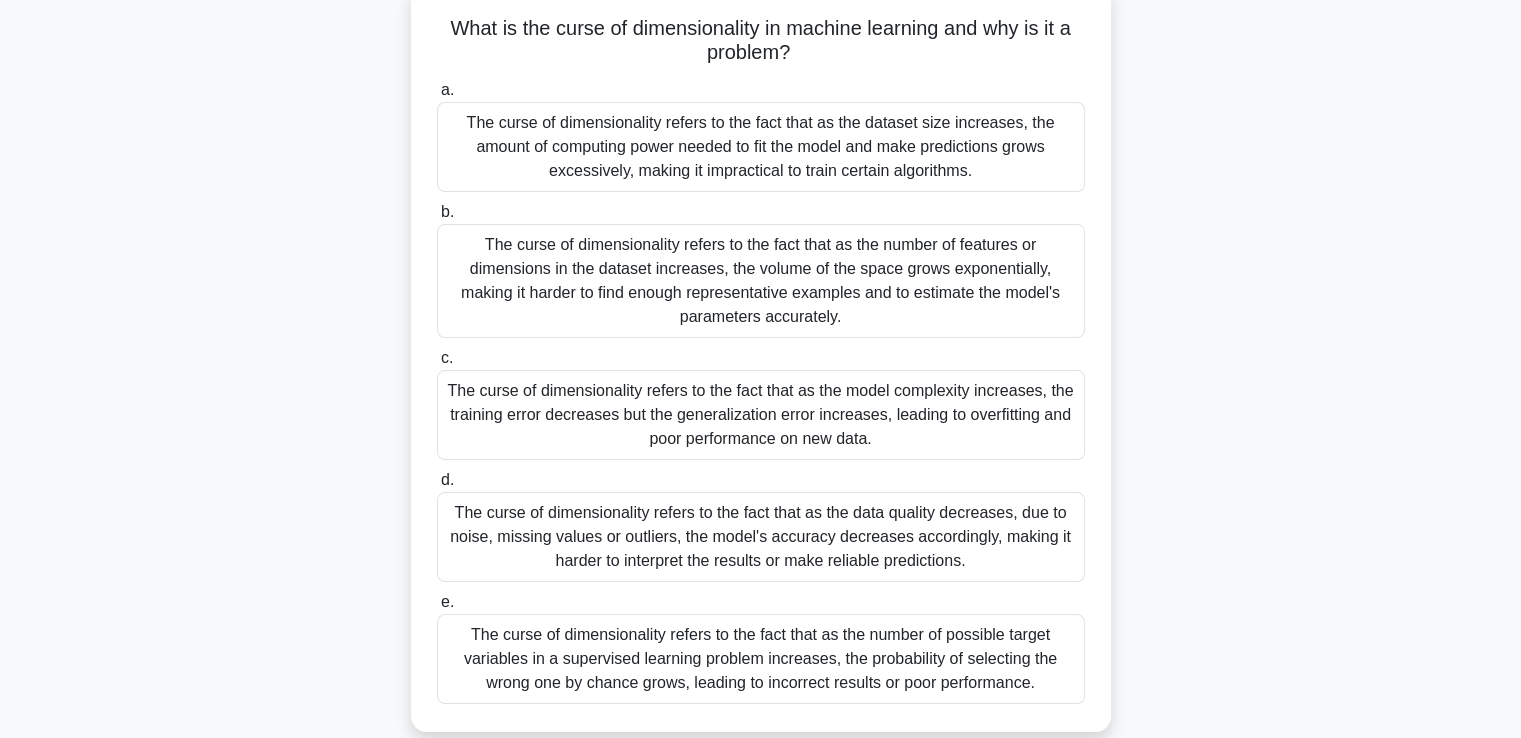 scroll, scrollTop: 226, scrollLeft: 0, axis: vertical 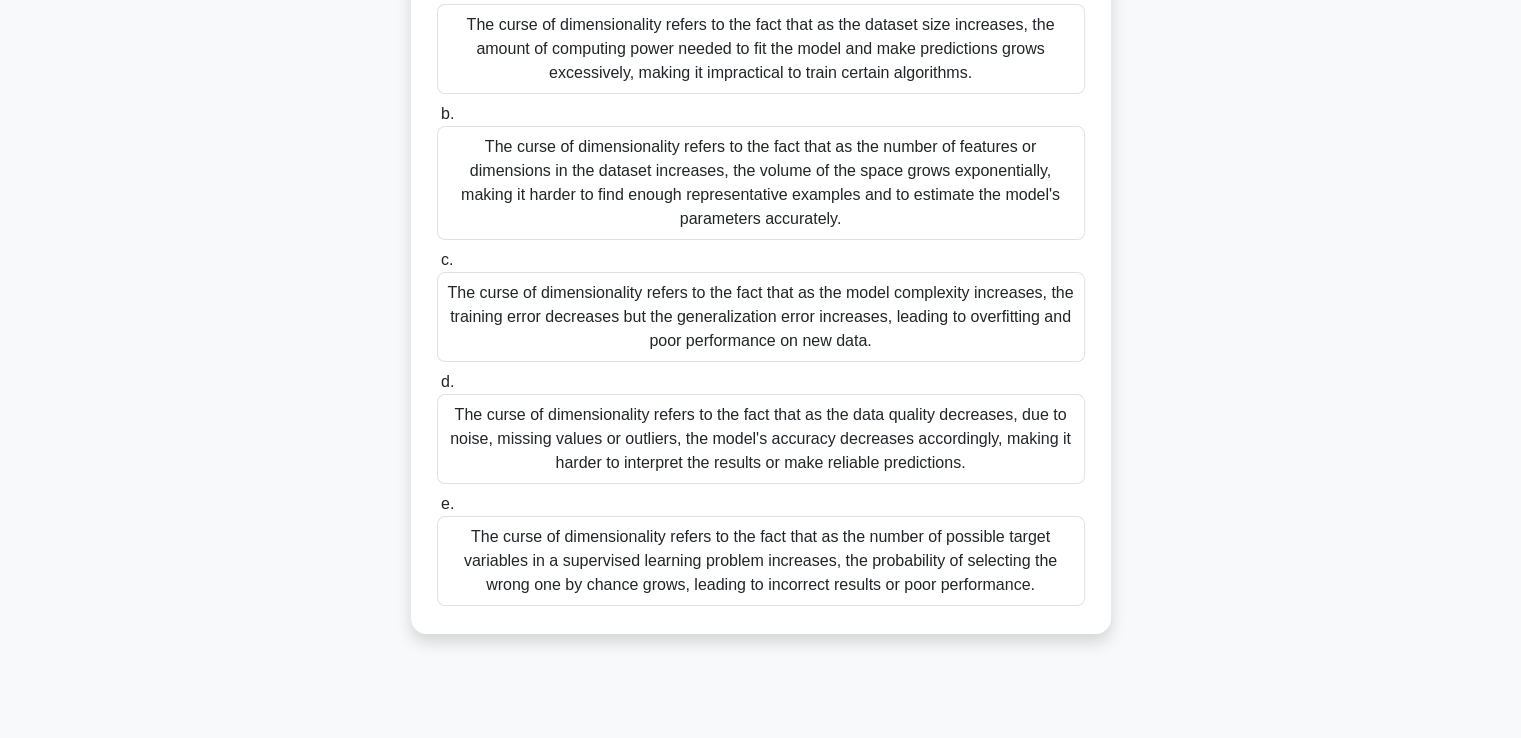 click on "The curse of dimensionality refers to the fact that as the number of features or dimensions in the dataset increases, the volume of the space grows exponentially, making it harder to find enough representative examples and to estimate the model's parameters accurately." at bounding box center (761, 183) 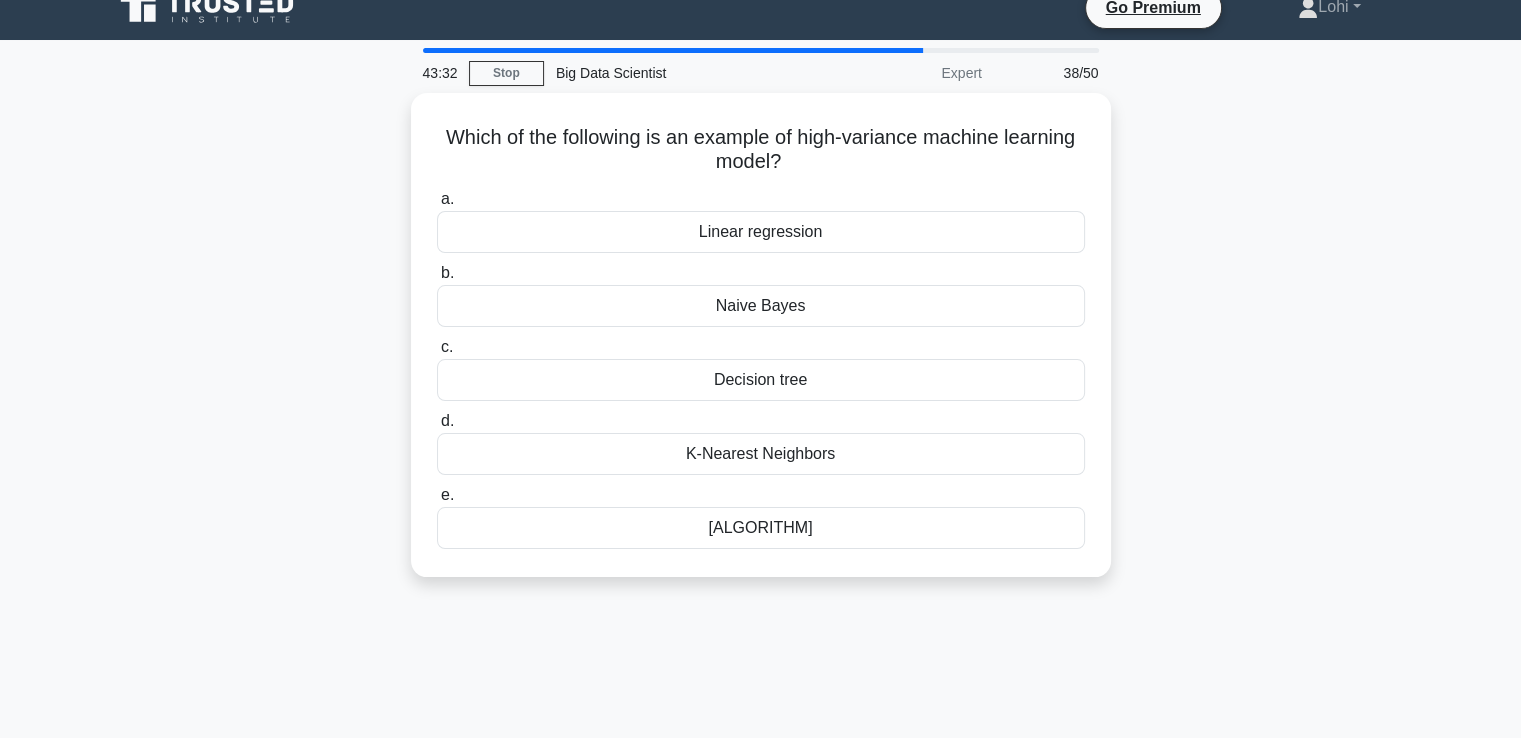 scroll, scrollTop: 0, scrollLeft: 0, axis: both 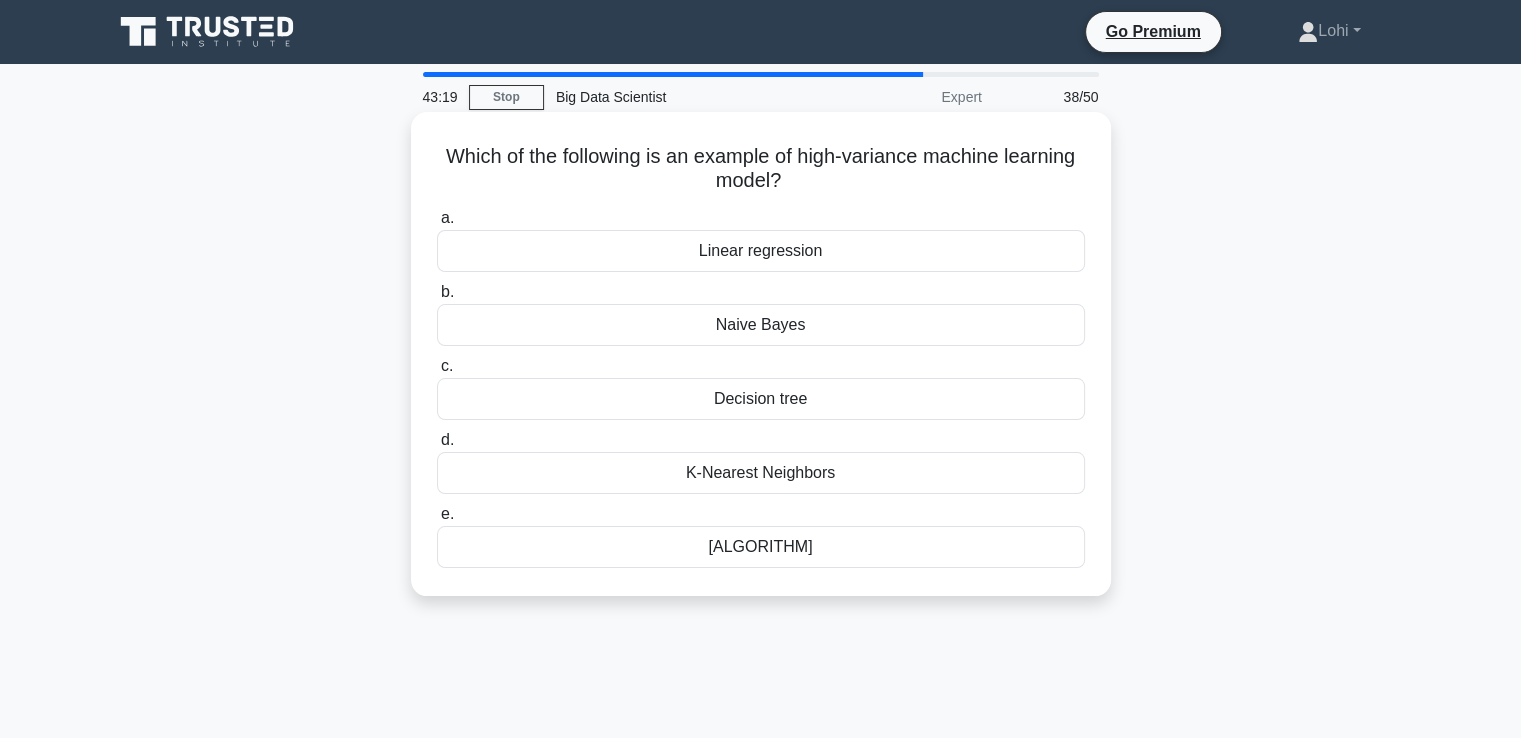 click on "Decision tree" at bounding box center (761, 399) 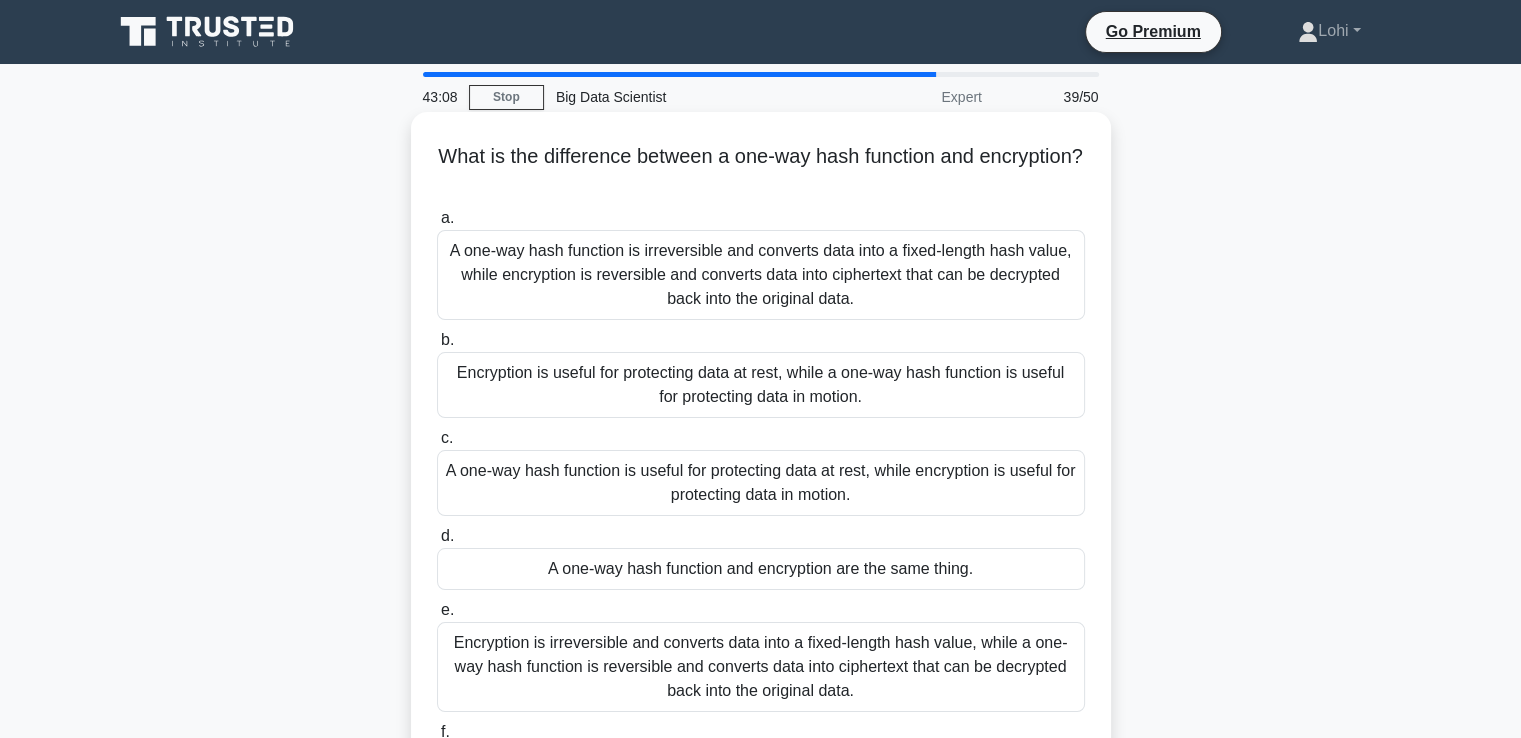 click on "A one-way hash function is irreversible and converts data into a fixed-length hash value, while encryption is reversible and converts data into ciphertext that can be decrypted back into the original data." at bounding box center (761, 275) 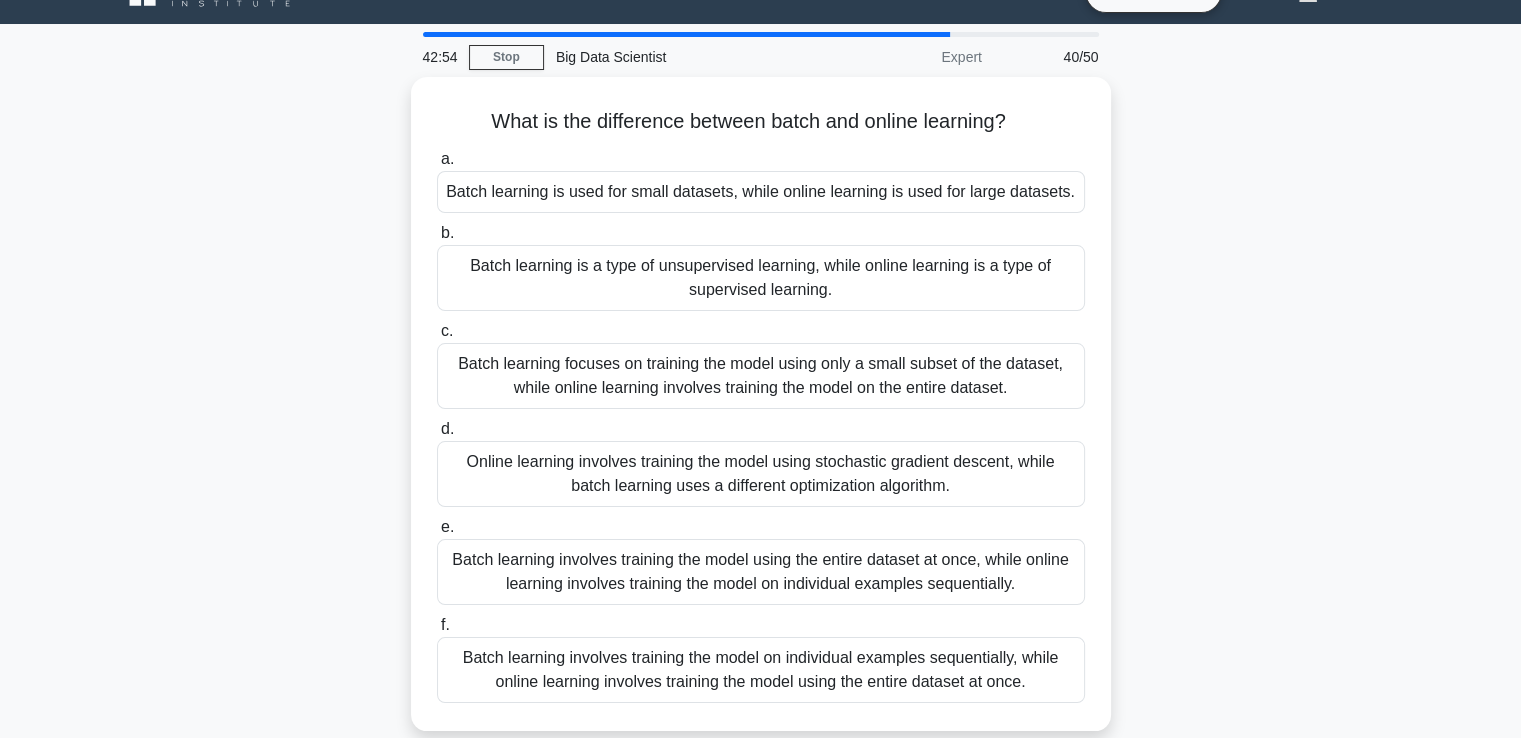 scroll, scrollTop: 120, scrollLeft: 0, axis: vertical 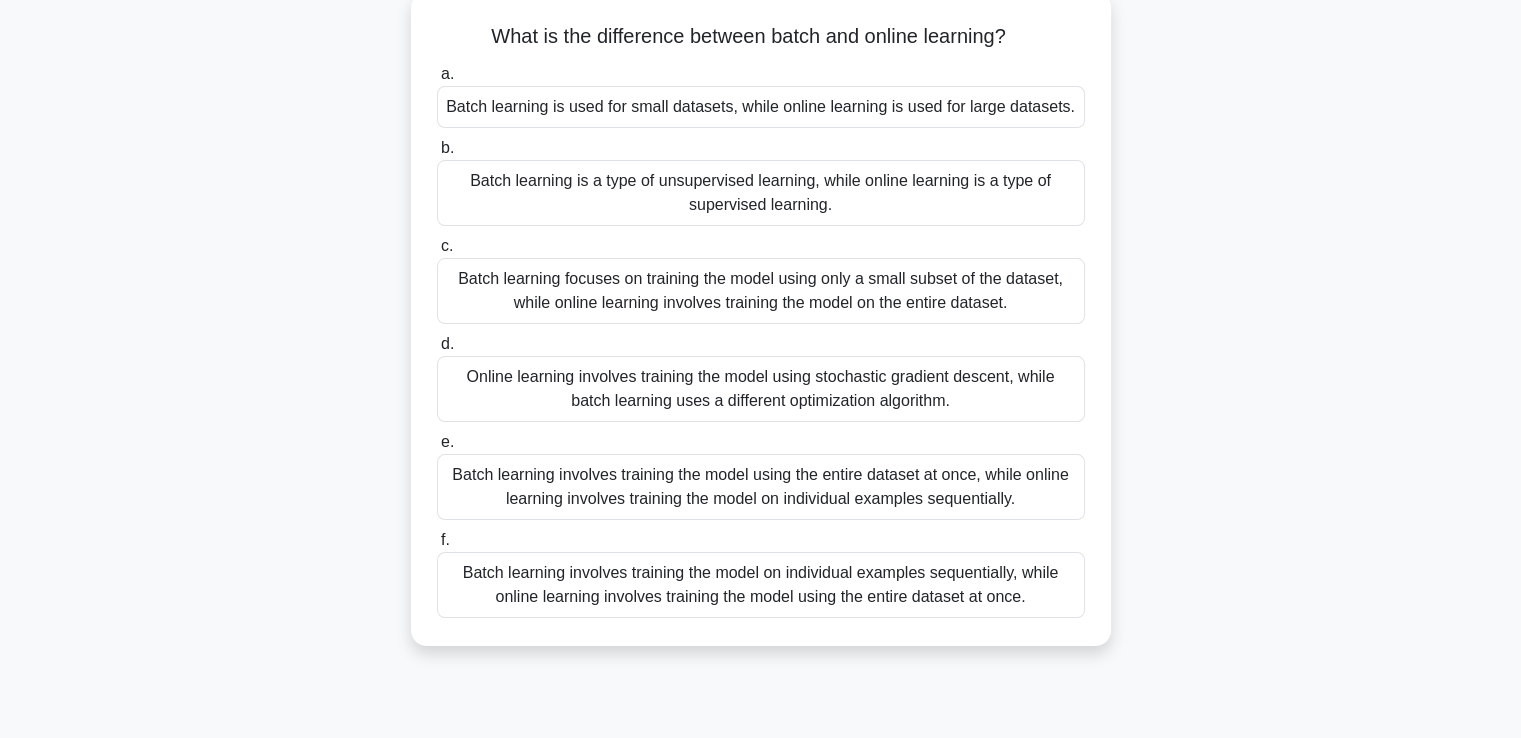 click on "Batch learning involves training the model using the entire dataset at once, while online learning involves training the model on individual examples sequentially." at bounding box center [761, 487] 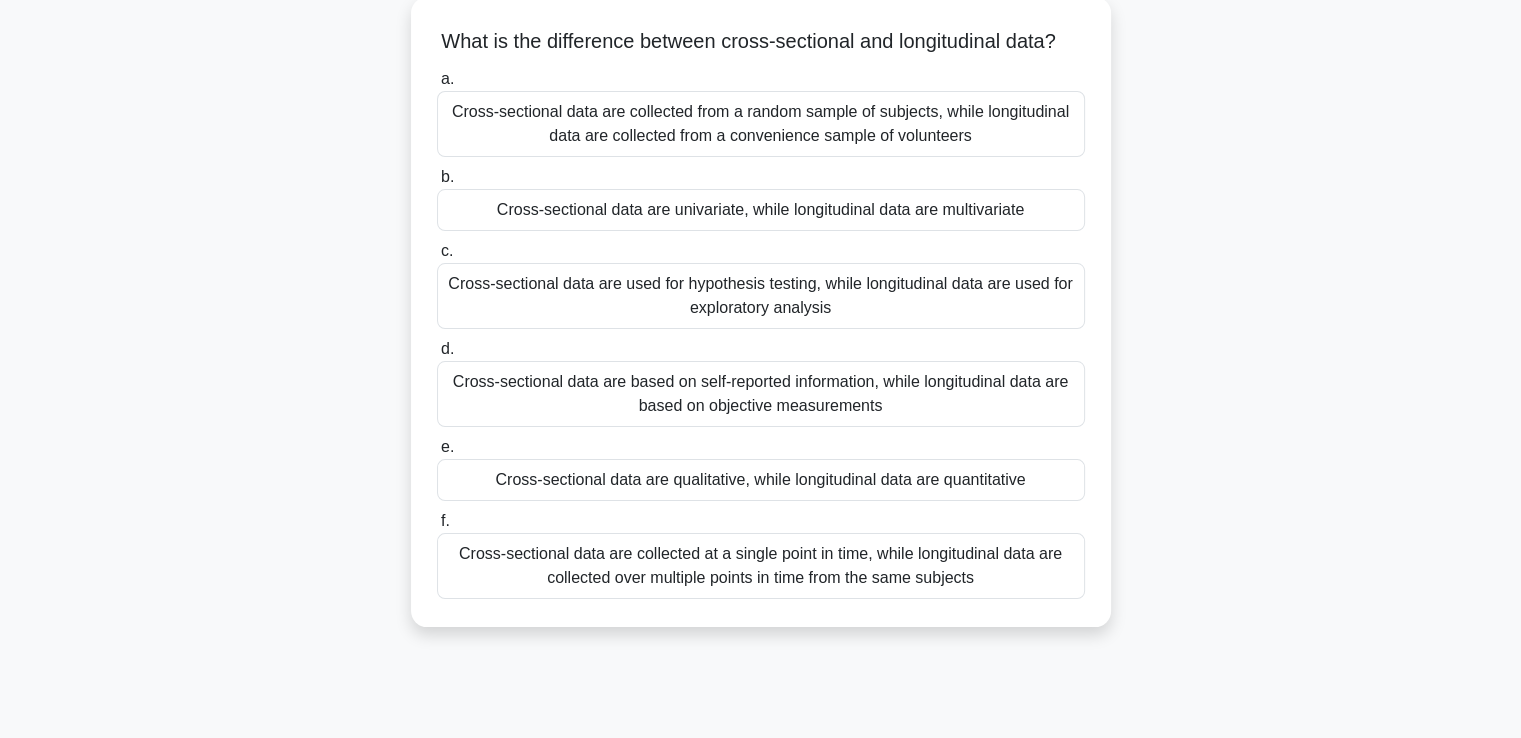scroll, scrollTop: 0, scrollLeft: 0, axis: both 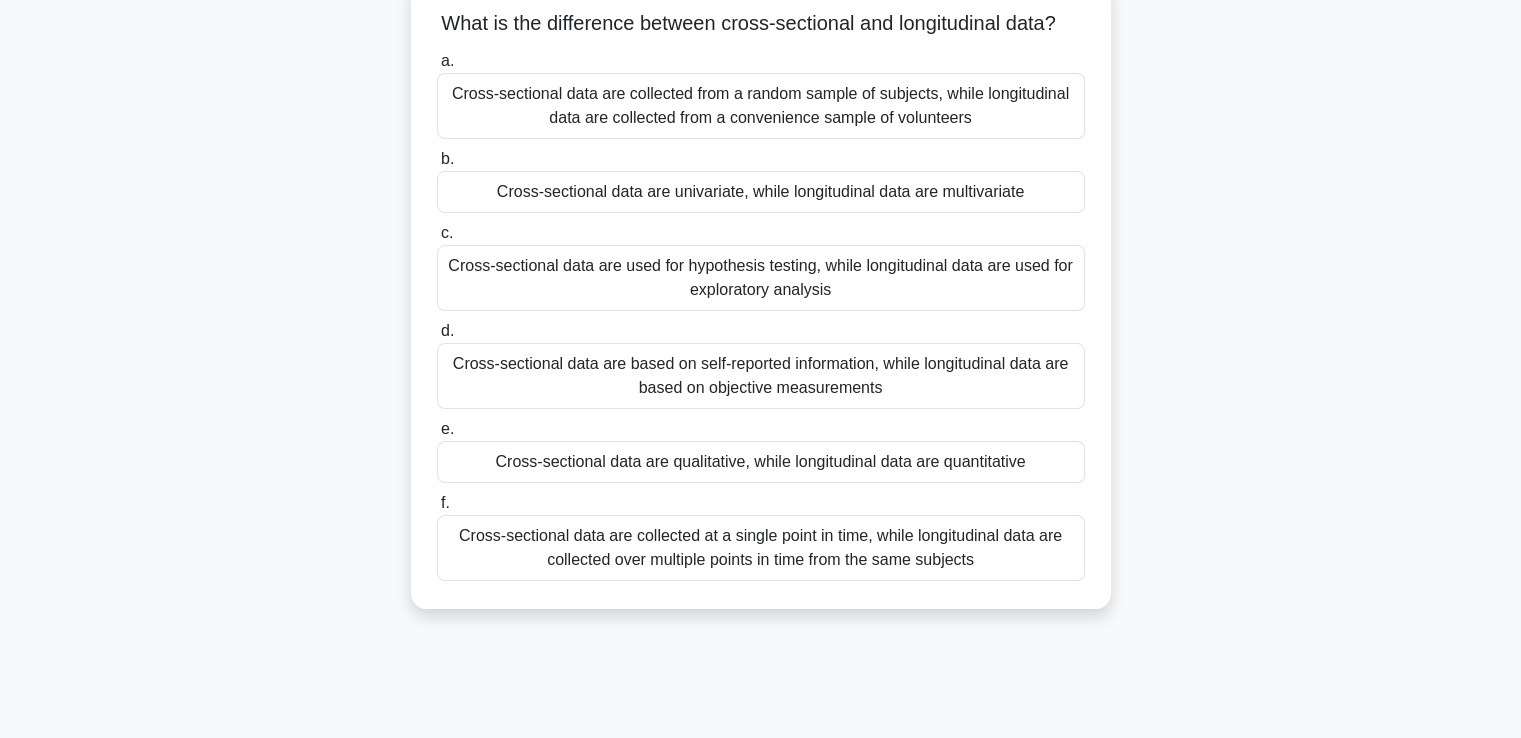 click on "Cross-sectional data are collected at a single point in time, while longitudinal data are collected over multiple points in time from the same subjects" at bounding box center (761, 548) 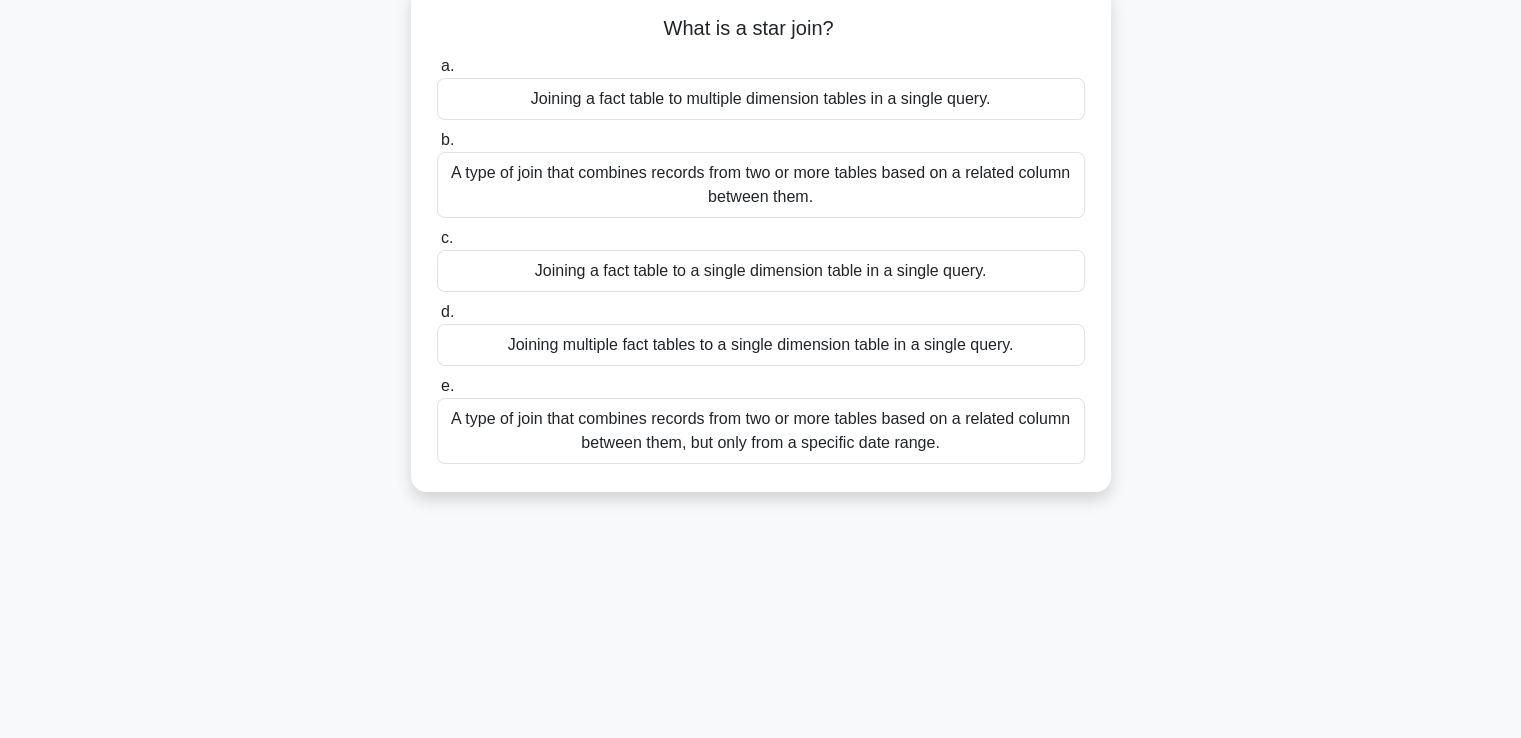 scroll, scrollTop: 0, scrollLeft: 0, axis: both 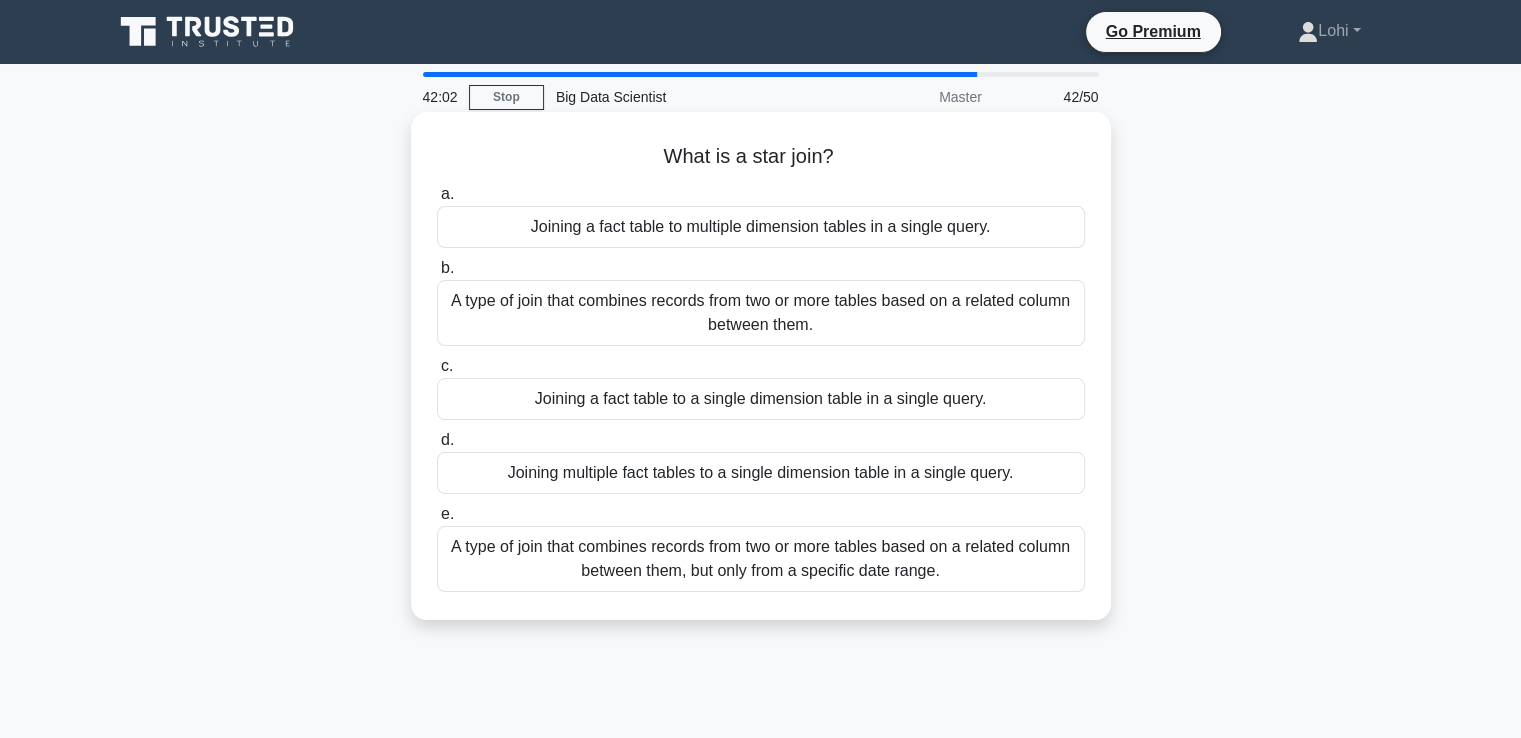 click on "A type of join that combines records from two or more tables based on a related column between them, but only from a specific date range." at bounding box center [761, 559] 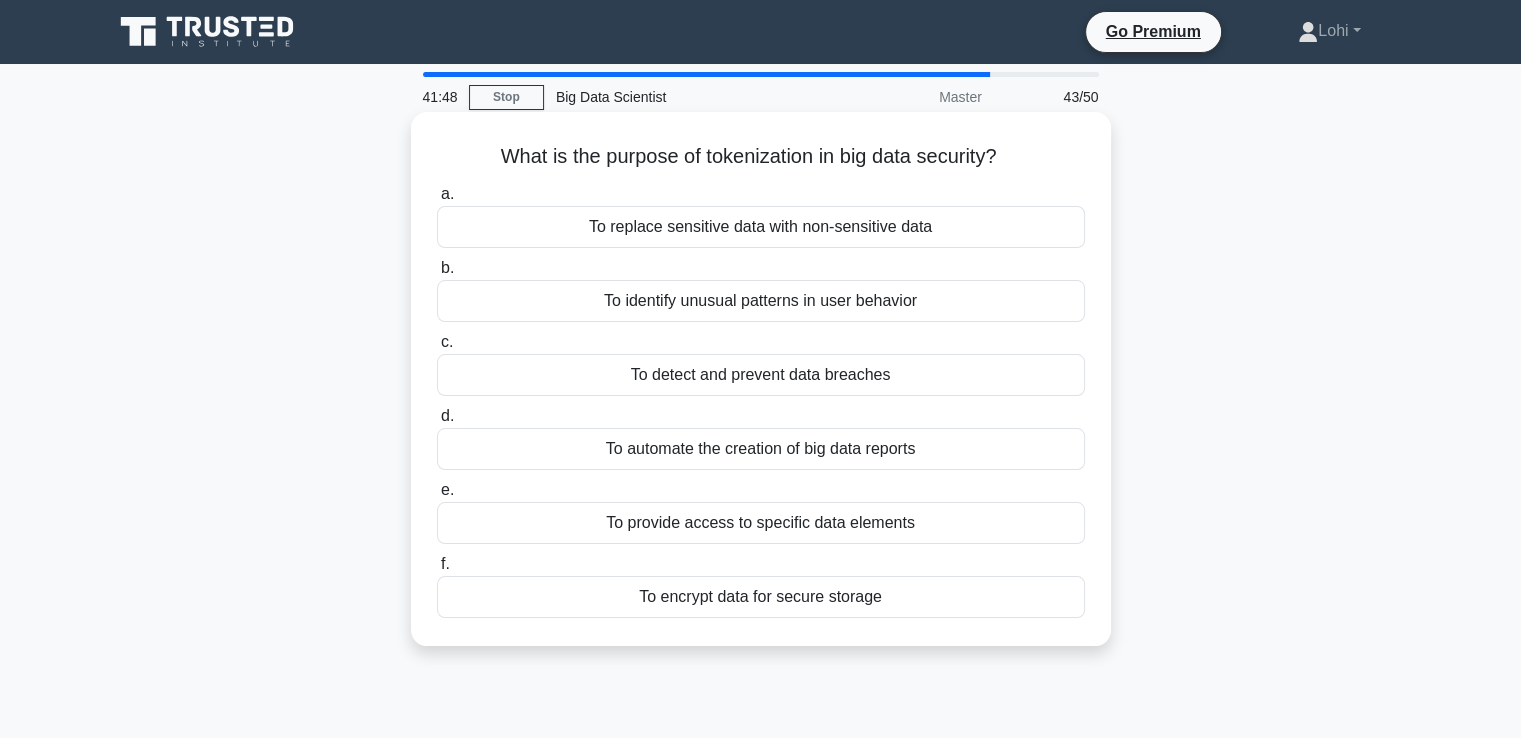 click on "To replace sensitive data with non-sensitive data" at bounding box center [761, 227] 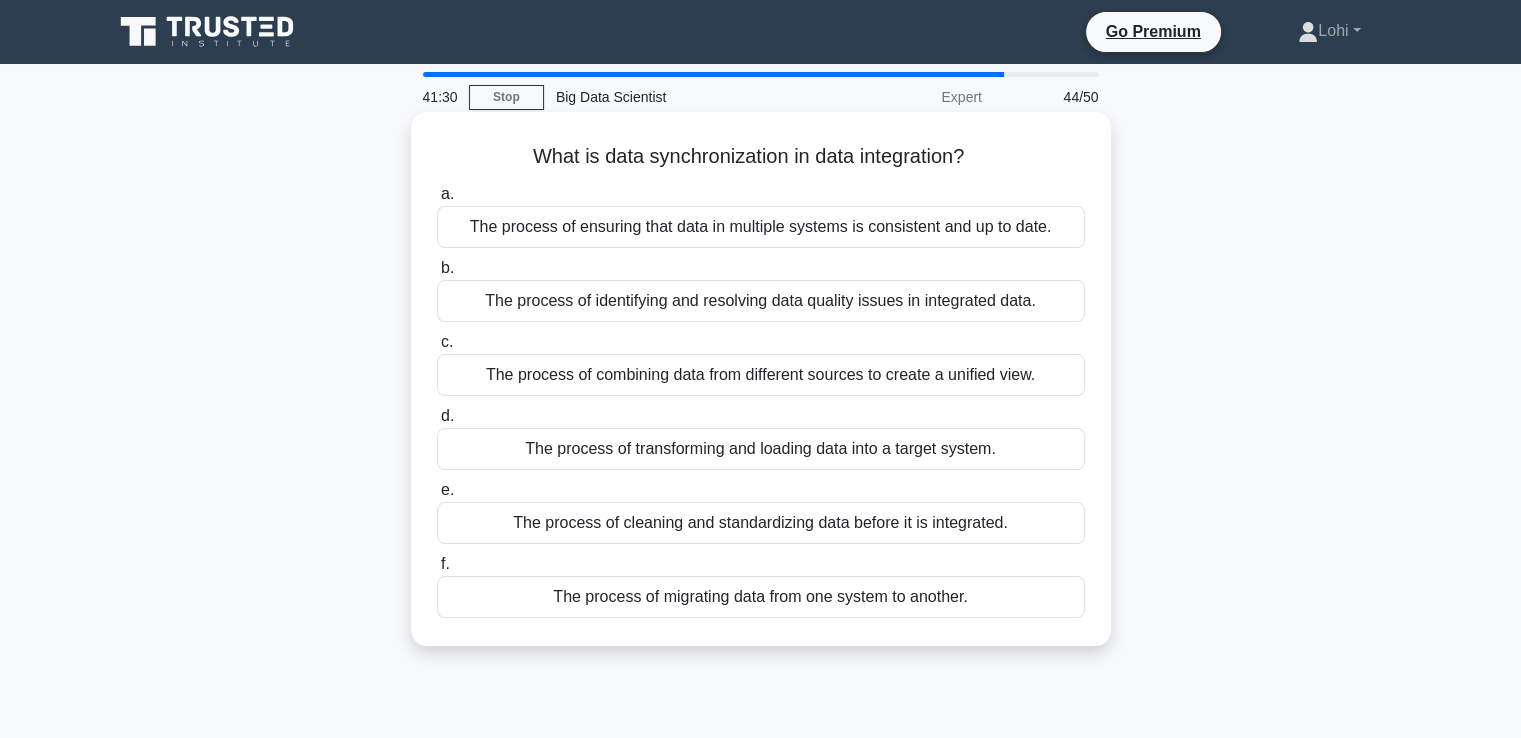 click on "The process of ensuring that data in multiple systems is consistent and up to date." at bounding box center (761, 227) 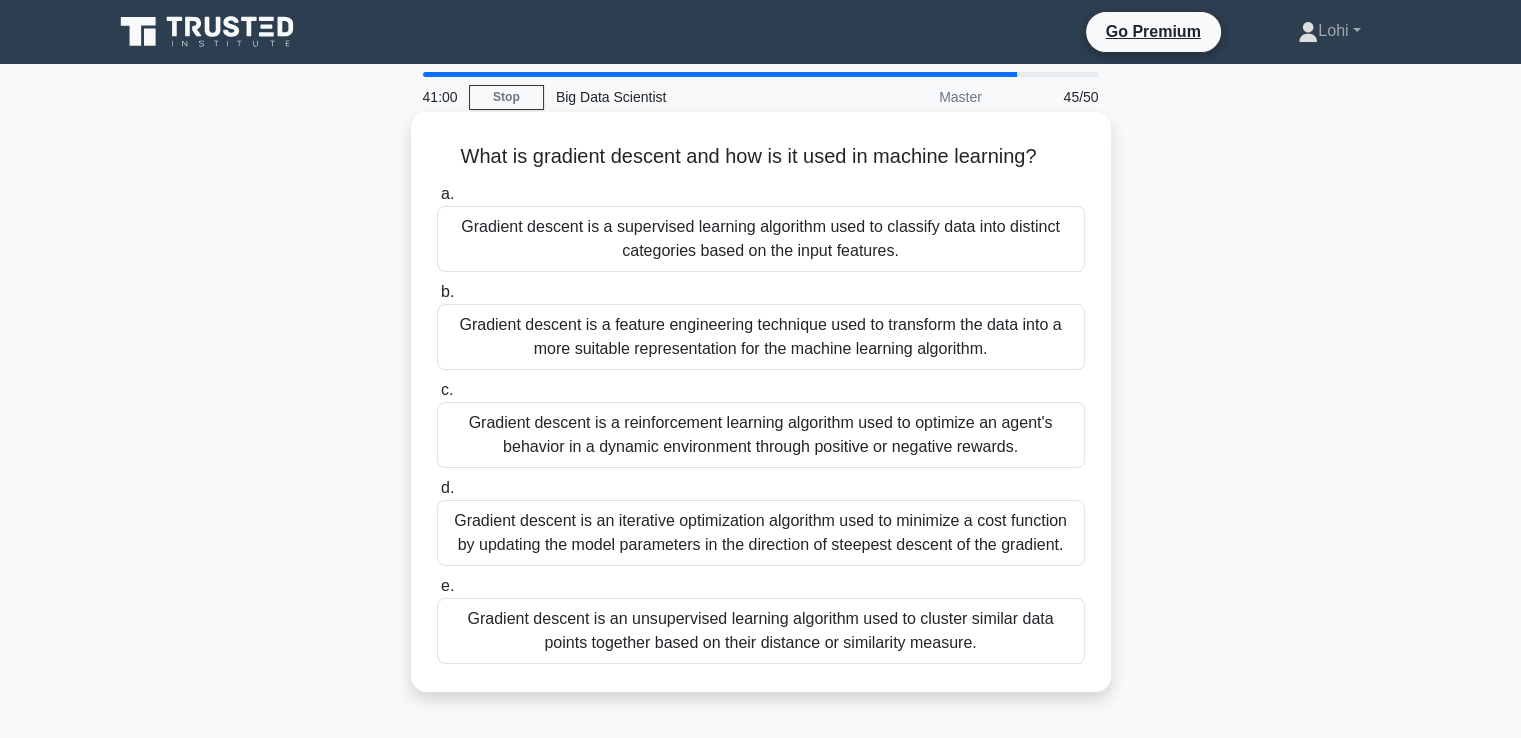 click on "Gradient descent is an iterative optimization algorithm used to minimize a cost function by updating the model parameters in the direction of steepest descent of the gradient." at bounding box center (761, 533) 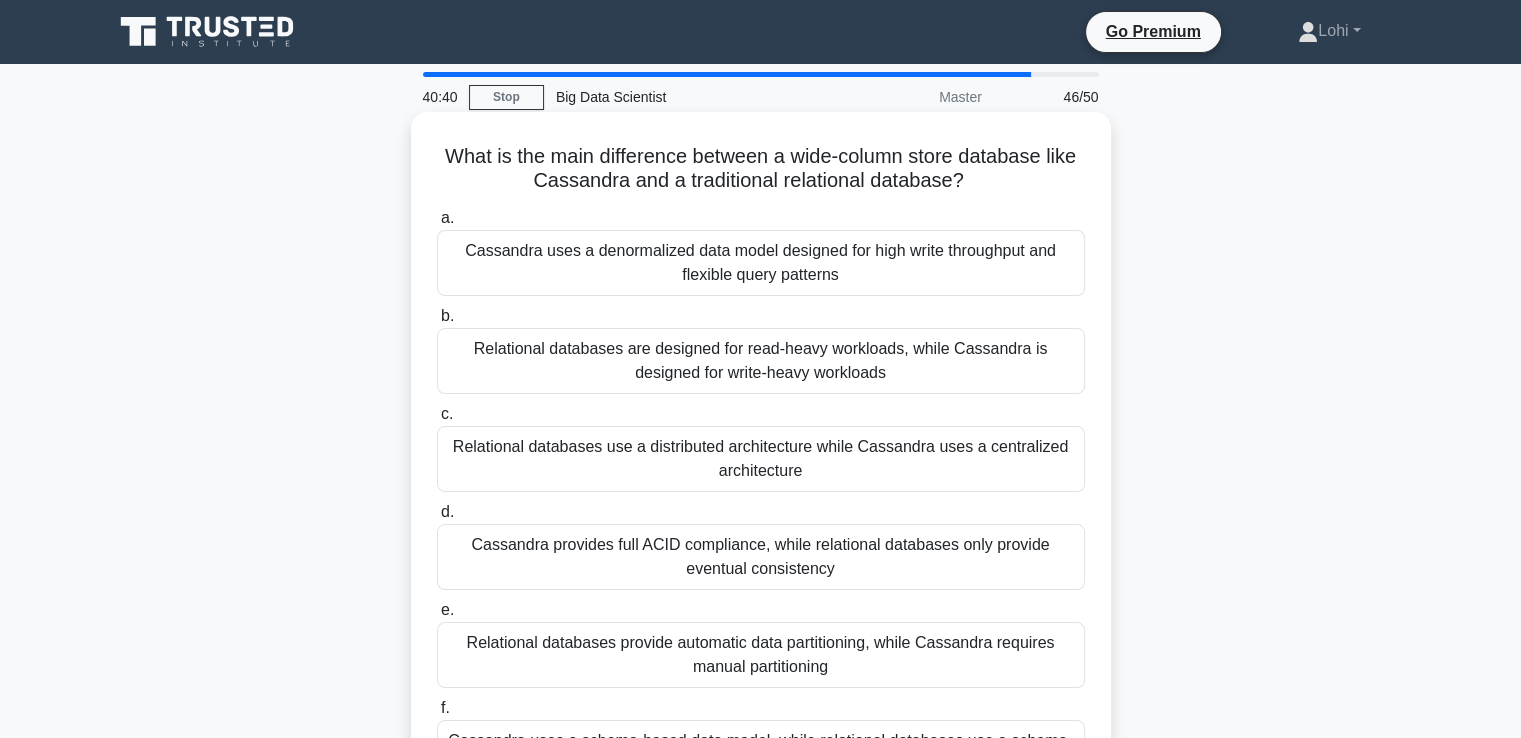 click on "Cassandra uses a denormalized data model designed for high write throughput and flexible query patterns" at bounding box center (761, 263) 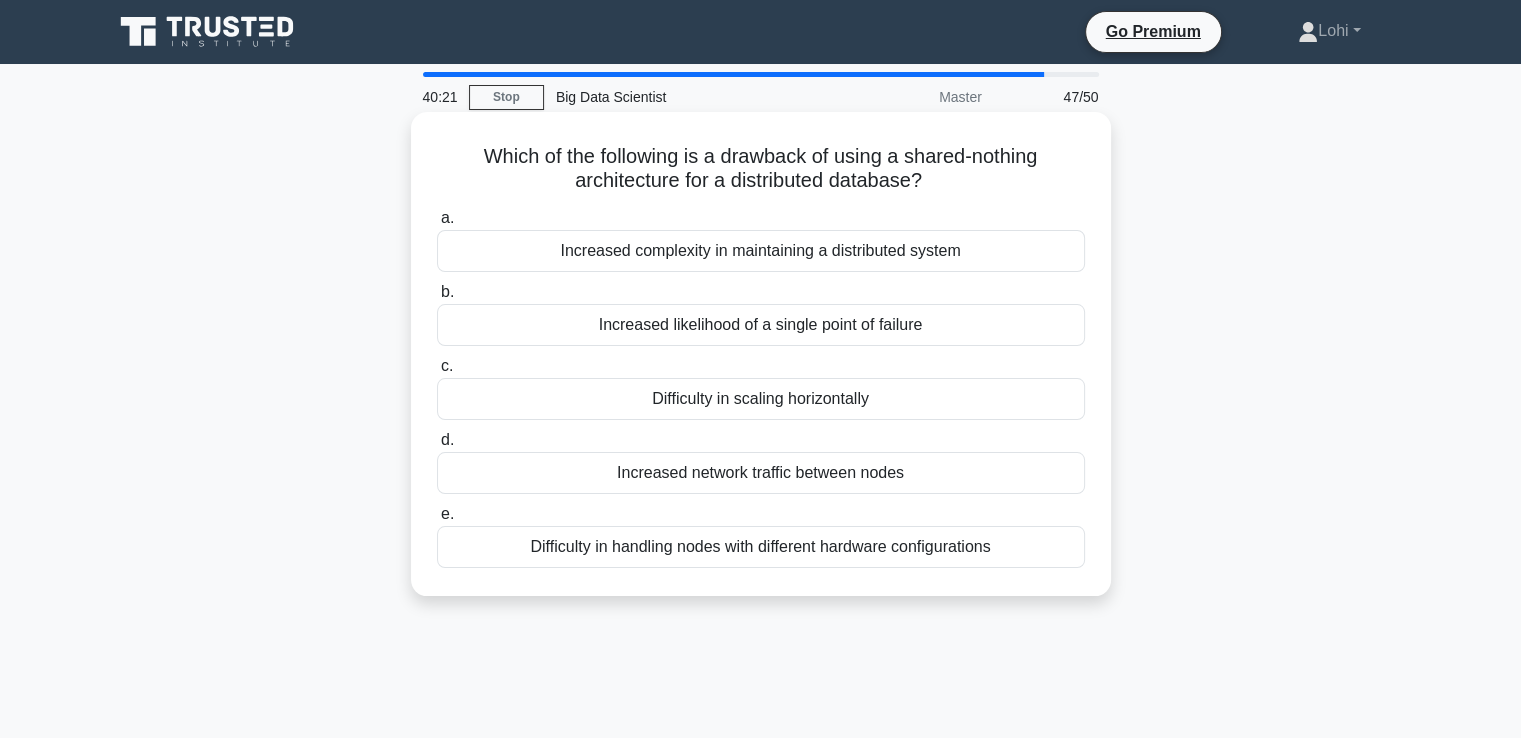 click on "Increased network traffic between nodes" at bounding box center [761, 473] 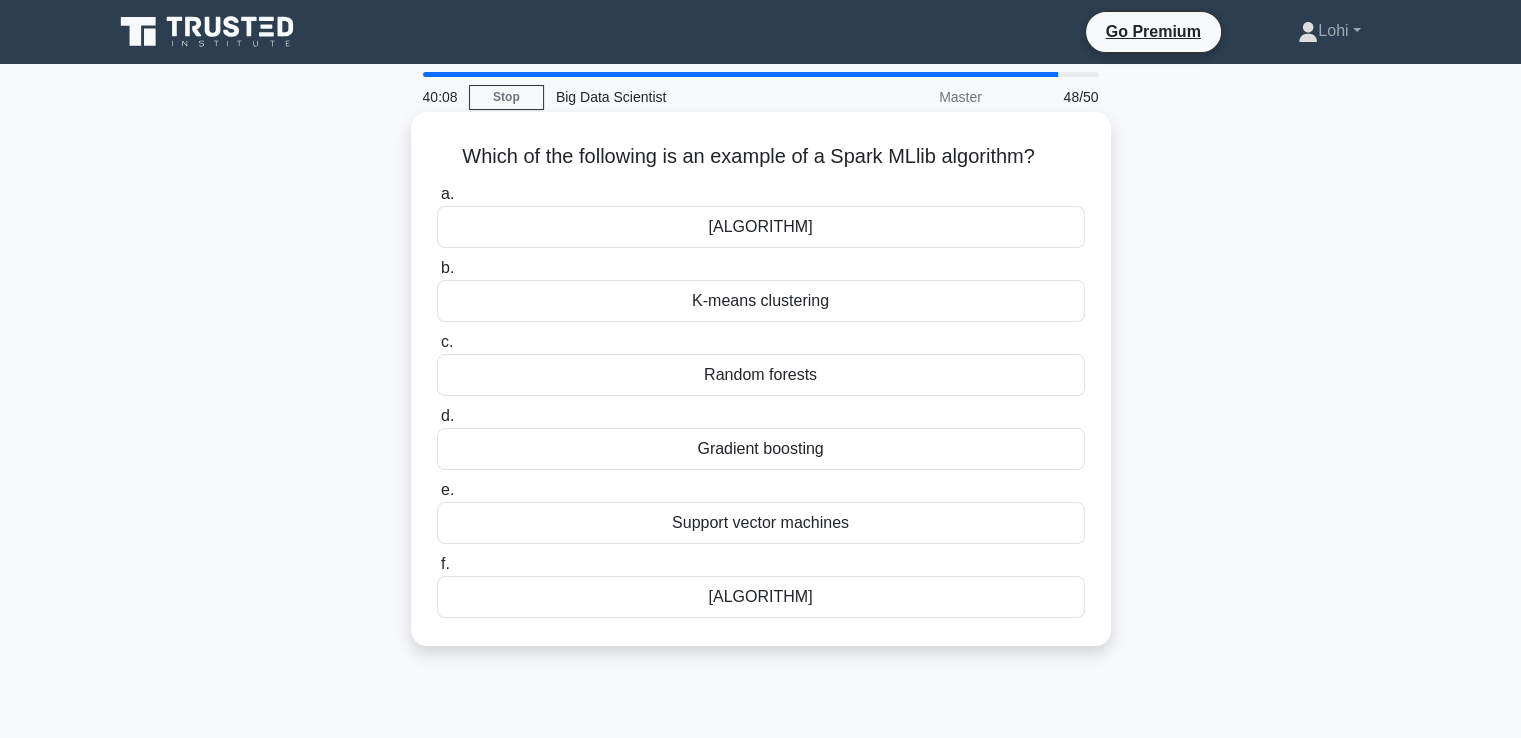 click on "K-means clustering" at bounding box center [761, 301] 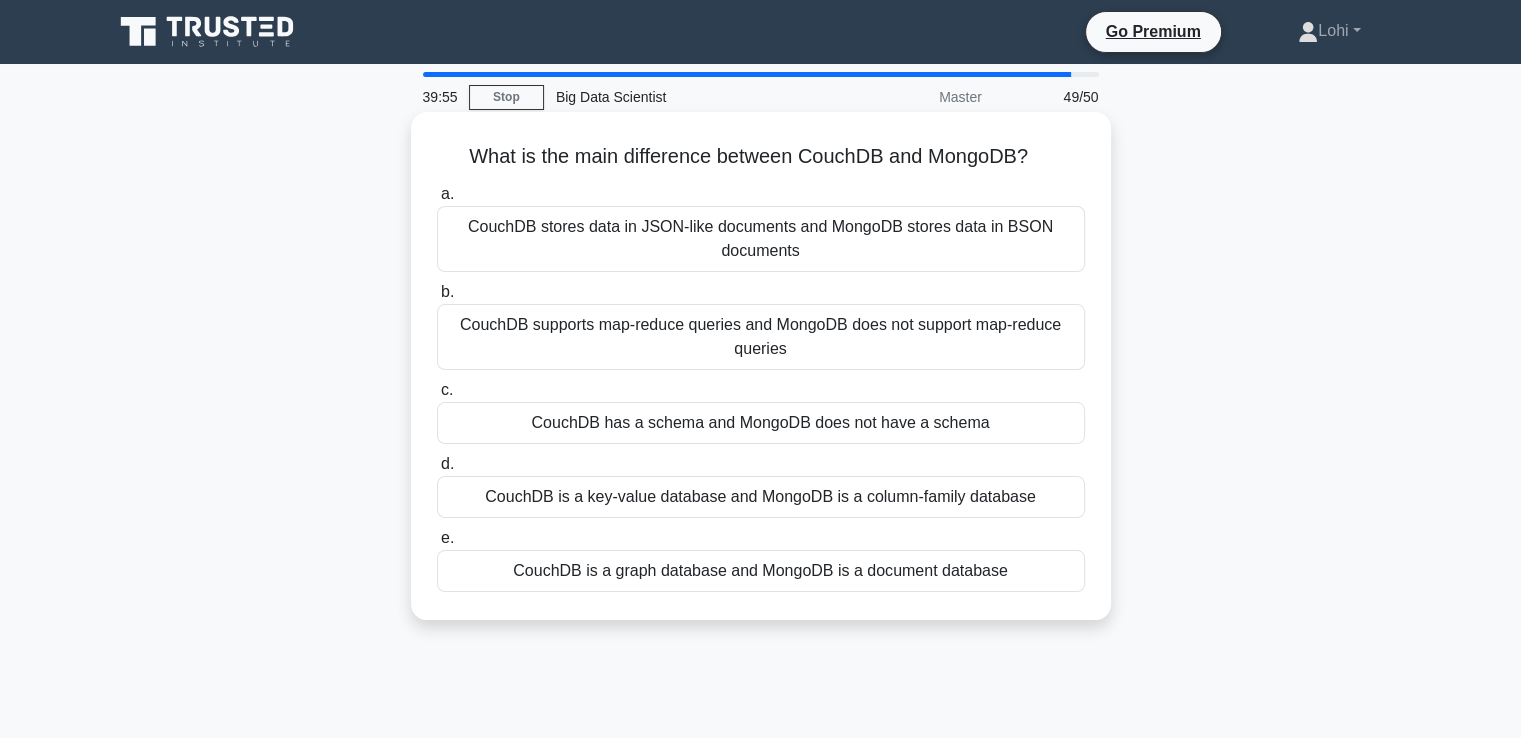 click on "CouchDB stores data in JSON-like documents and MongoDB stores data in BSON documents" at bounding box center (761, 239) 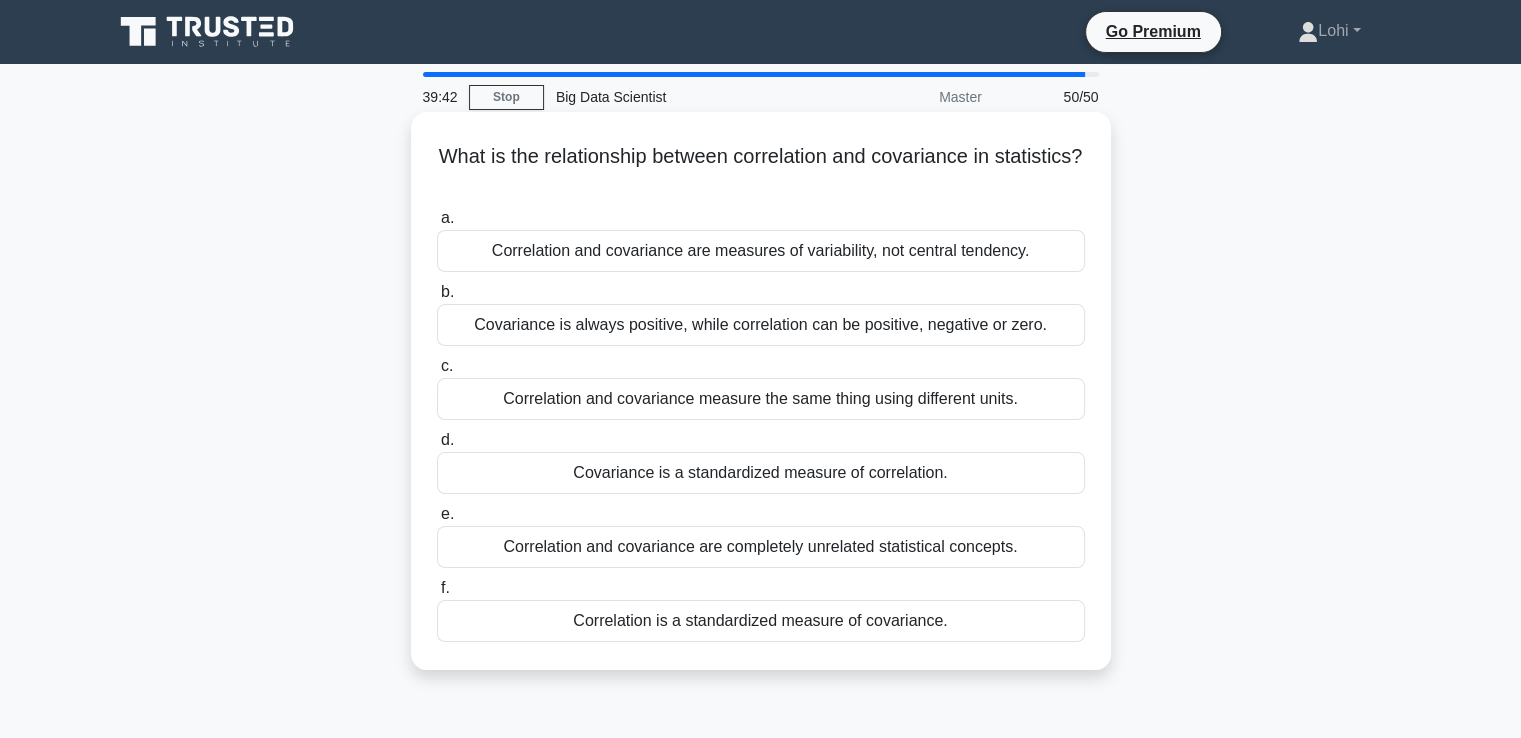 click on "Correlation is a standardized measure of covariance." at bounding box center [761, 621] 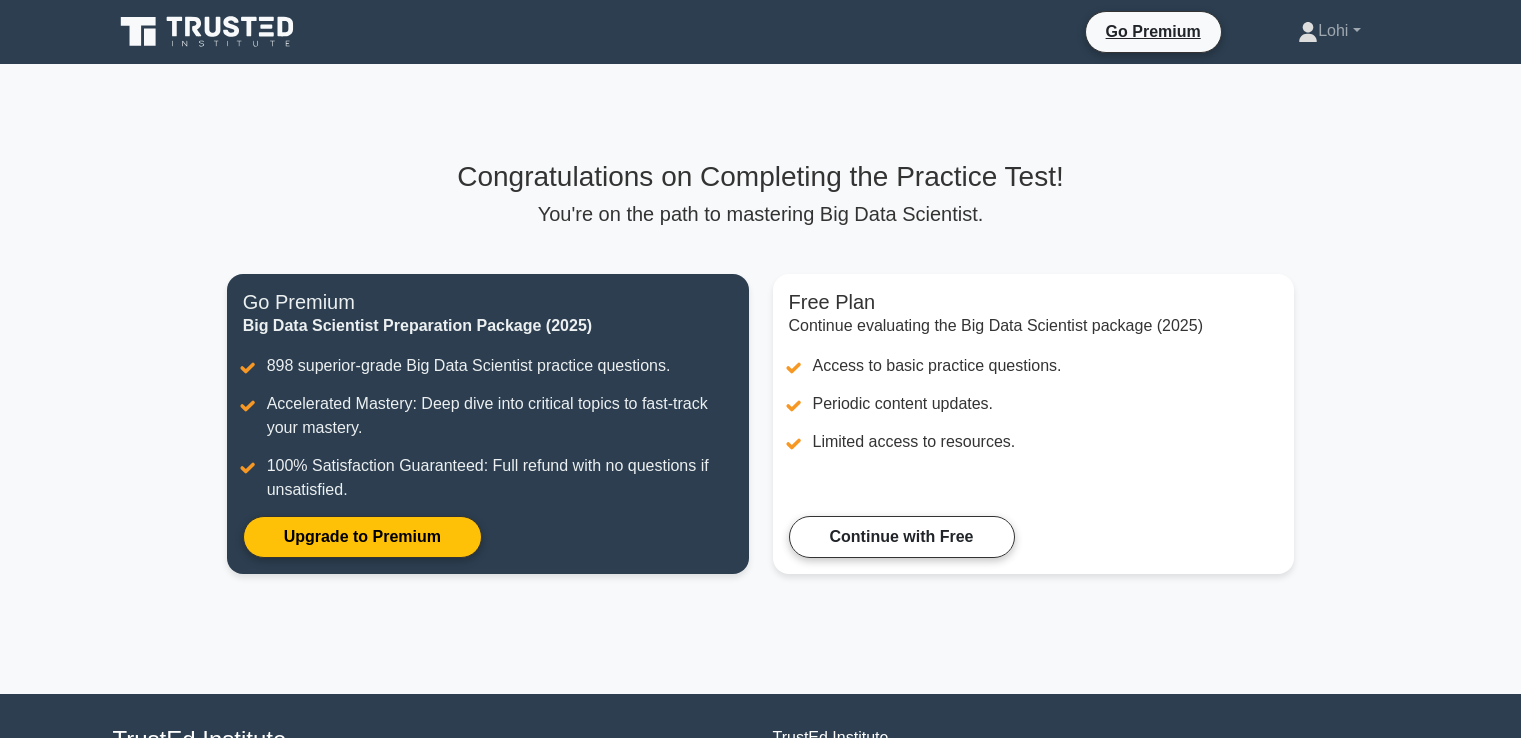 scroll, scrollTop: 0, scrollLeft: 0, axis: both 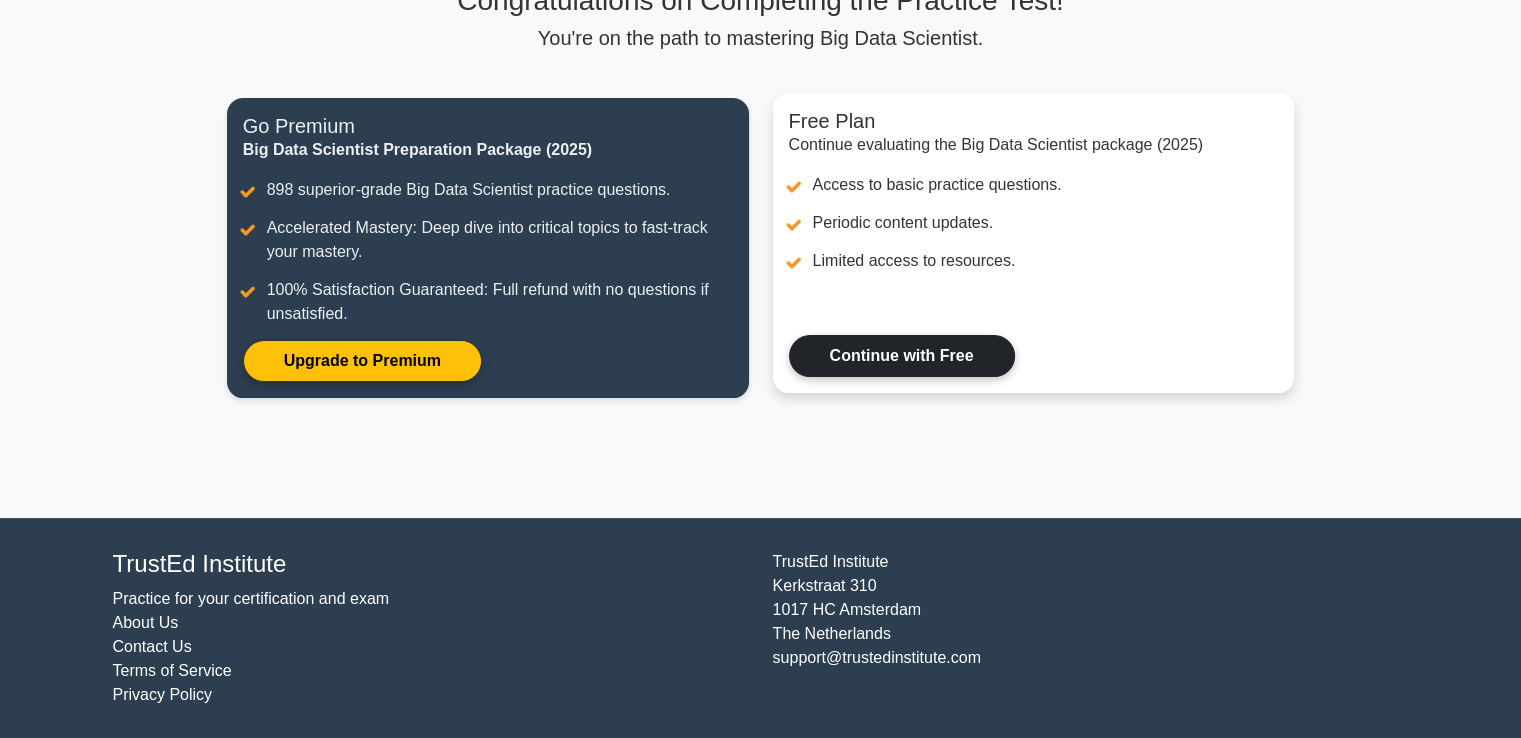 click on "Continue with Free" at bounding box center [902, 356] 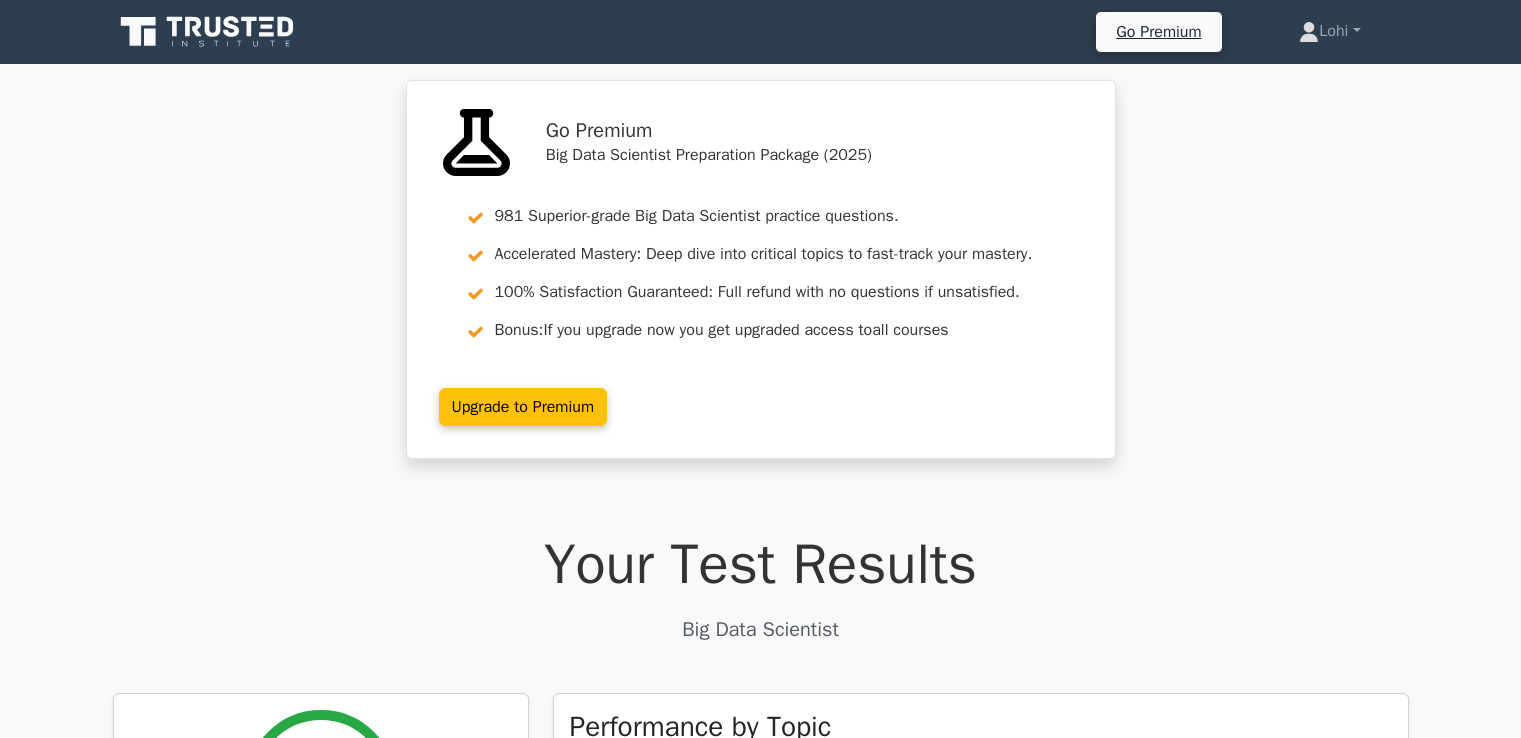 scroll, scrollTop: 0, scrollLeft: 0, axis: both 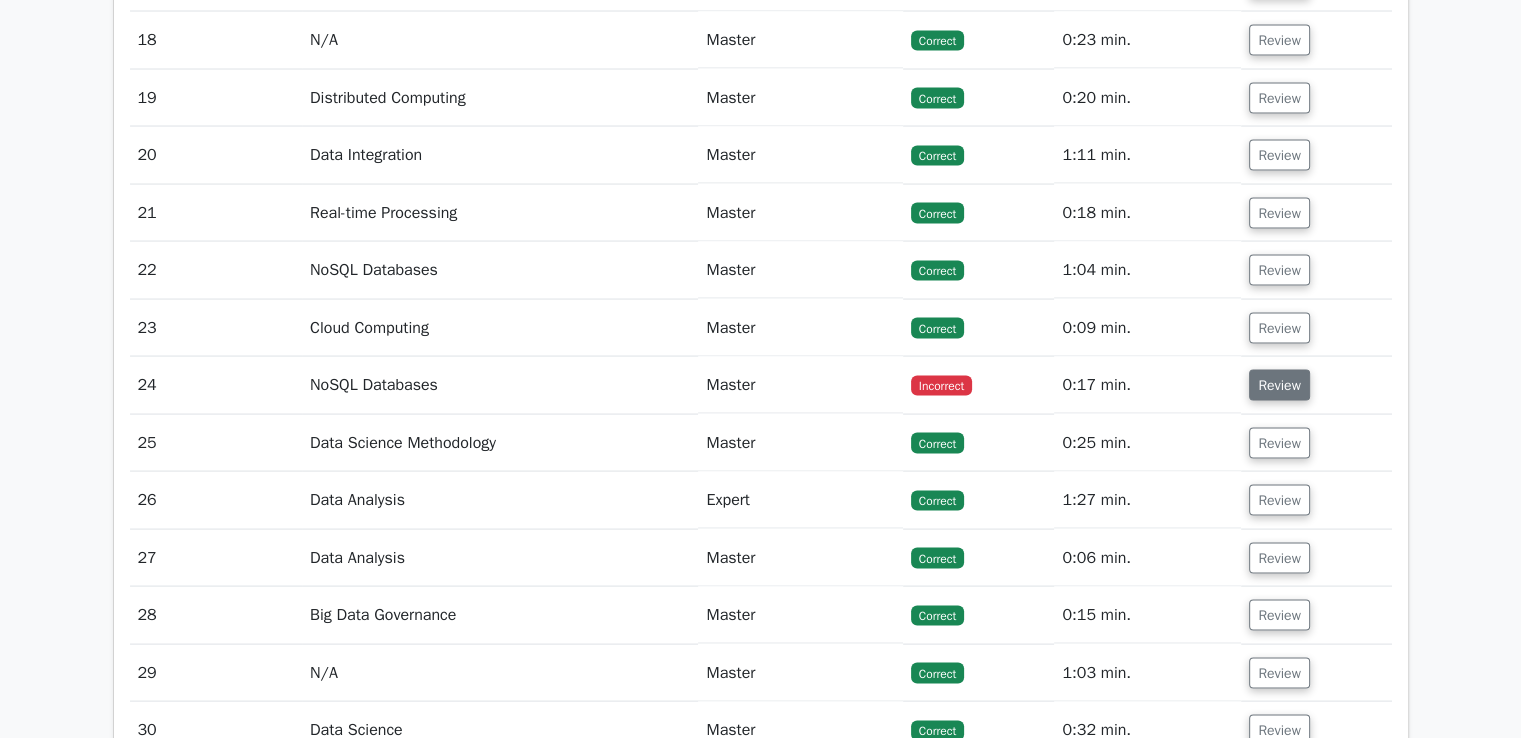 click on "Review" at bounding box center [1279, 385] 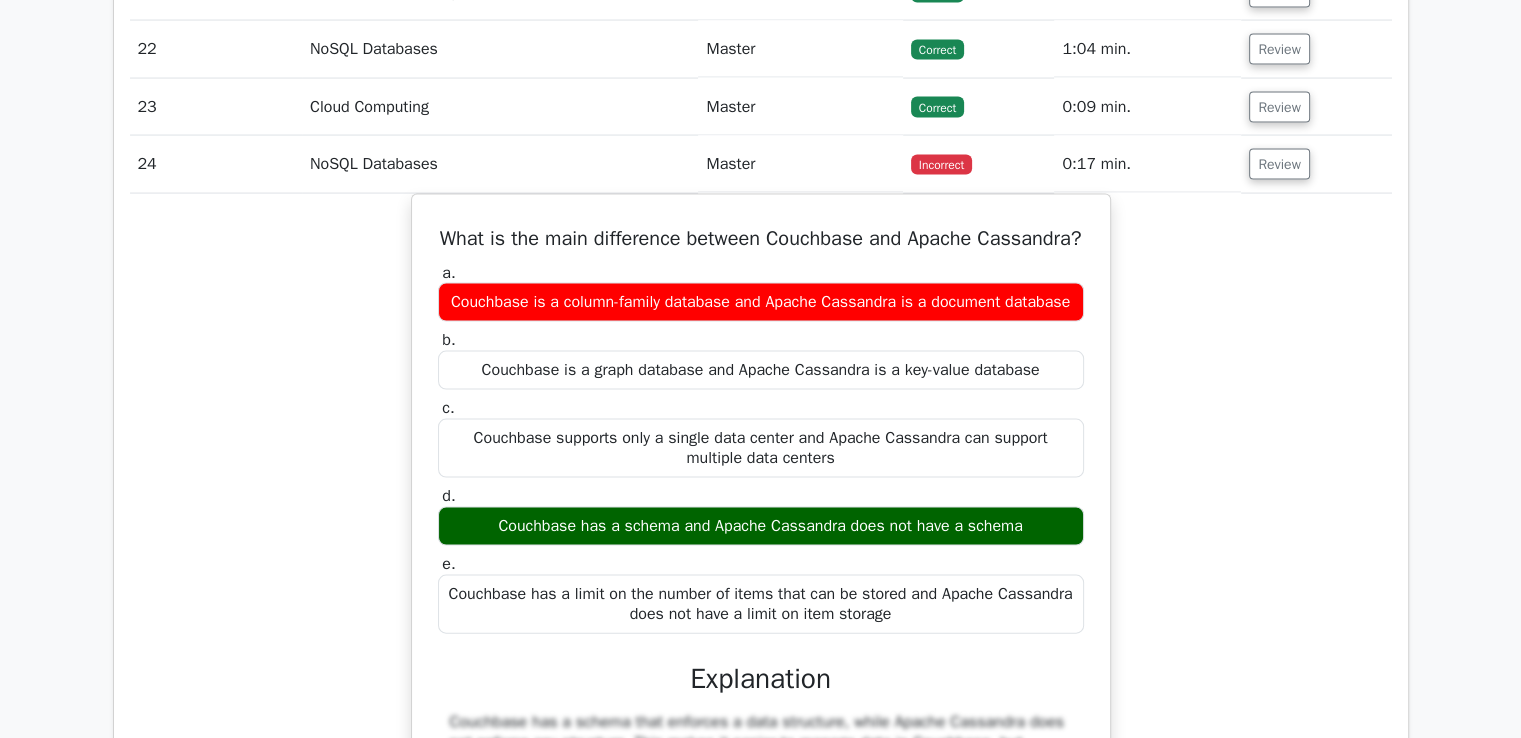 scroll, scrollTop: 4169, scrollLeft: 0, axis: vertical 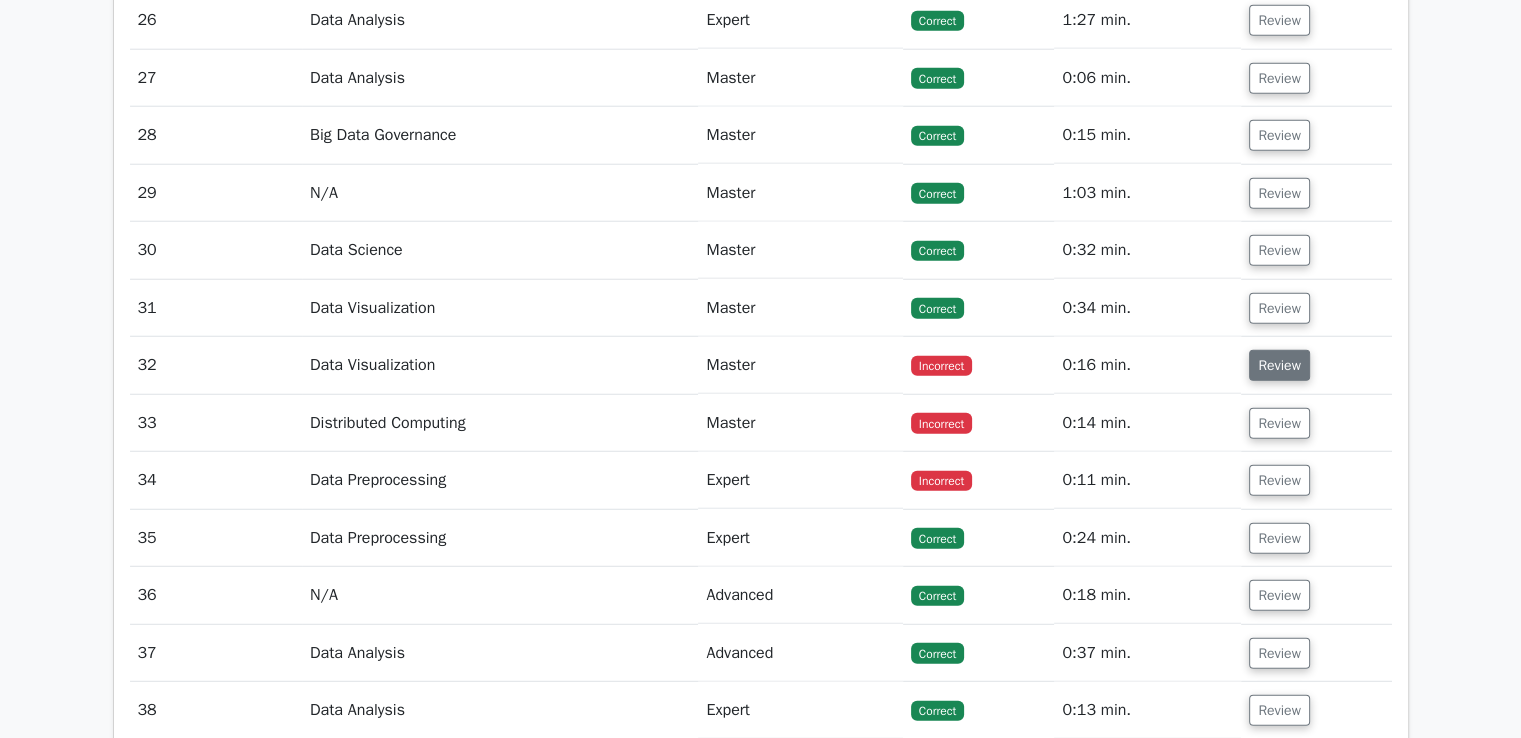 click on "Review" at bounding box center (1279, 365) 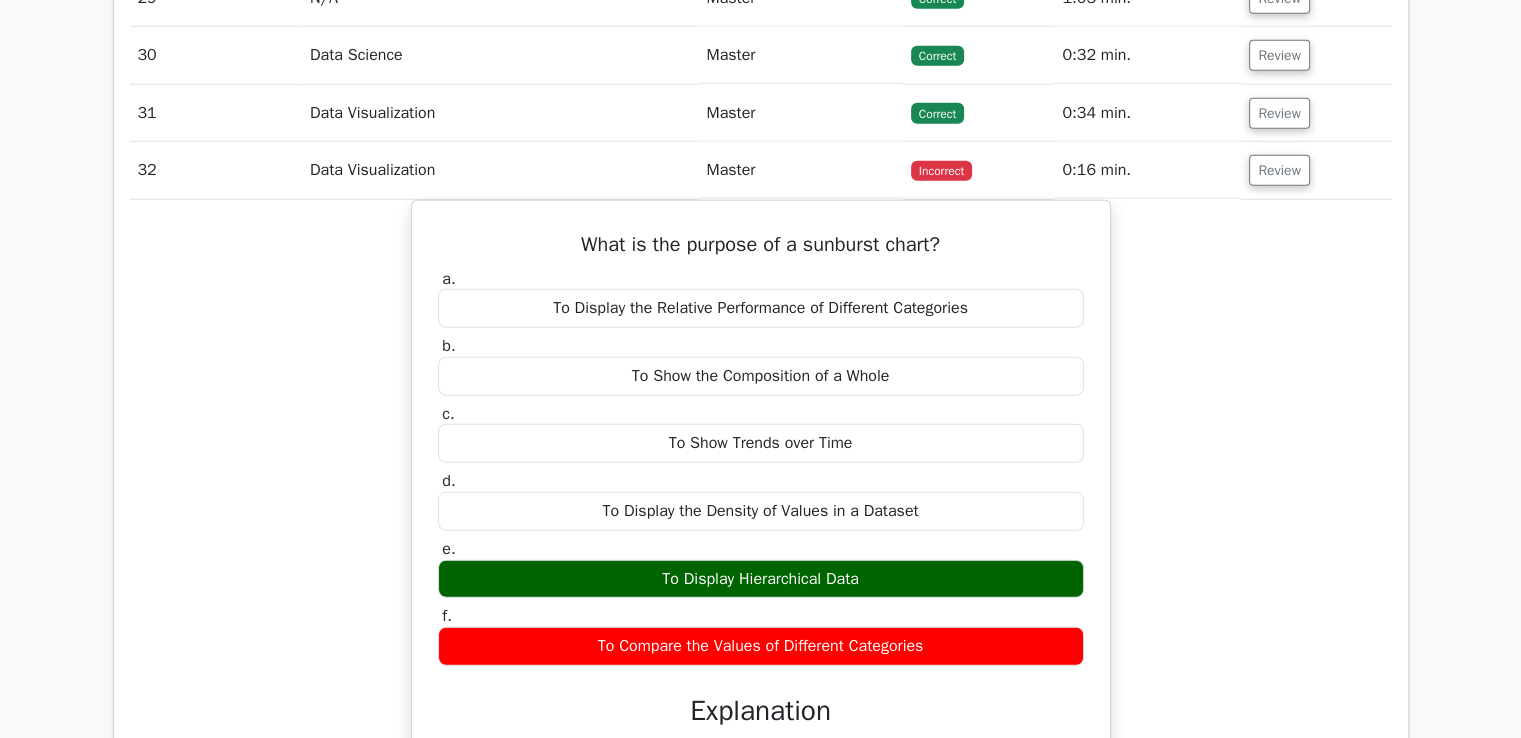scroll, scrollTop: 5541, scrollLeft: 0, axis: vertical 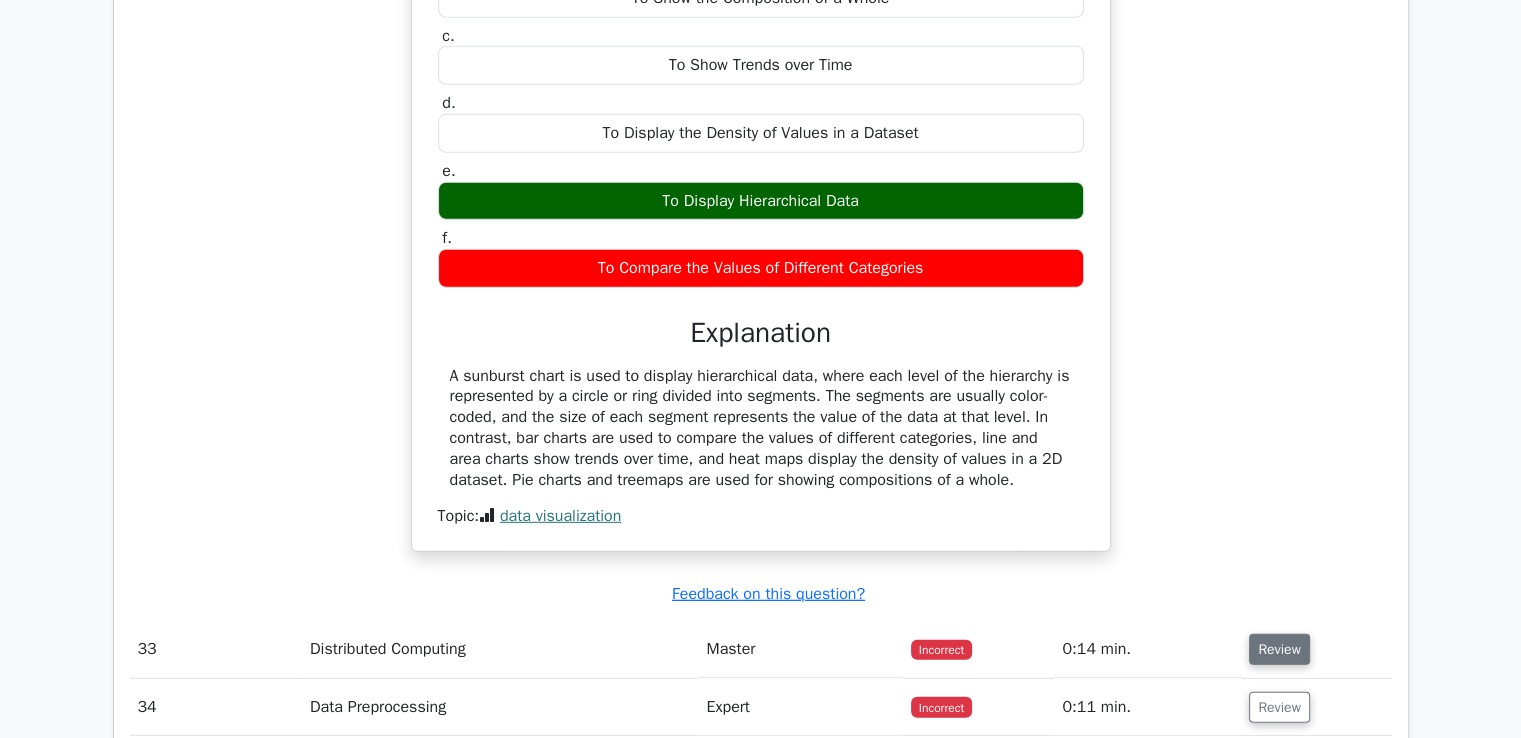 click on "Review" at bounding box center (1279, 649) 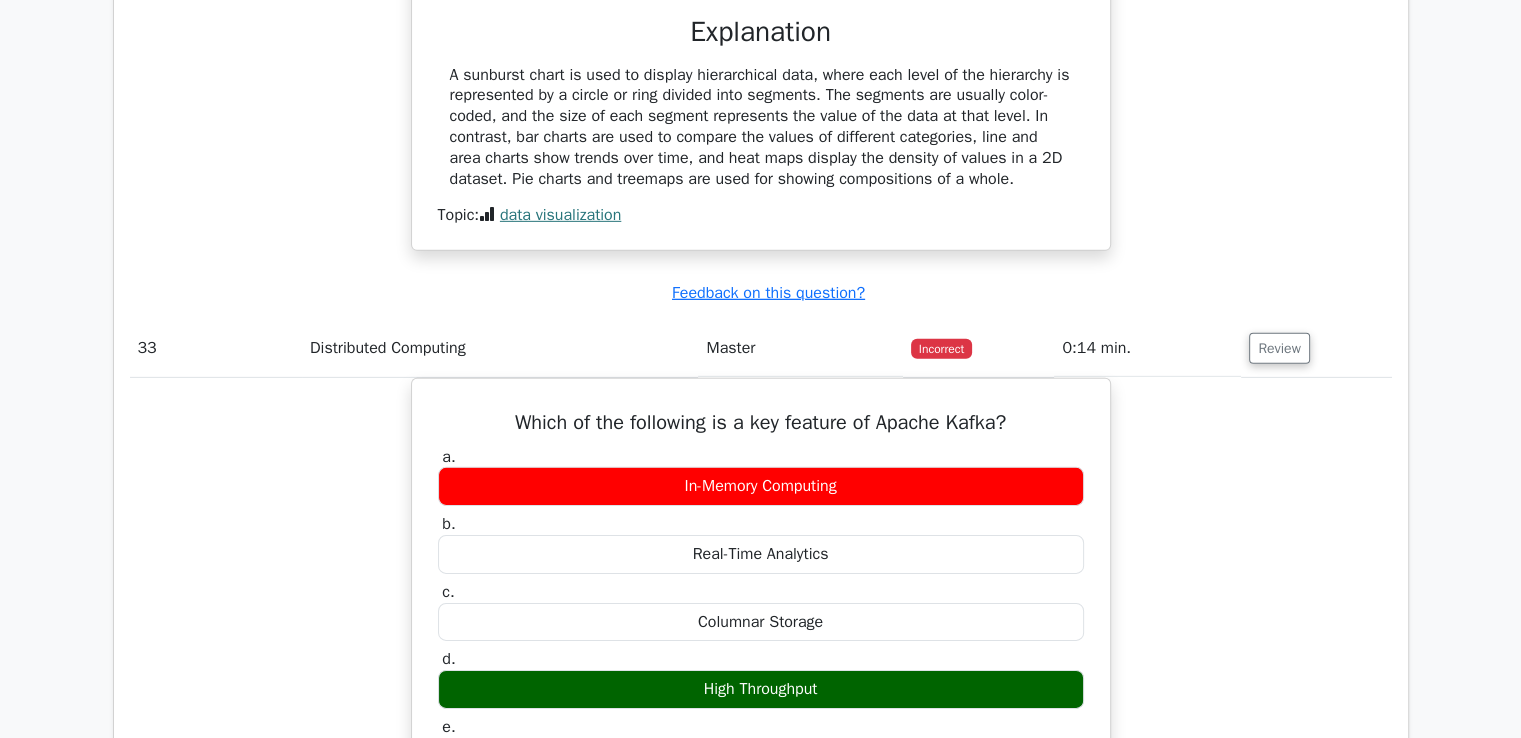 scroll, scrollTop: 6234, scrollLeft: 0, axis: vertical 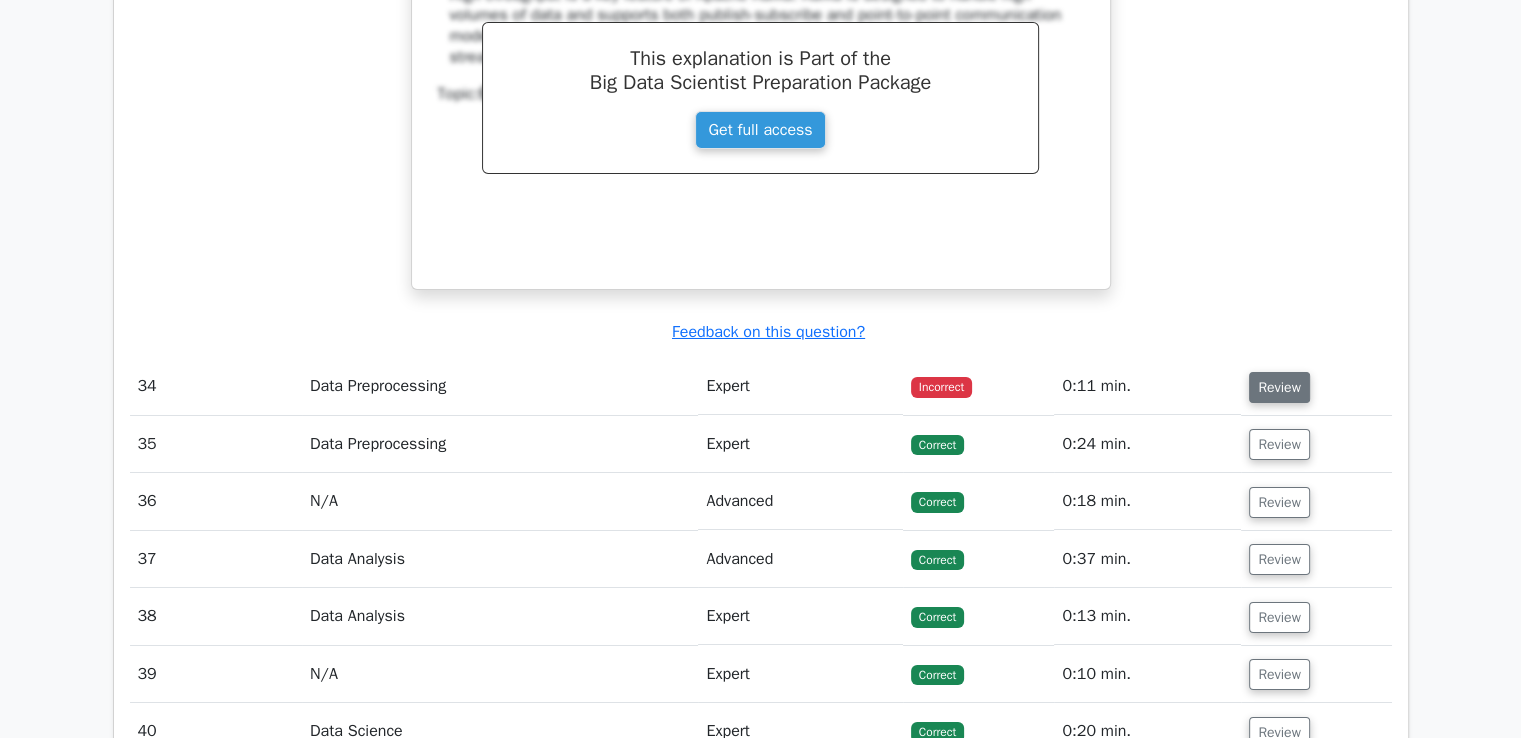 click on "Review" at bounding box center (1279, 387) 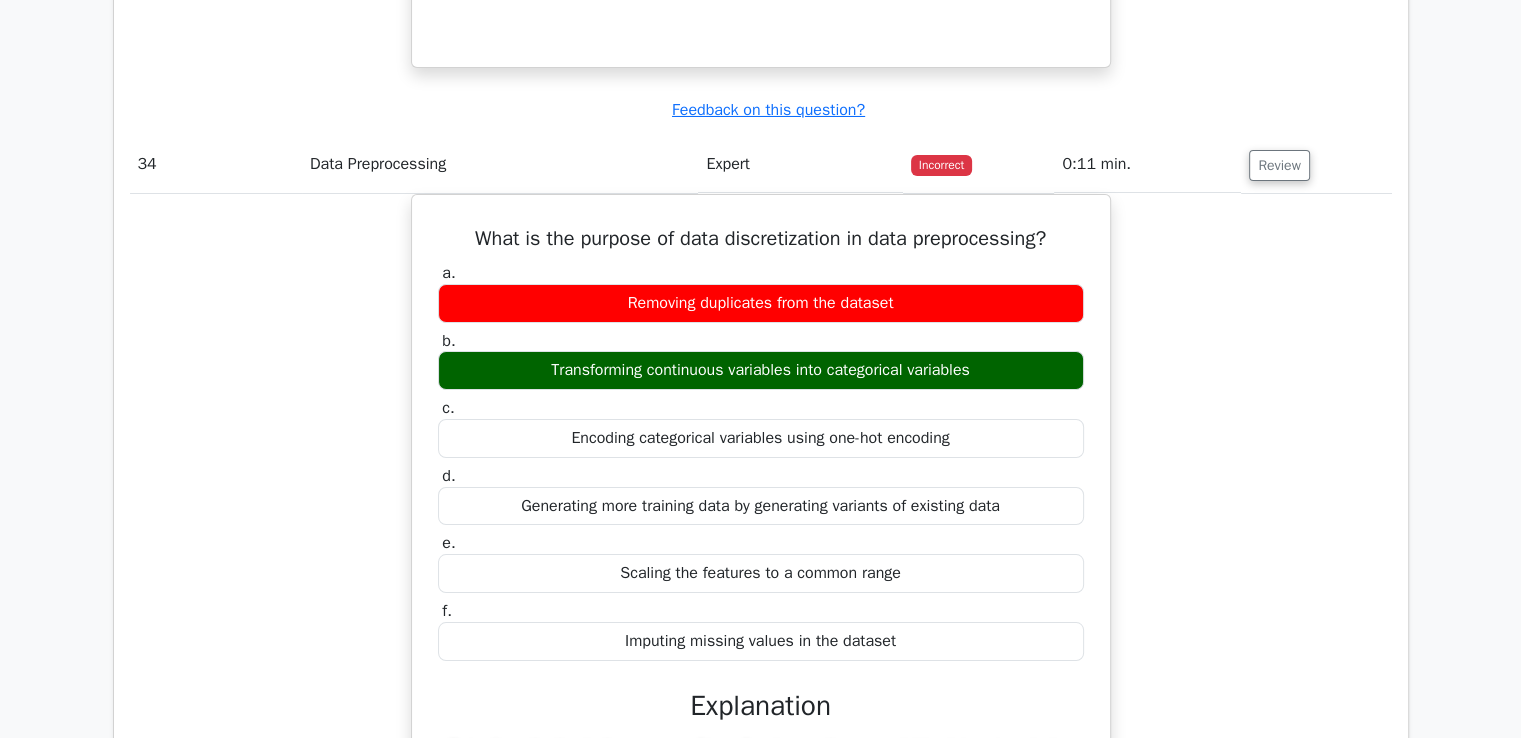 scroll, scrollTop: 7326, scrollLeft: 0, axis: vertical 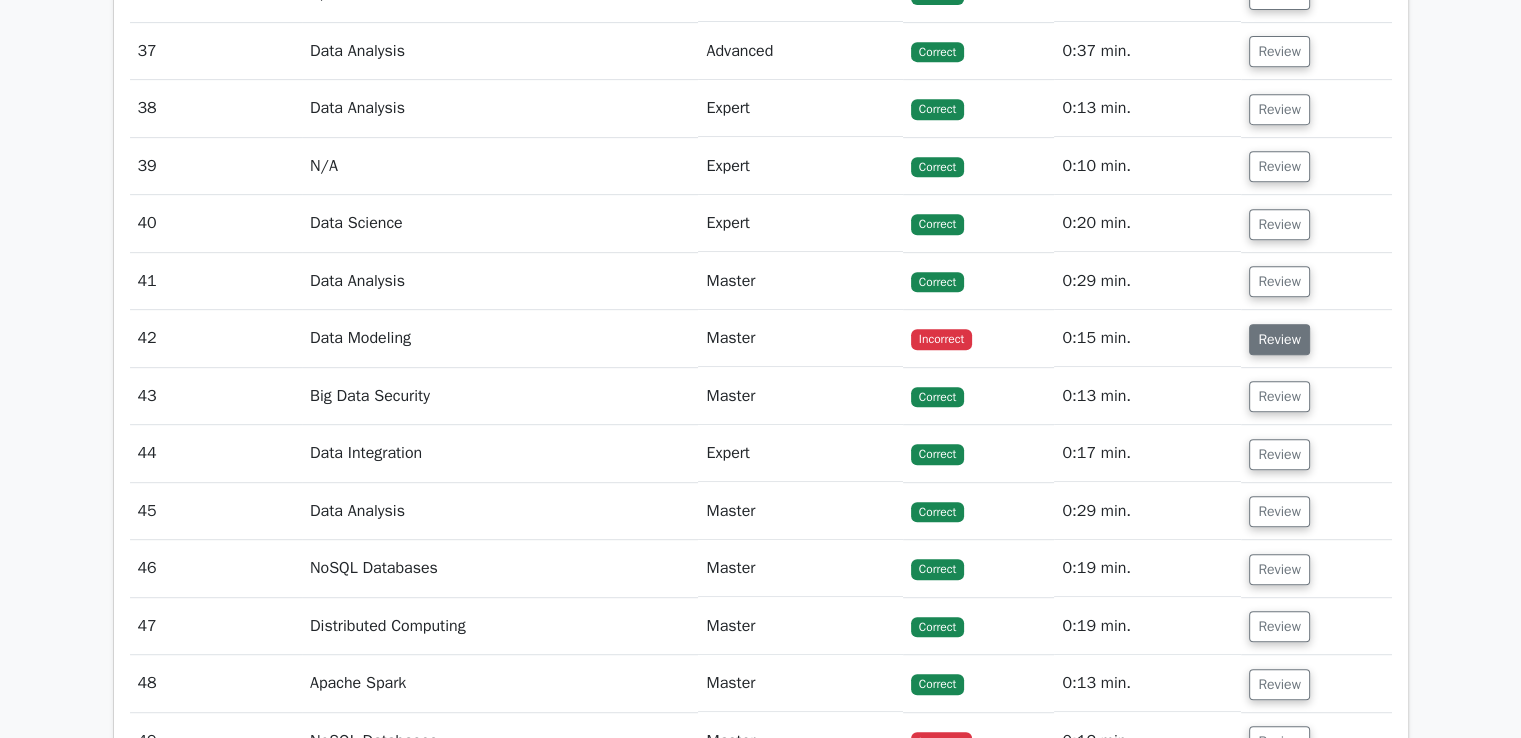 click on "Review" at bounding box center (1279, 339) 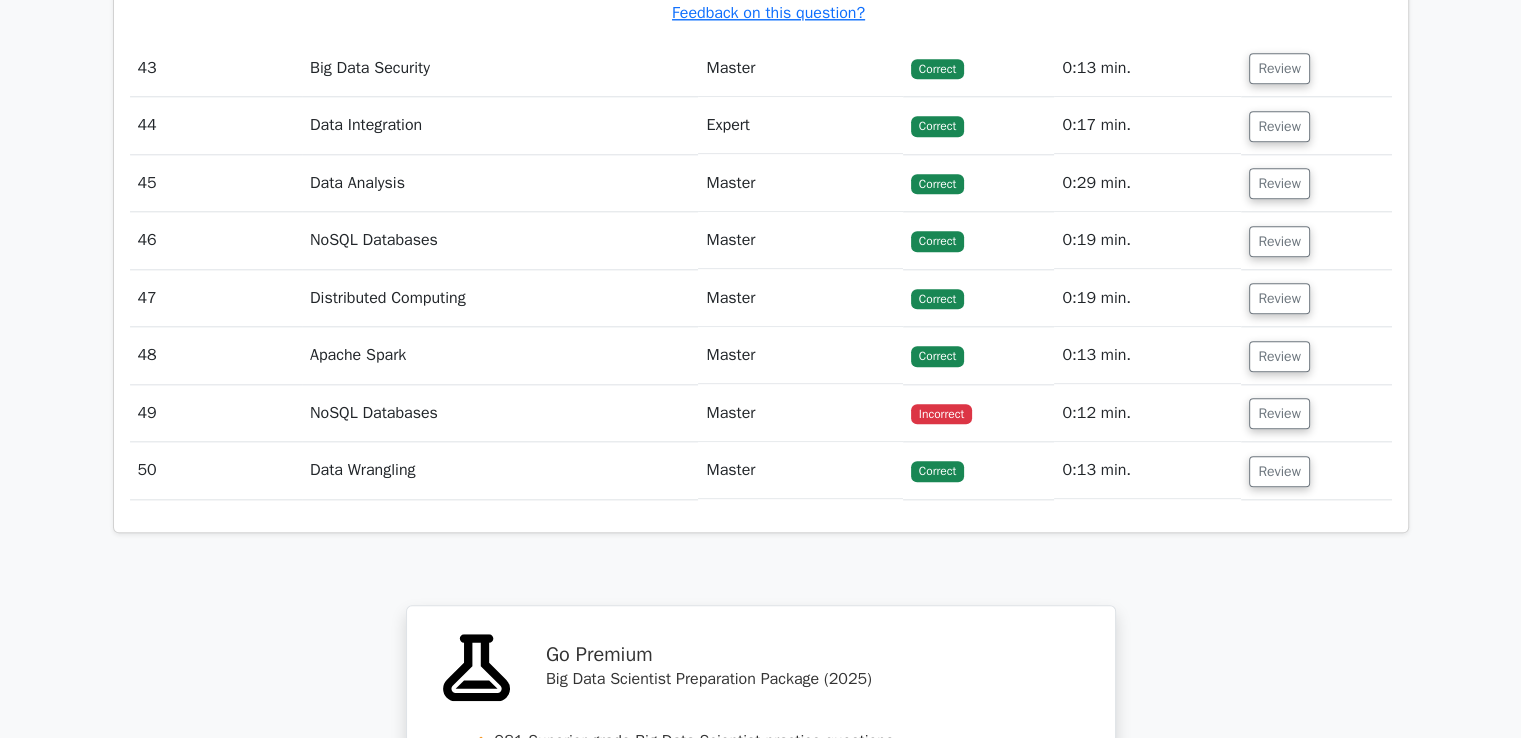 scroll, scrollTop: 9791, scrollLeft: 0, axis: vertical 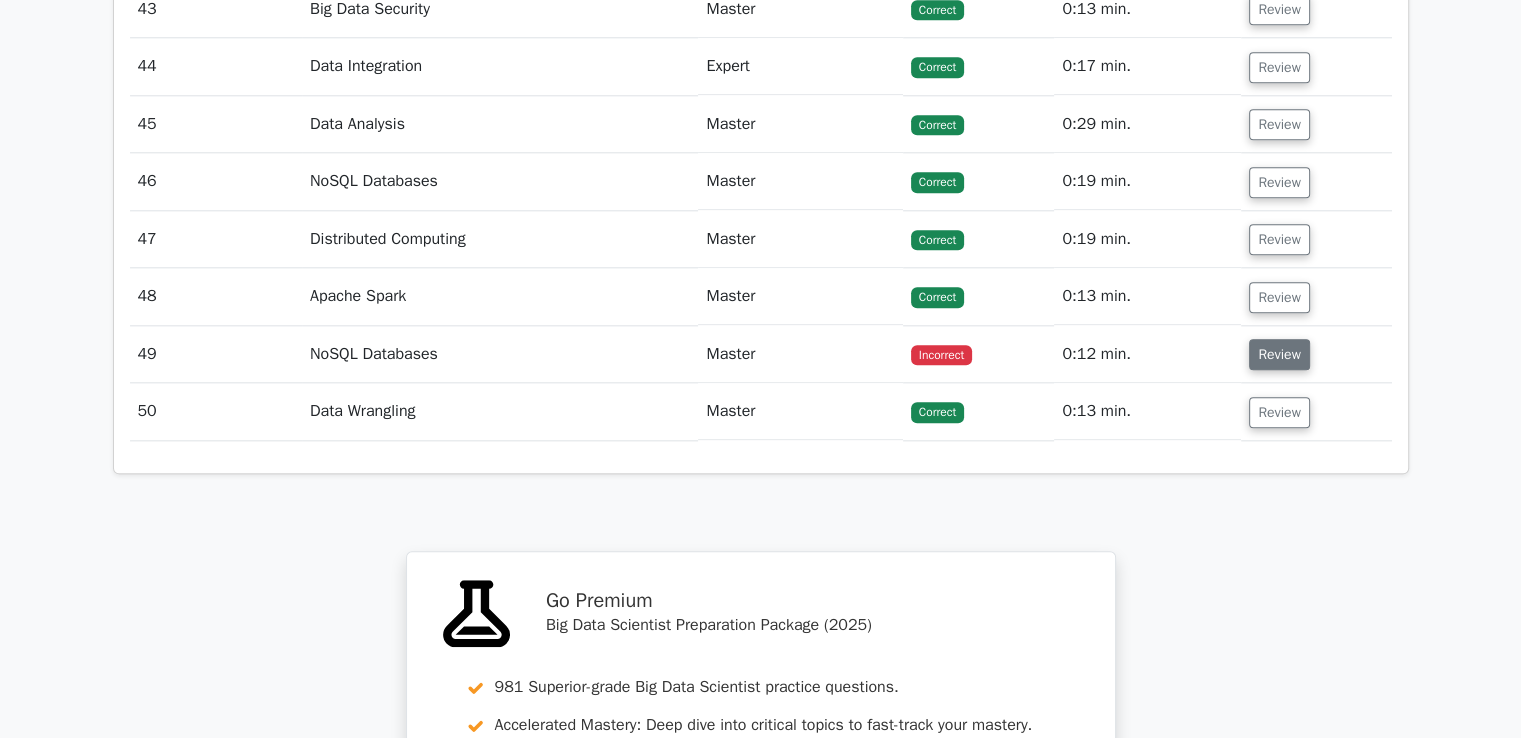 click on "Review" at bounding box center [1279, 354] 